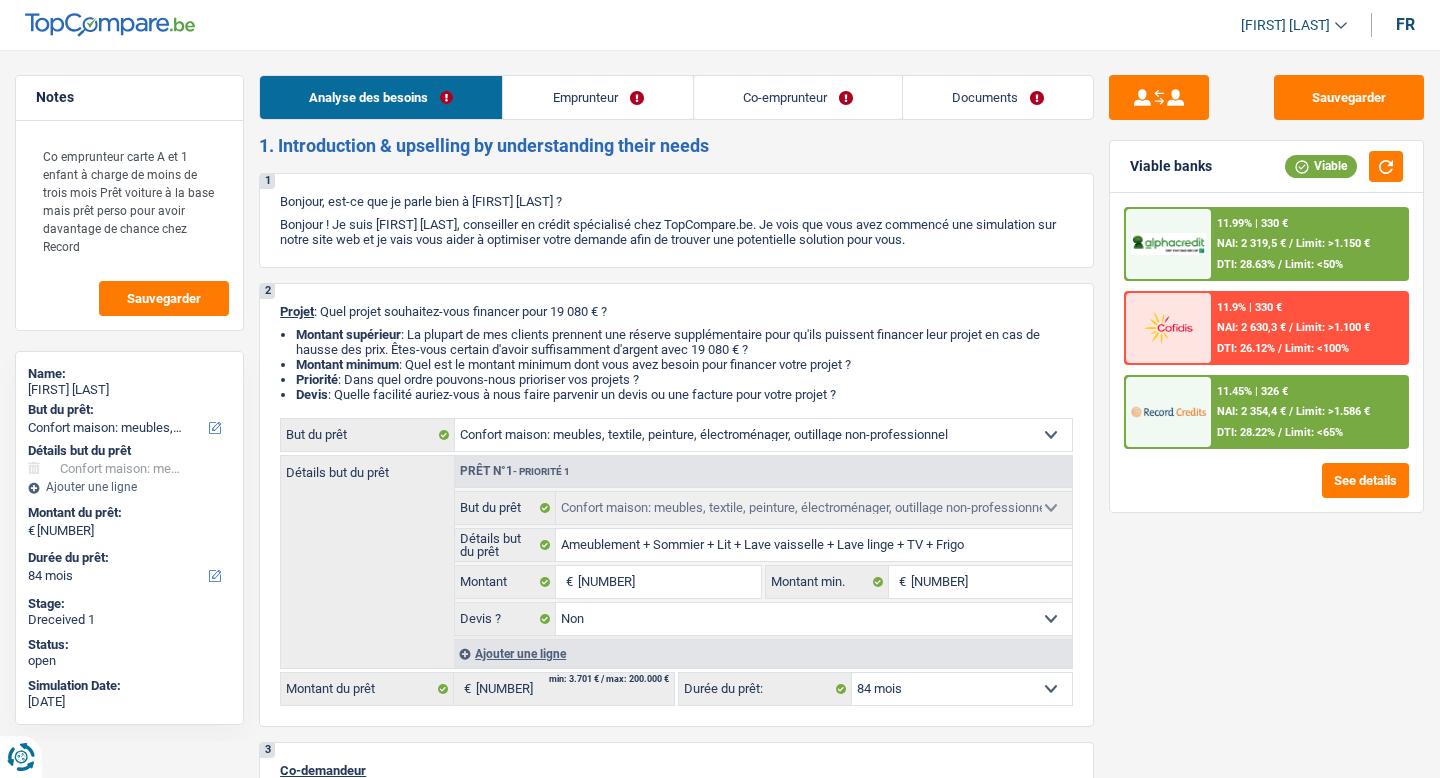 scroll, scrollTop: 0, scrollLeft: 0, axis: both 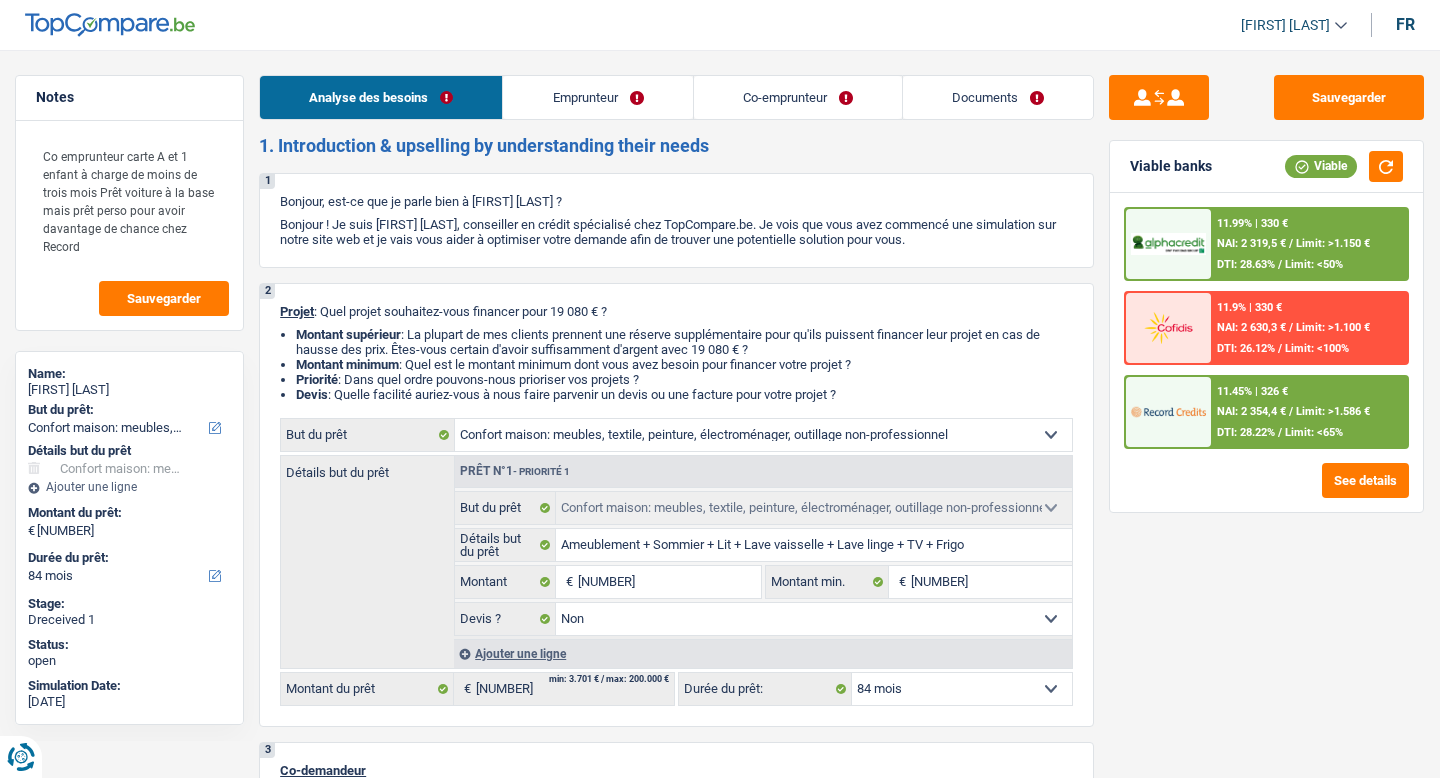 click on "Documents" at bounding box center (998, 97) 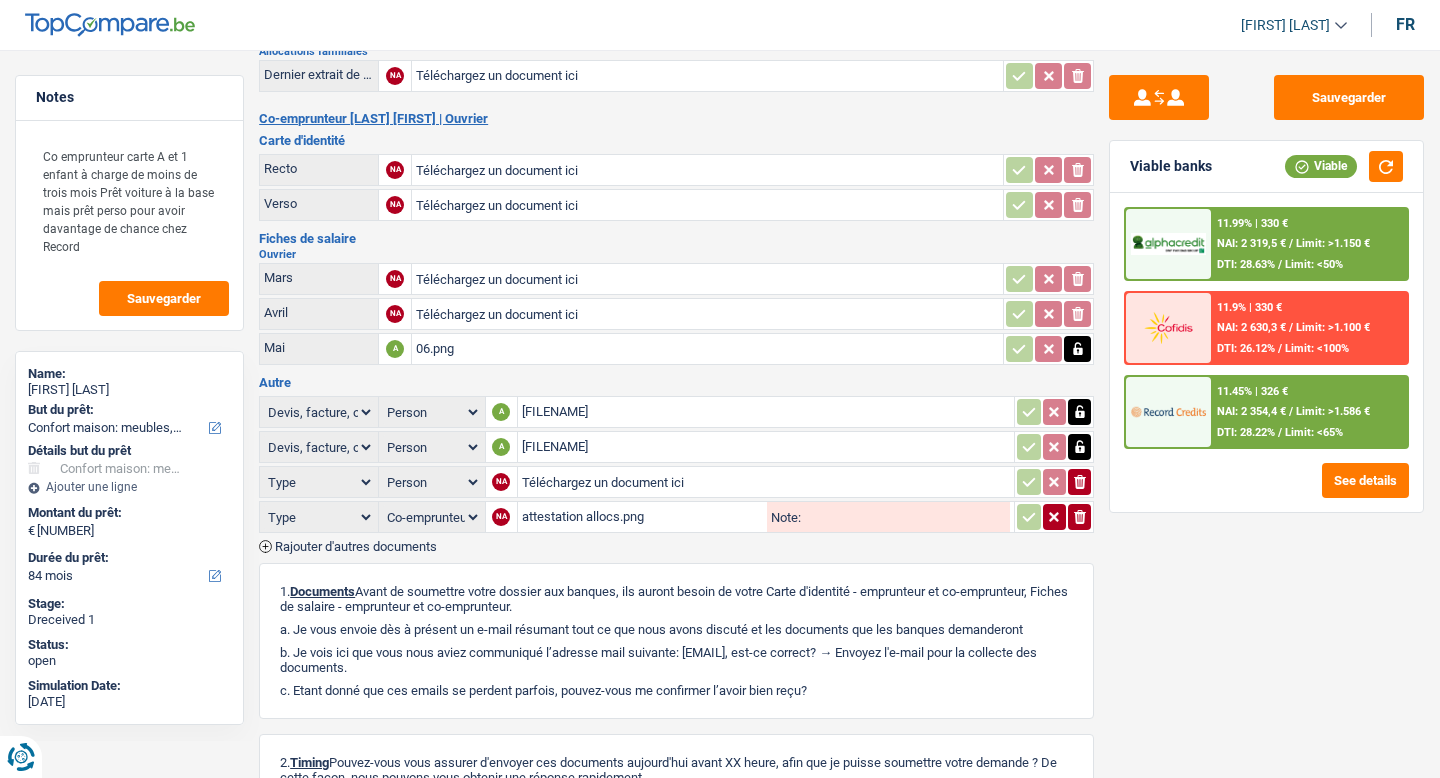 scroll, scrollTop: 327, scrollLeft: 0, axis: vertical 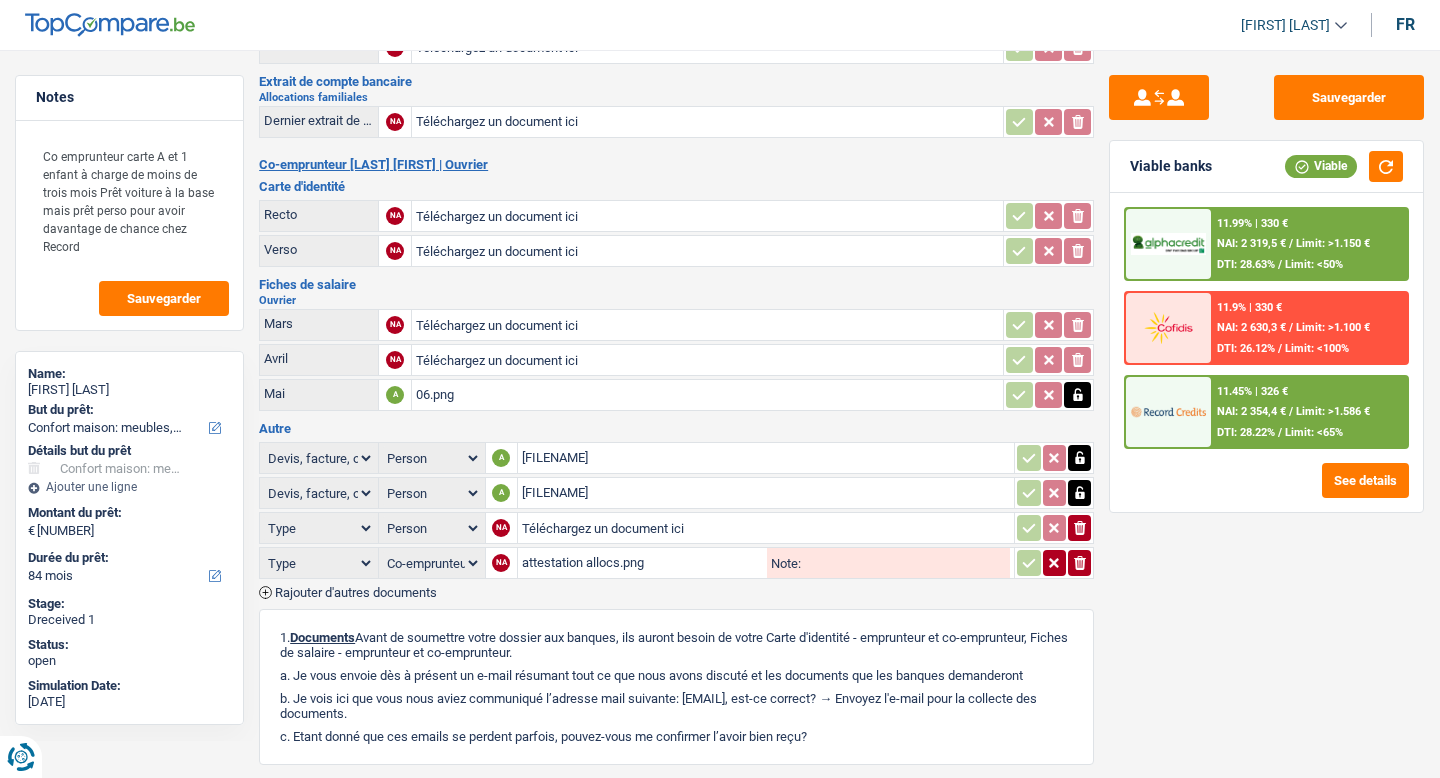 click on "[FILENAME]" at bounding box center (766, 458) 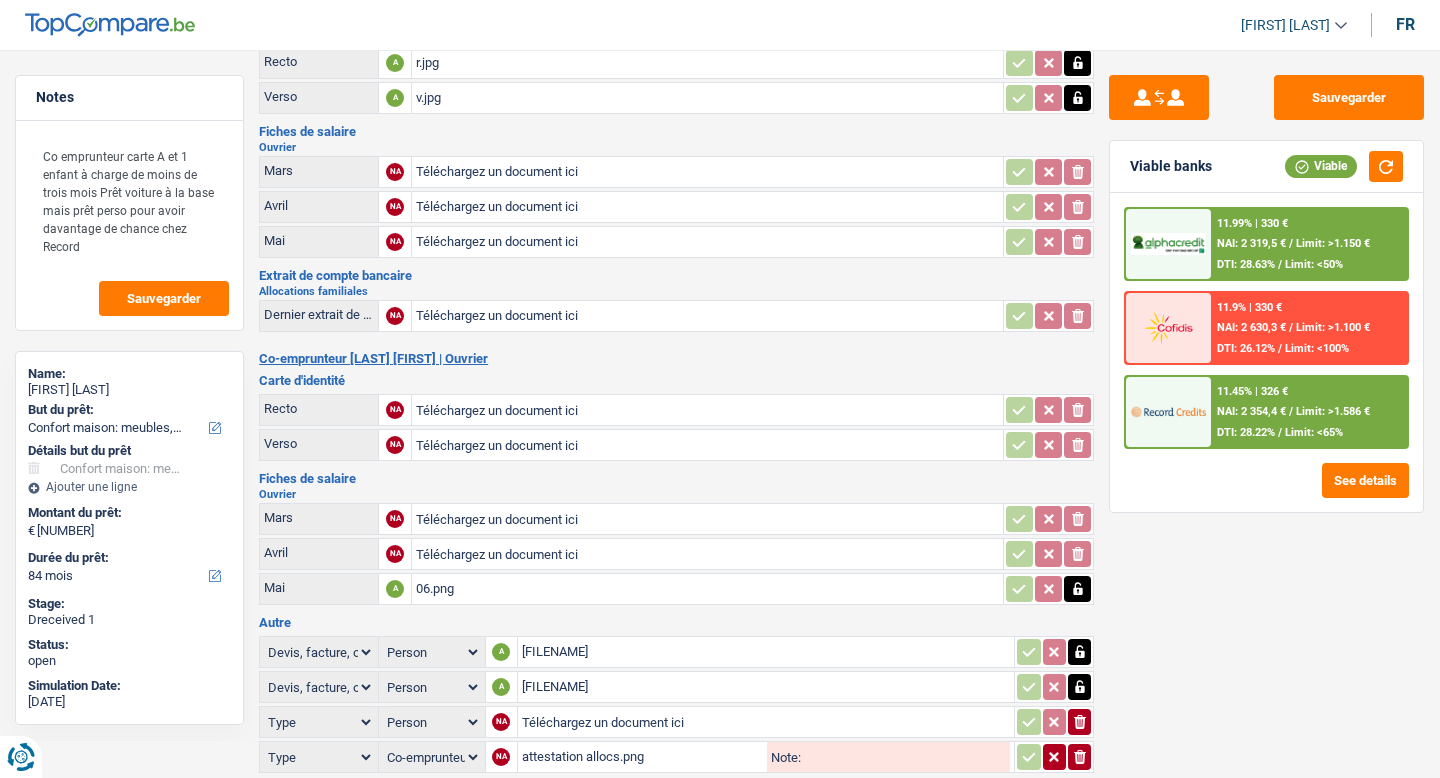 scroll, scrollTop: 0, scrollLeft: 0, axis: both 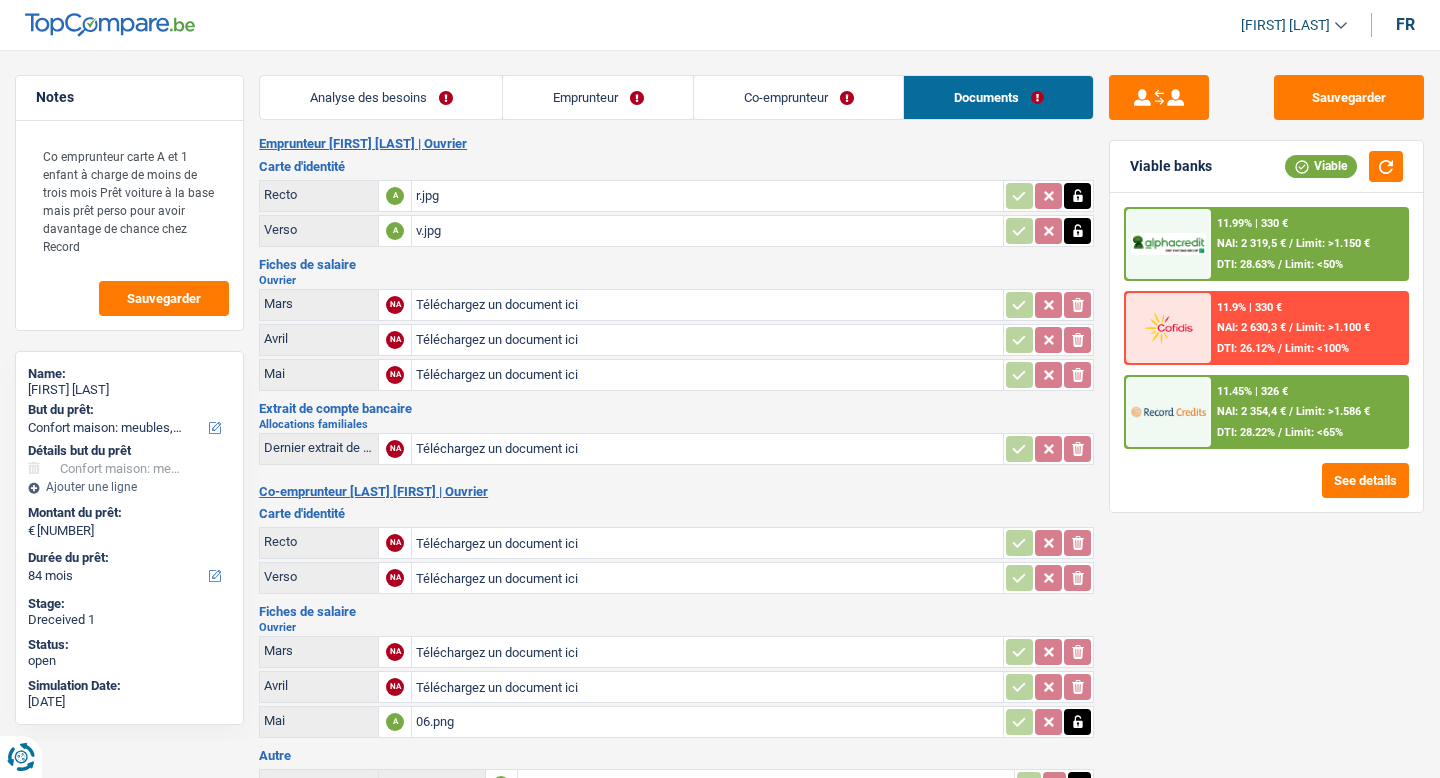click on "Téléchargez un document ici" at bounding box center [707, 543] 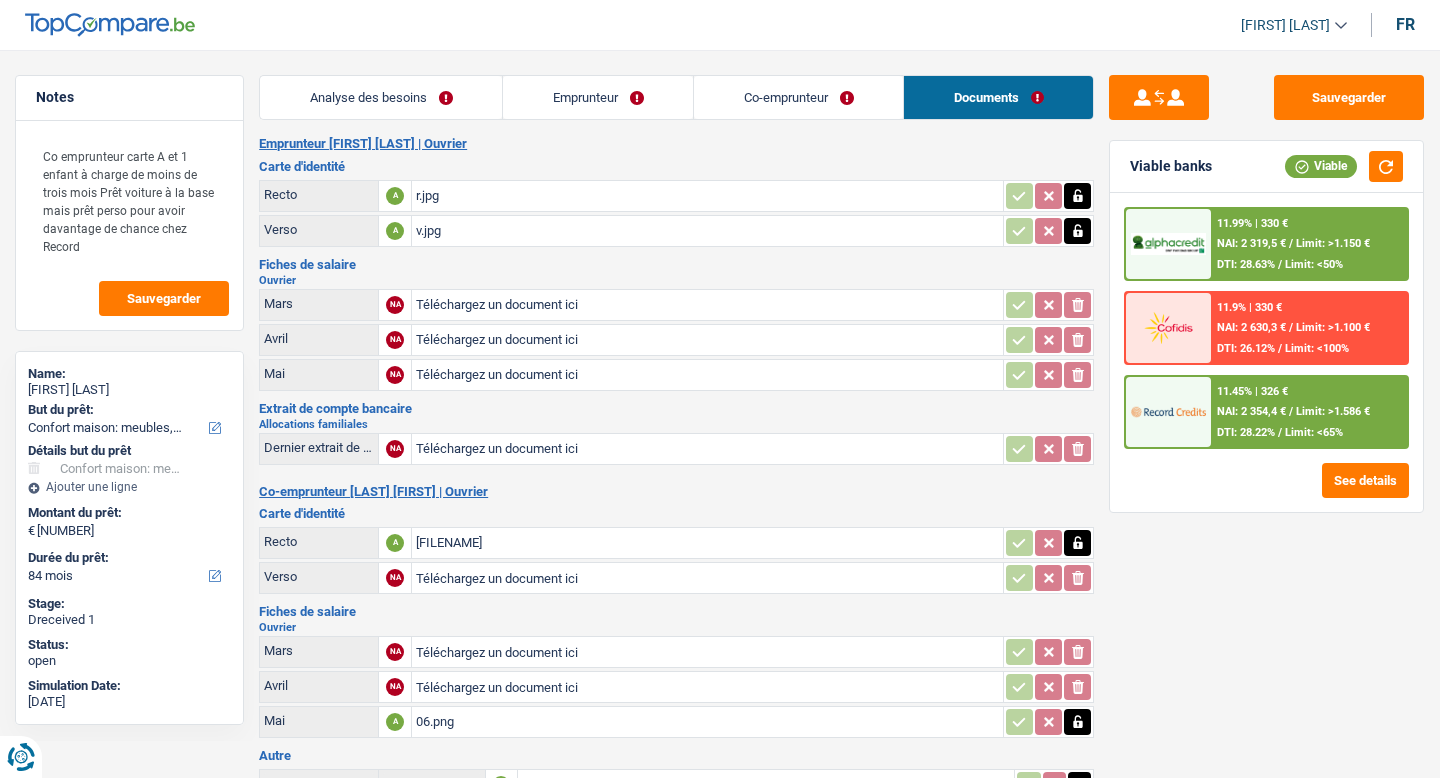 click on "Téléchargez un document ici" at bounding box center (707, 578) 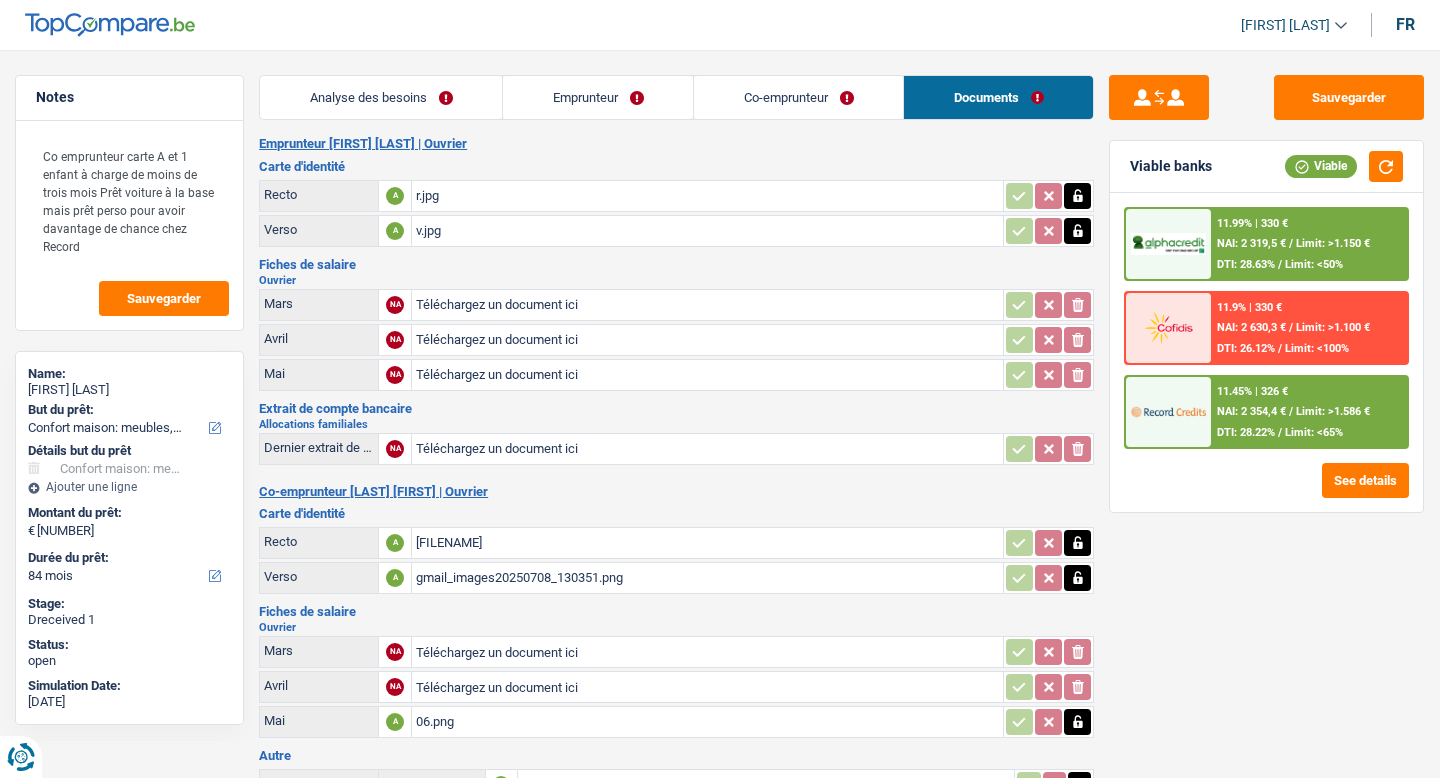 click on "Téléchargez un document ici" at bounding box center (707, 305) 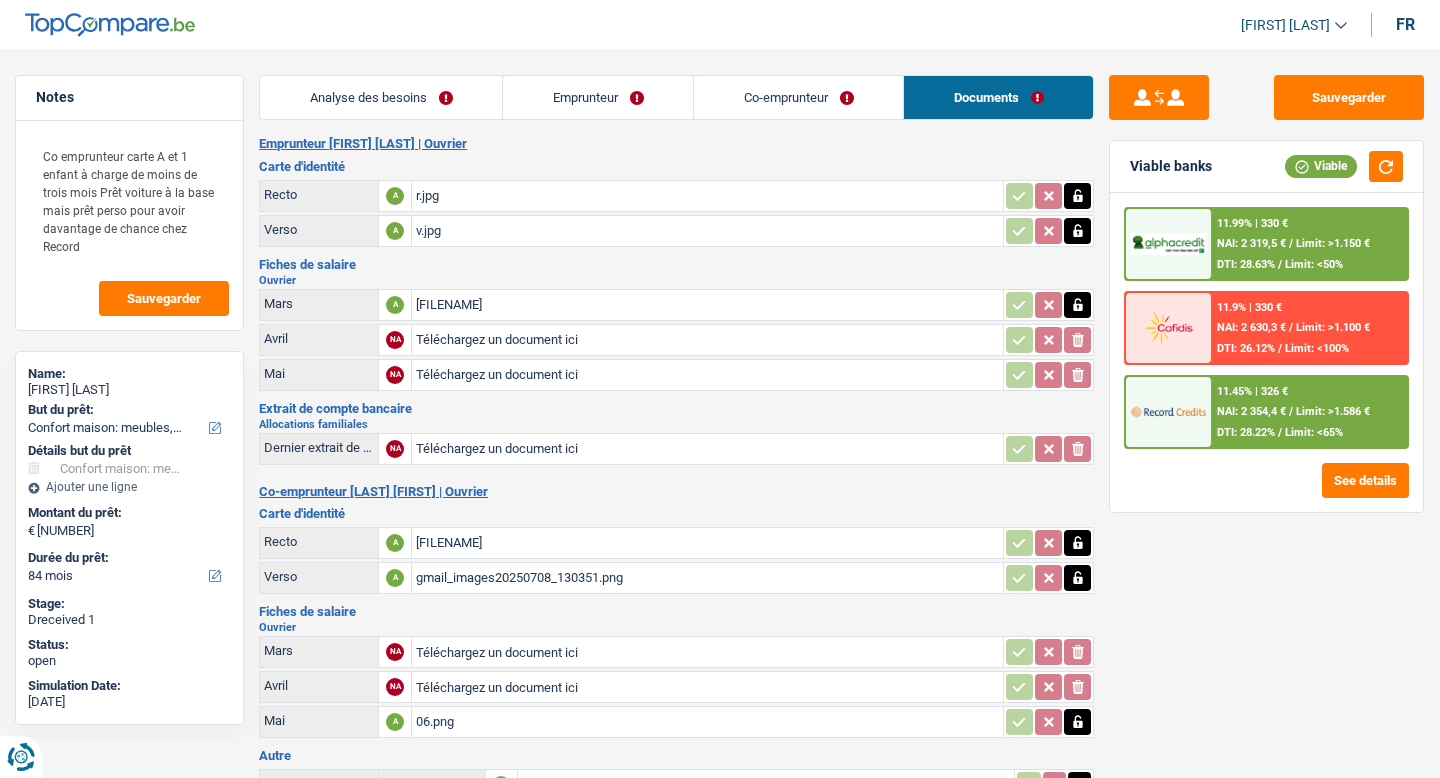click on "Téléchargez un document ici" at bounding box center [707, 340] 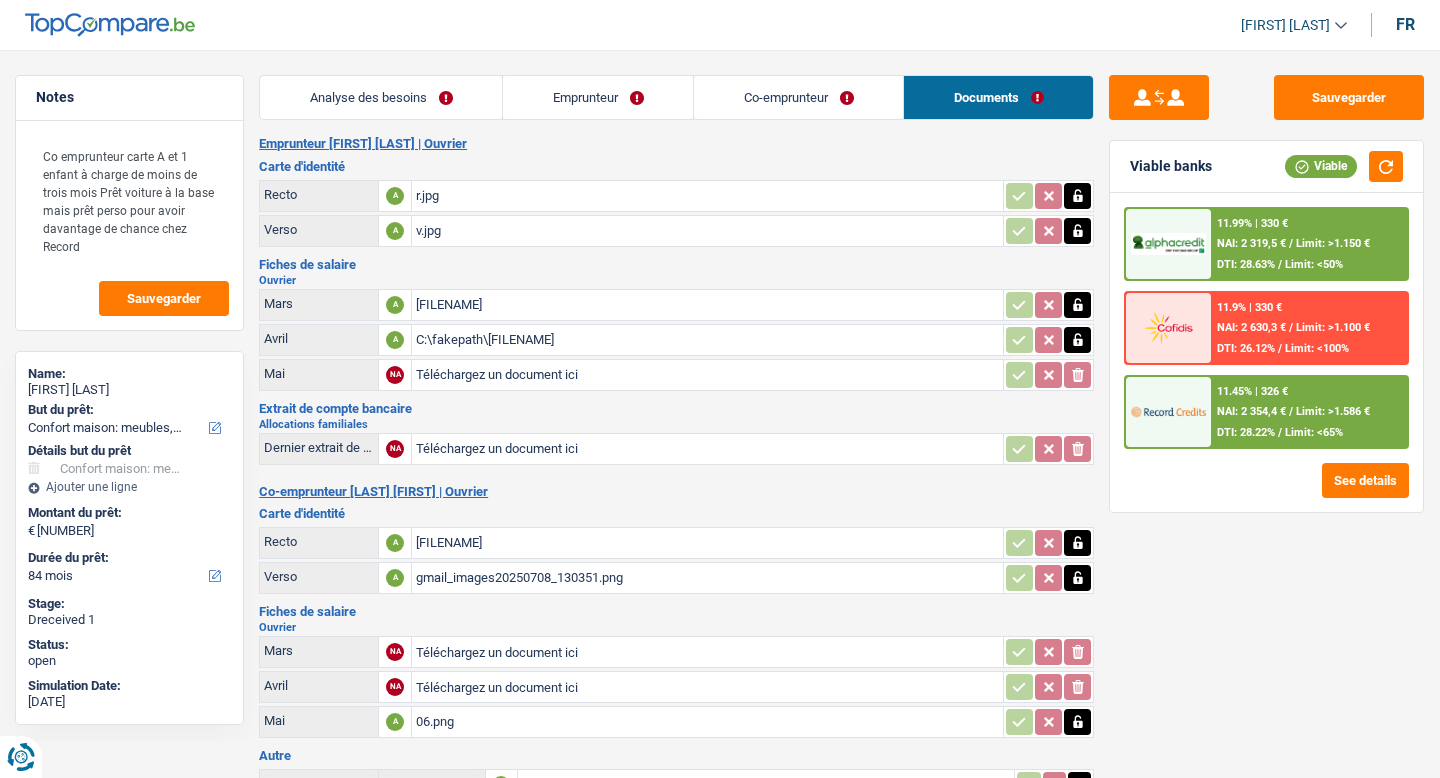 click on "Téléchargez un document ici" at bounding box center [707, 375] 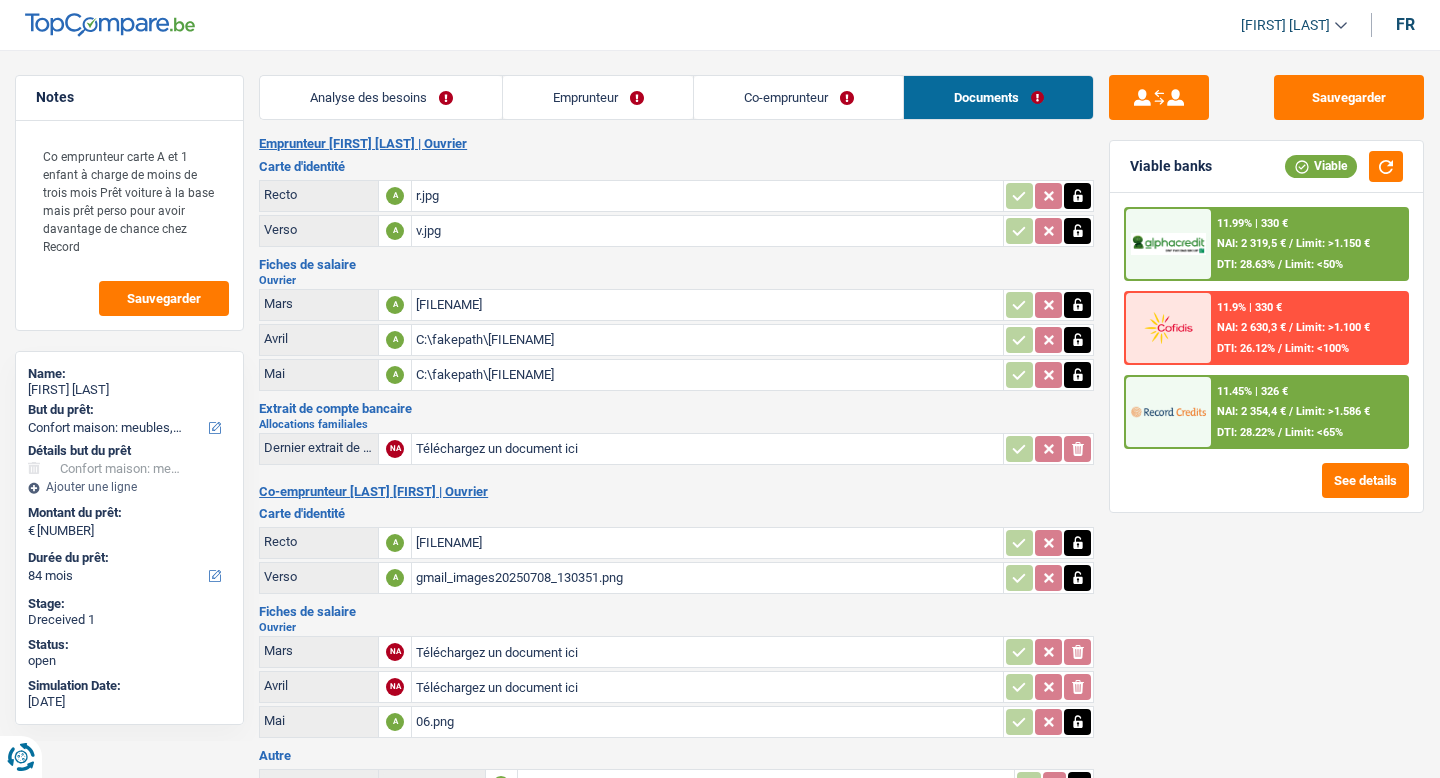 click on "Emprunteur" at bounding box center (598, 97) 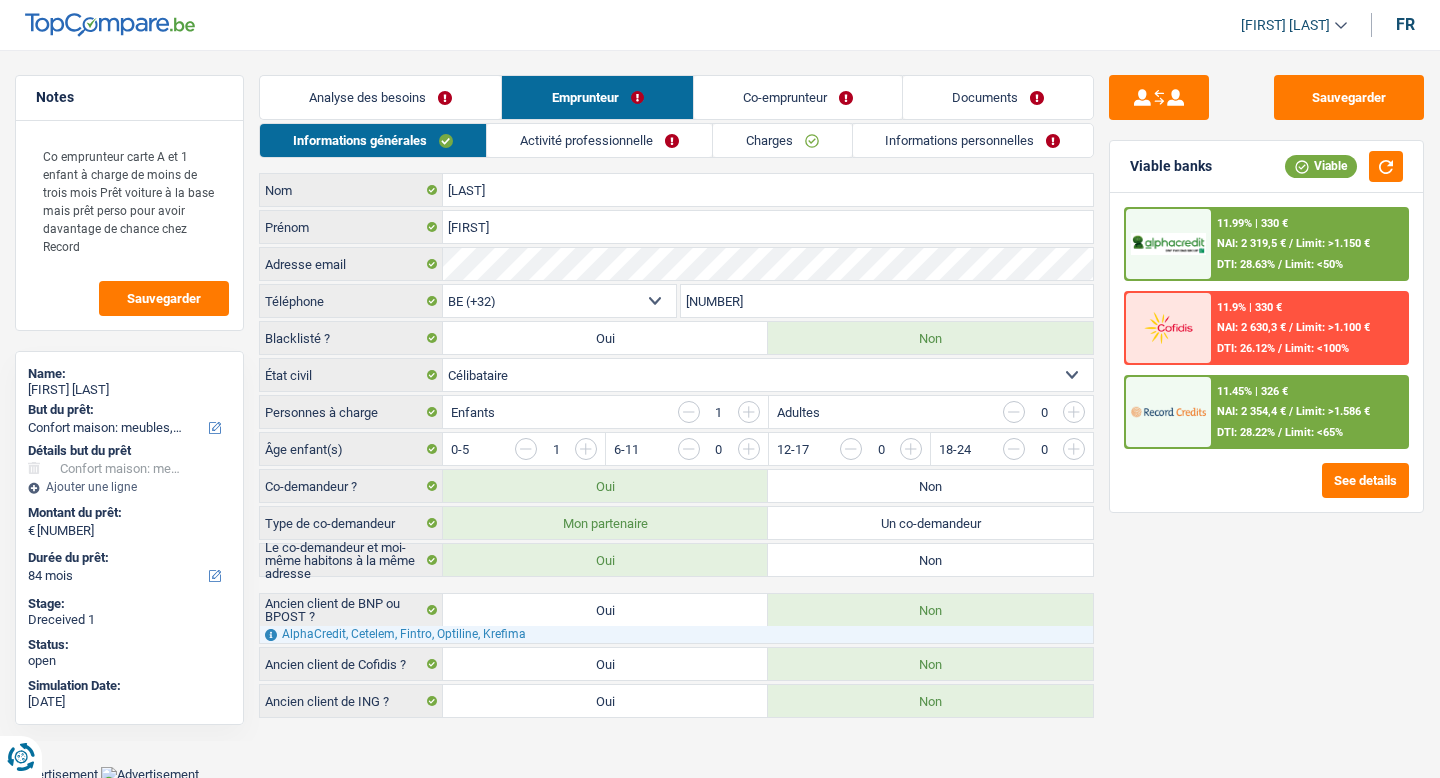 click on "Activité professionnelle" at bounding box center [599, 140] 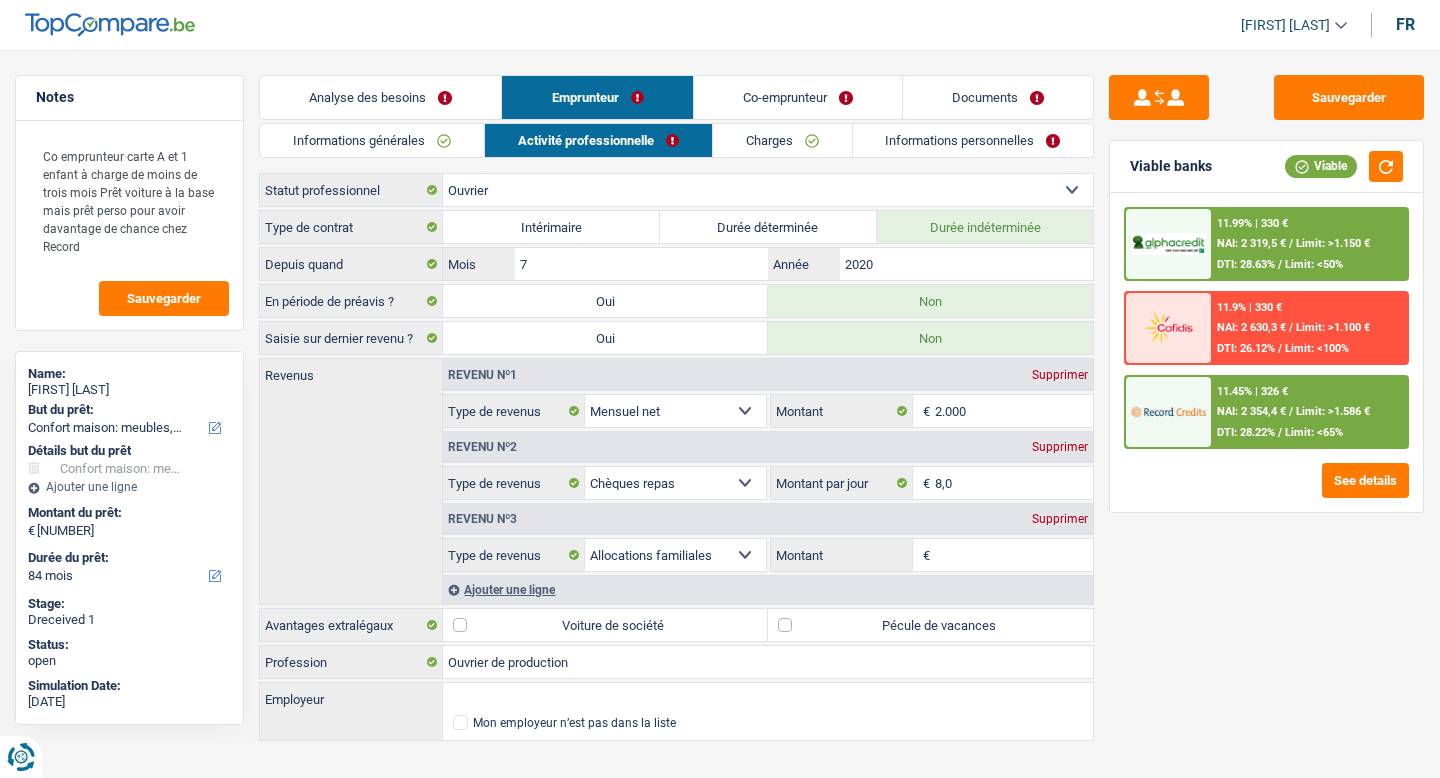 click on "Charges" at bounding box center [782, 140] 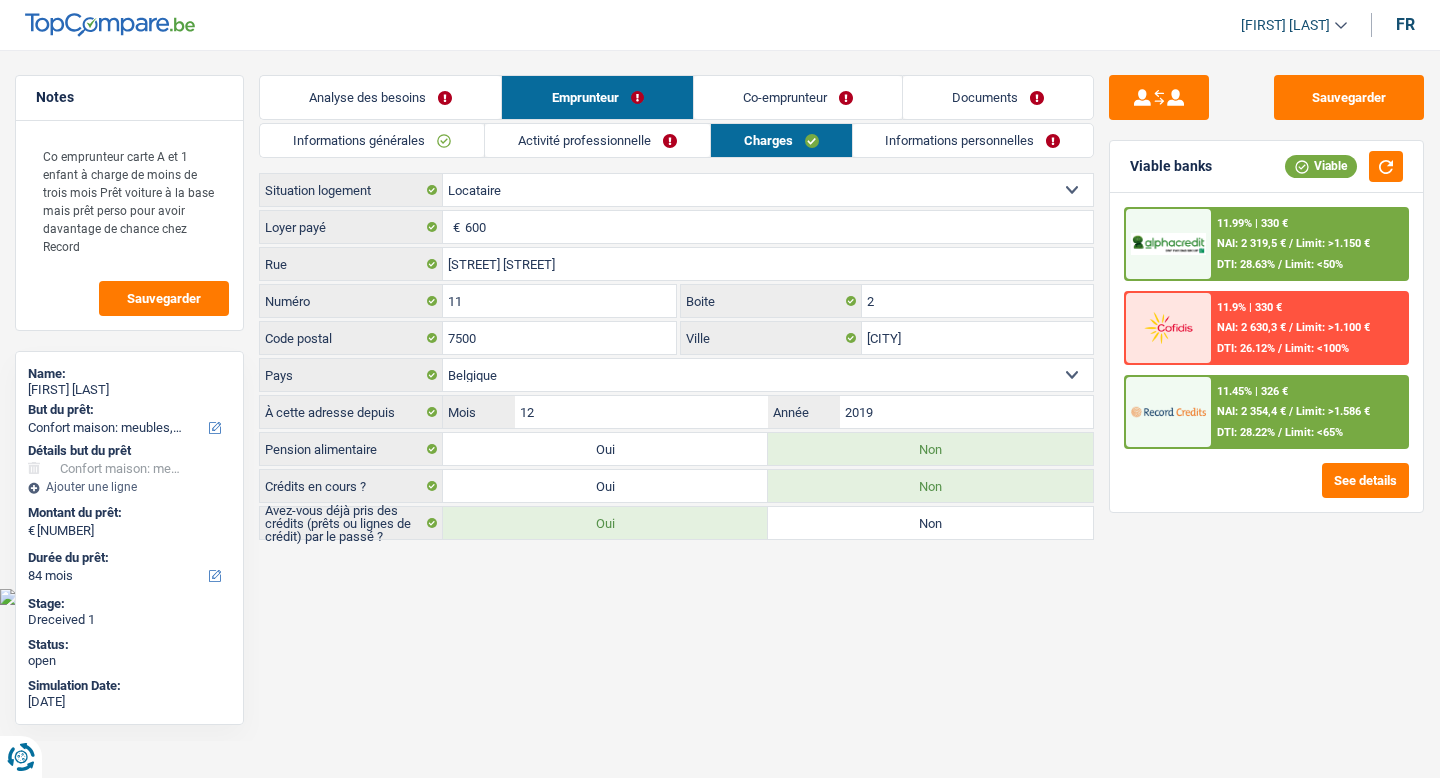 click on "Activité professionnelle" at bounding box center (597, 140) 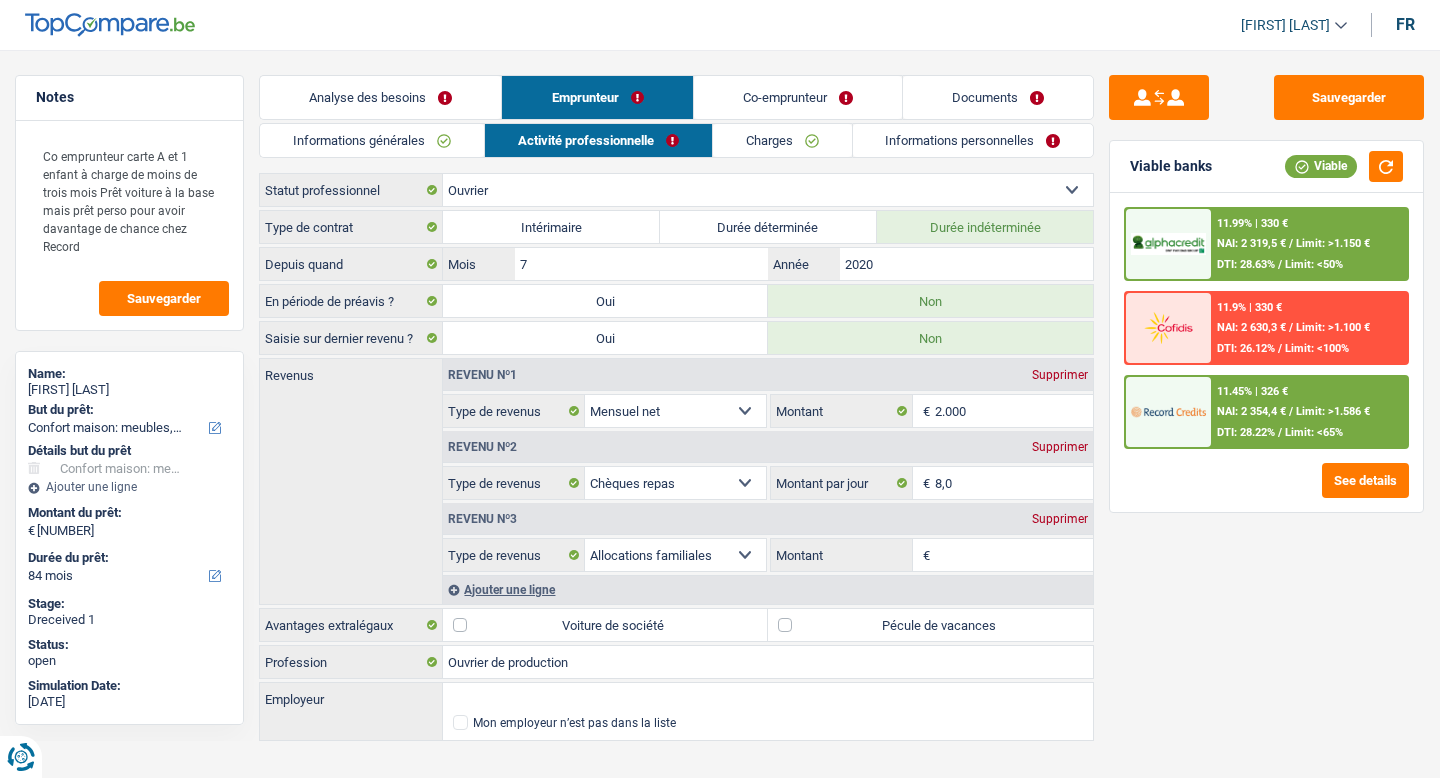 click on "Co-emprunteur" at bounding box center (798, 97) 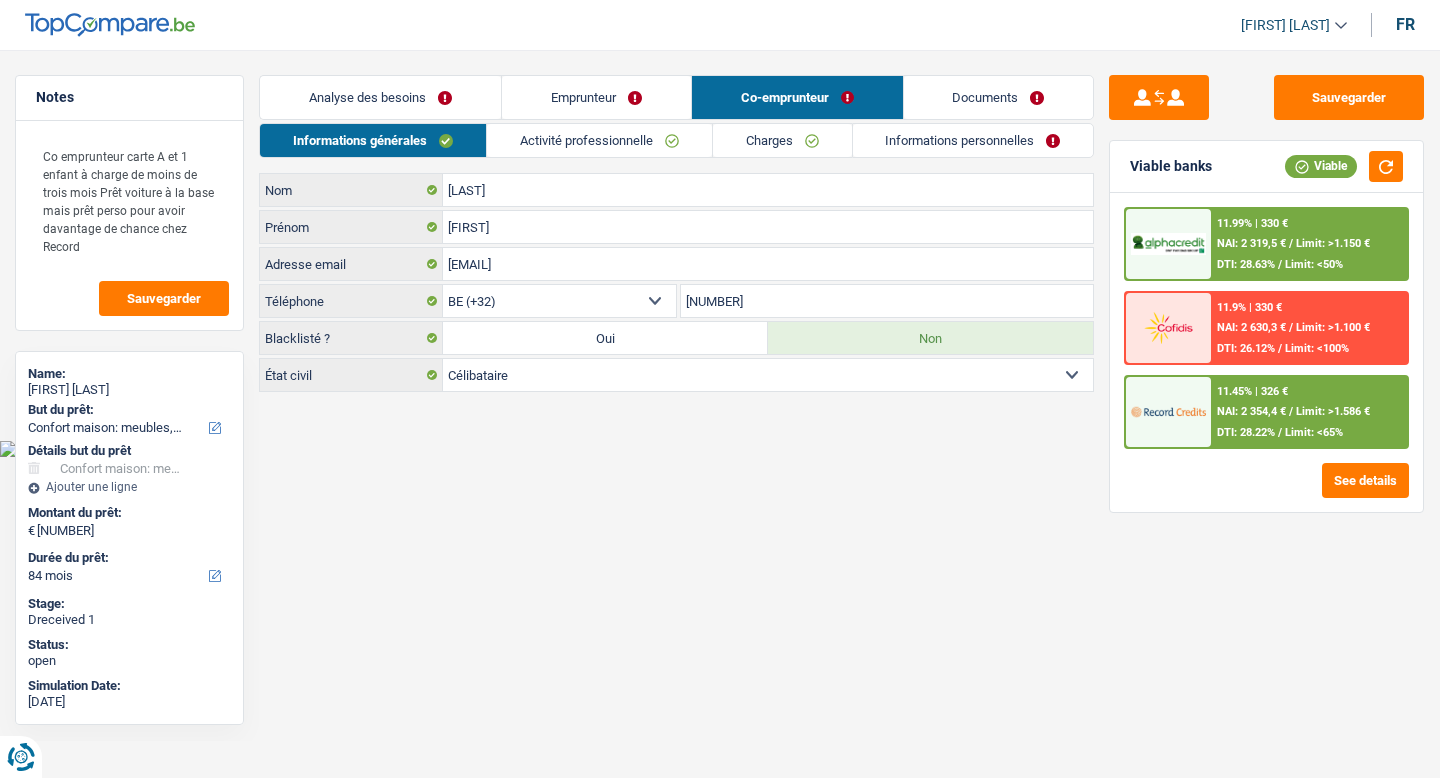 click on "Activité professionnelle" at bounding box center (599, 140) 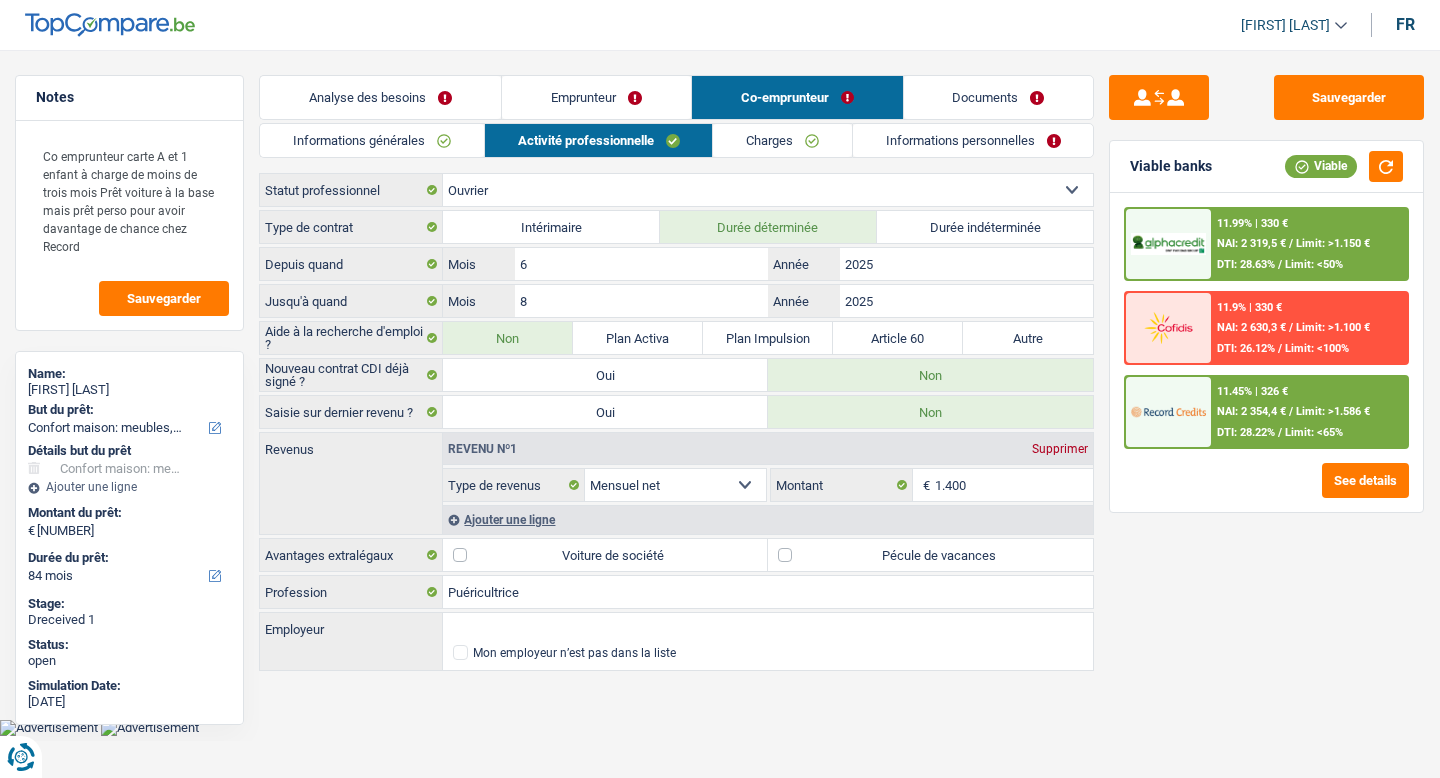 click on "Documents" at bounding box center [999, 97] 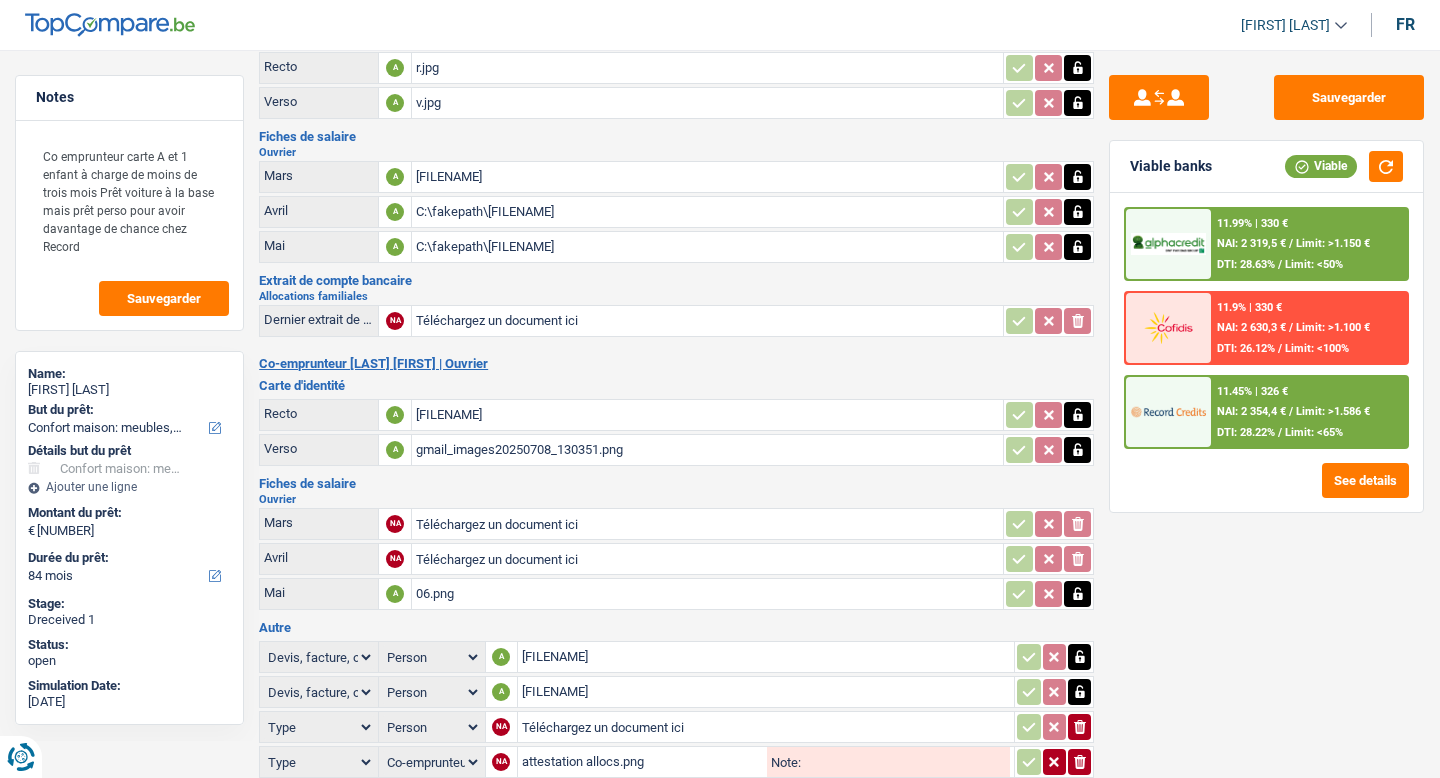 scroll, scrollTop: 149, scrollLeft: 0, axis: vertical 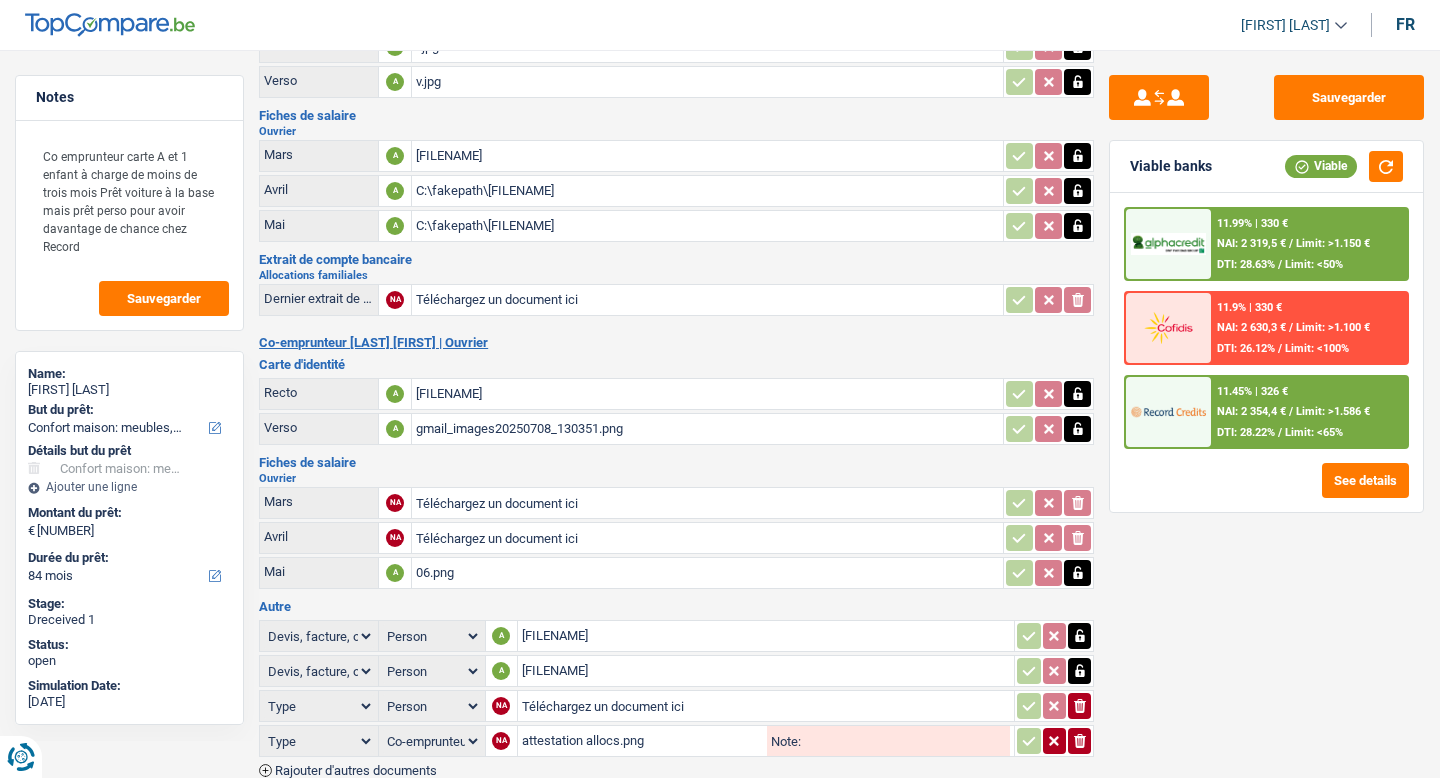 click on "ab1e2c22-1751724314535_20250705_160124.jpg" at bounding box center (766, 636) 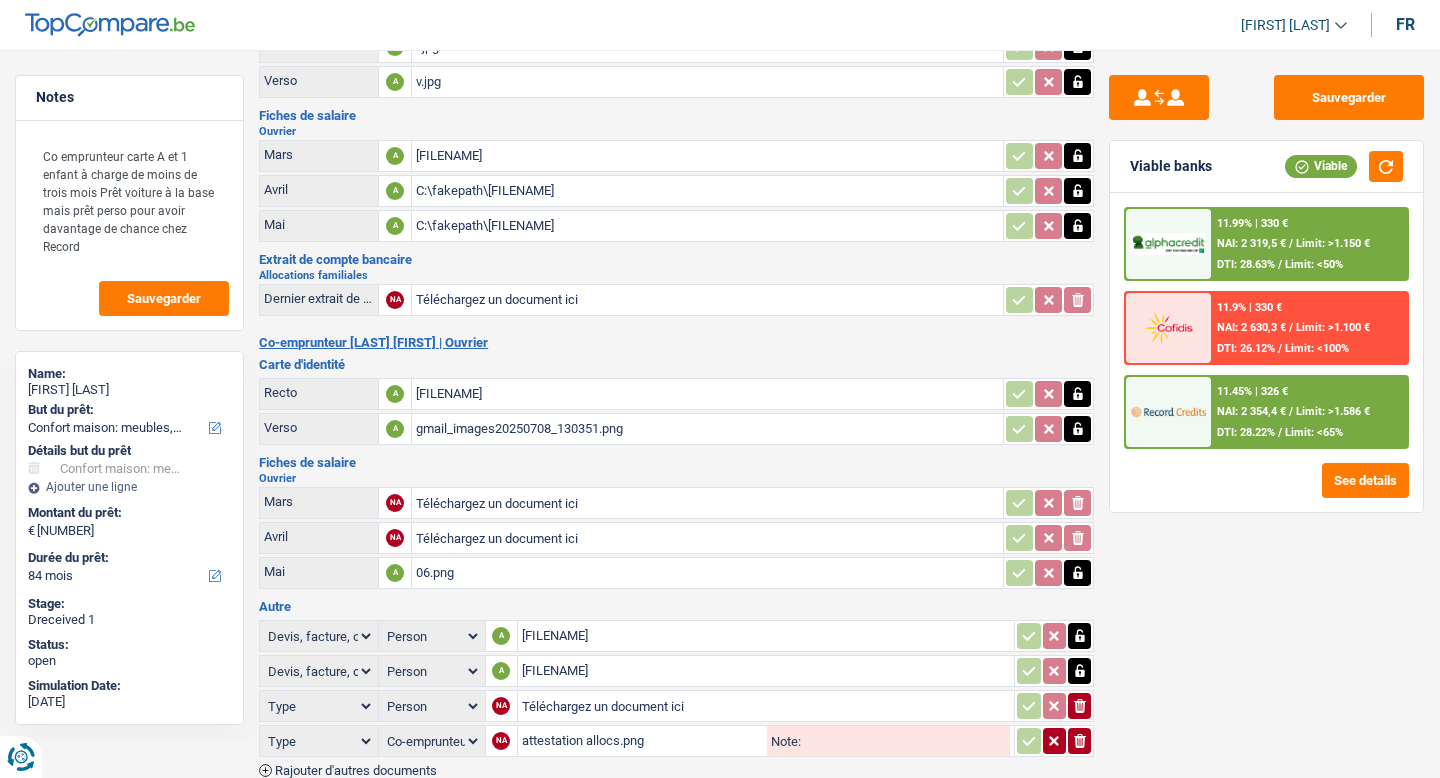 click on "Téléchargez un document ici" at bounding box center (706, 300) 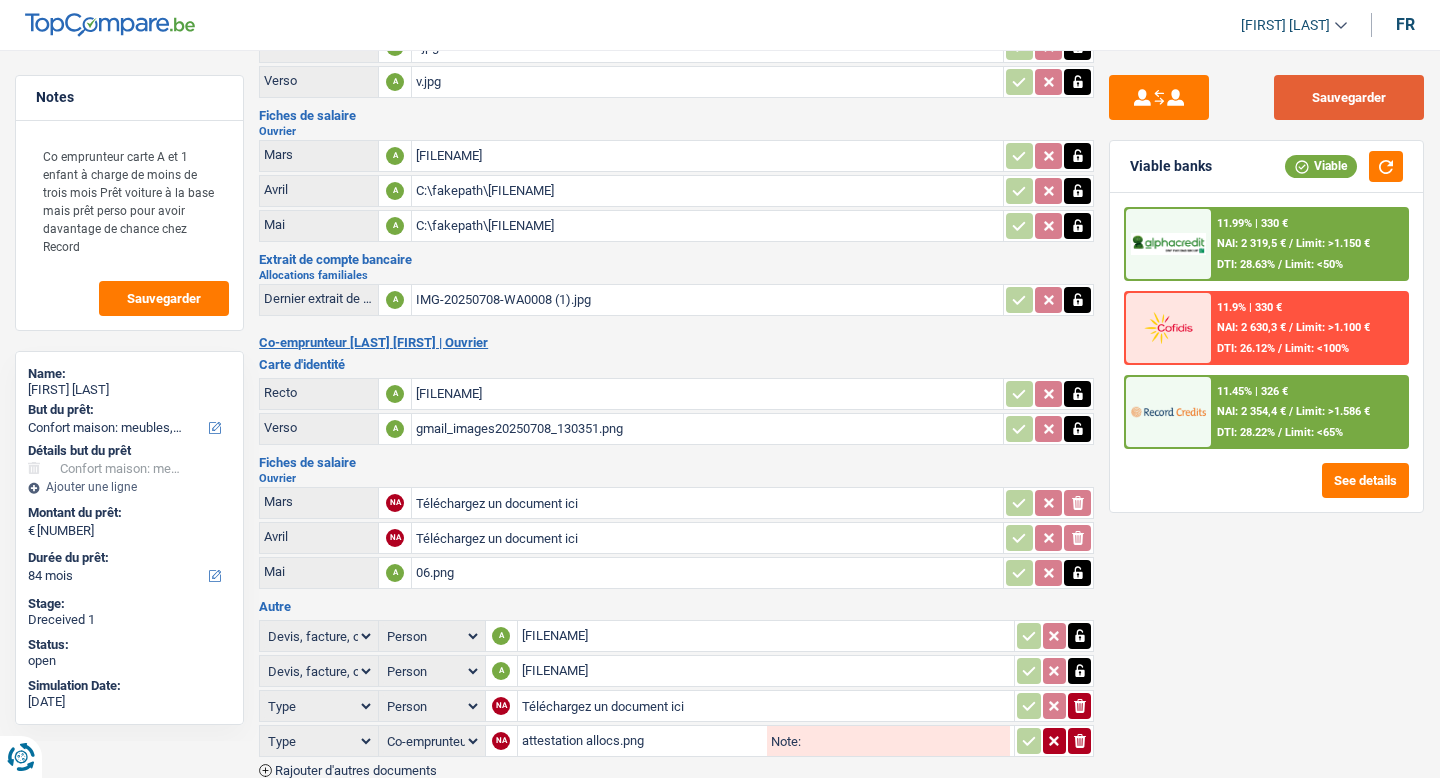 click on "Sauvegarder" at bounding box center (1349, 97) 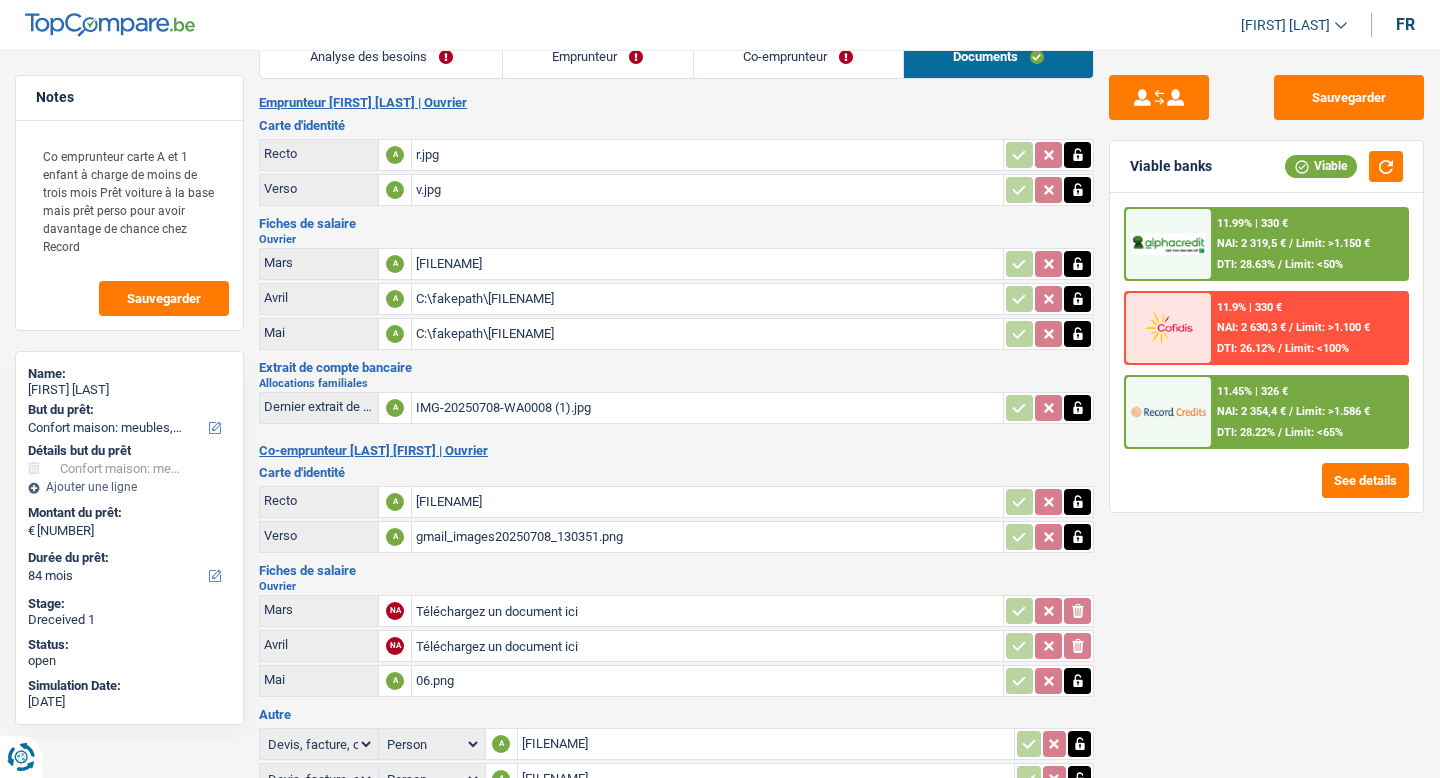 scroll, scrollTop: 0, scrollLeft: 0, axis: both 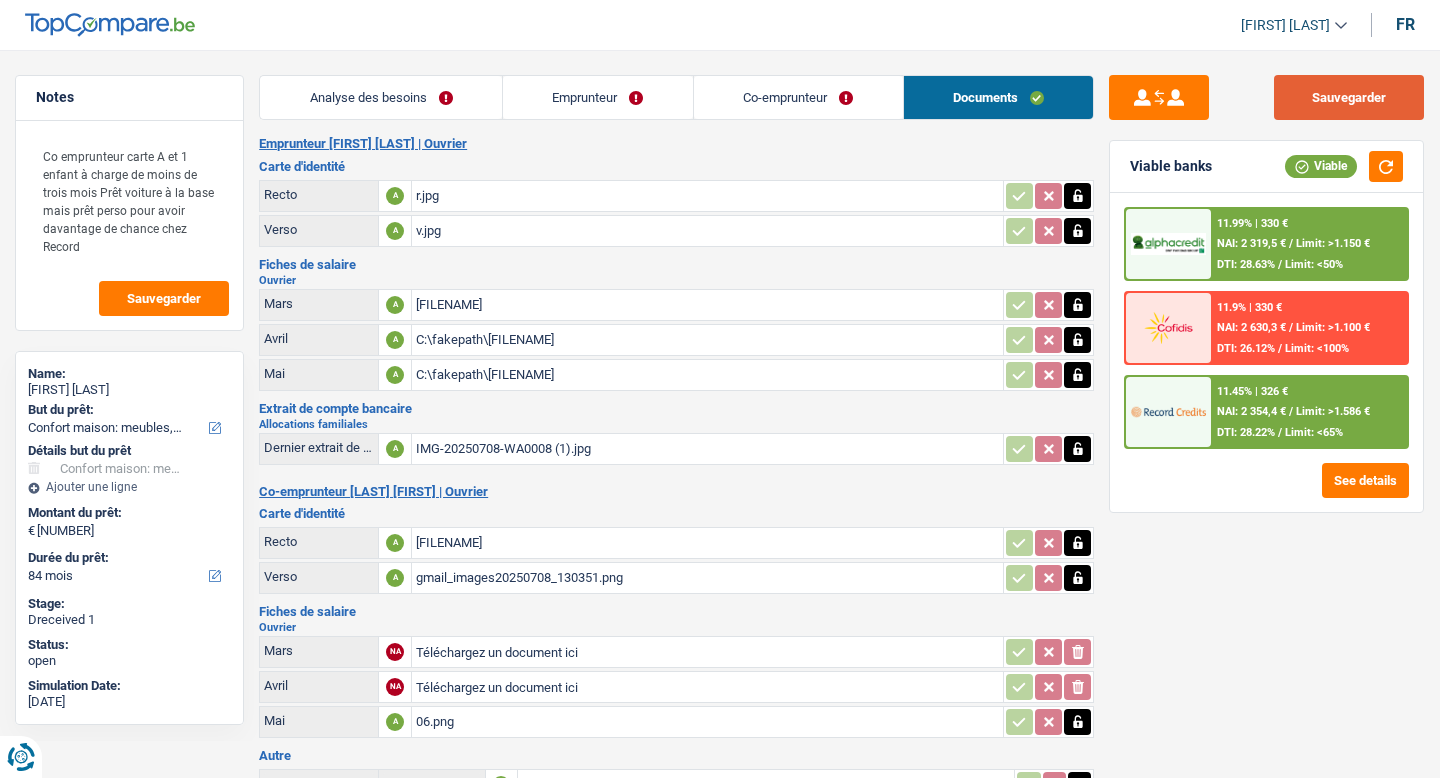 click on "Sauvegarder" at bounding box center (1349, 97) 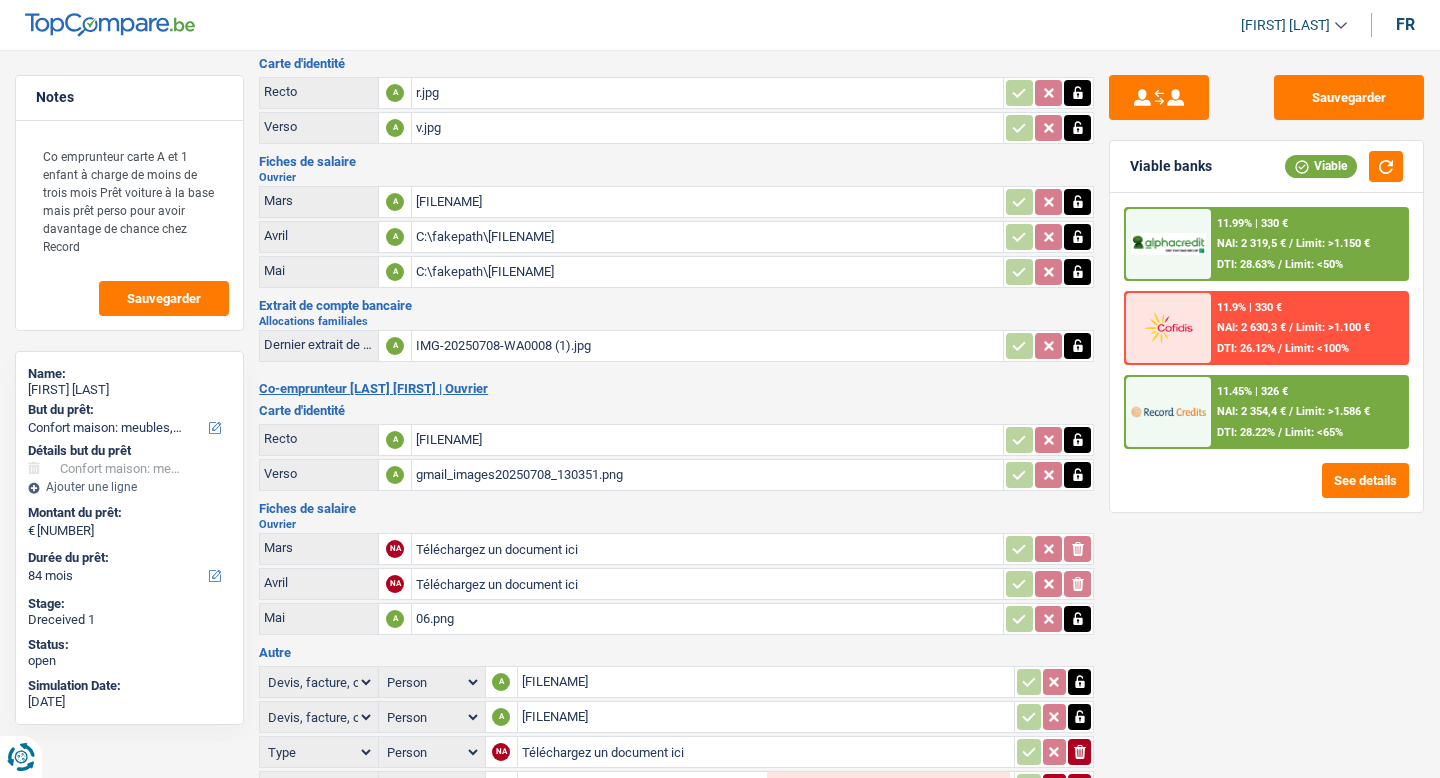 scroll, scrollTop: 104, scrollLeft: 0, axis: vertical 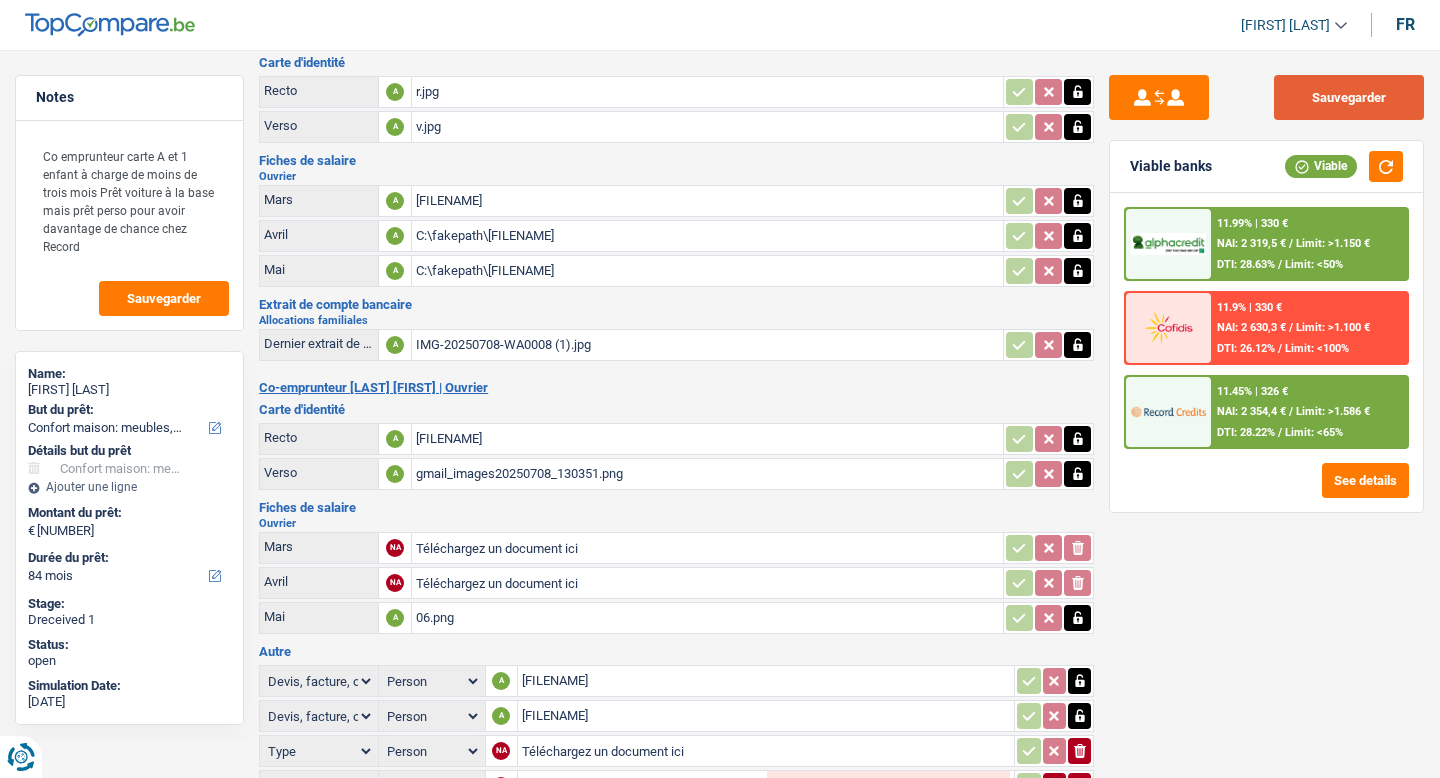 click on "Sauvegarder" at bounding box center (1349, 97) 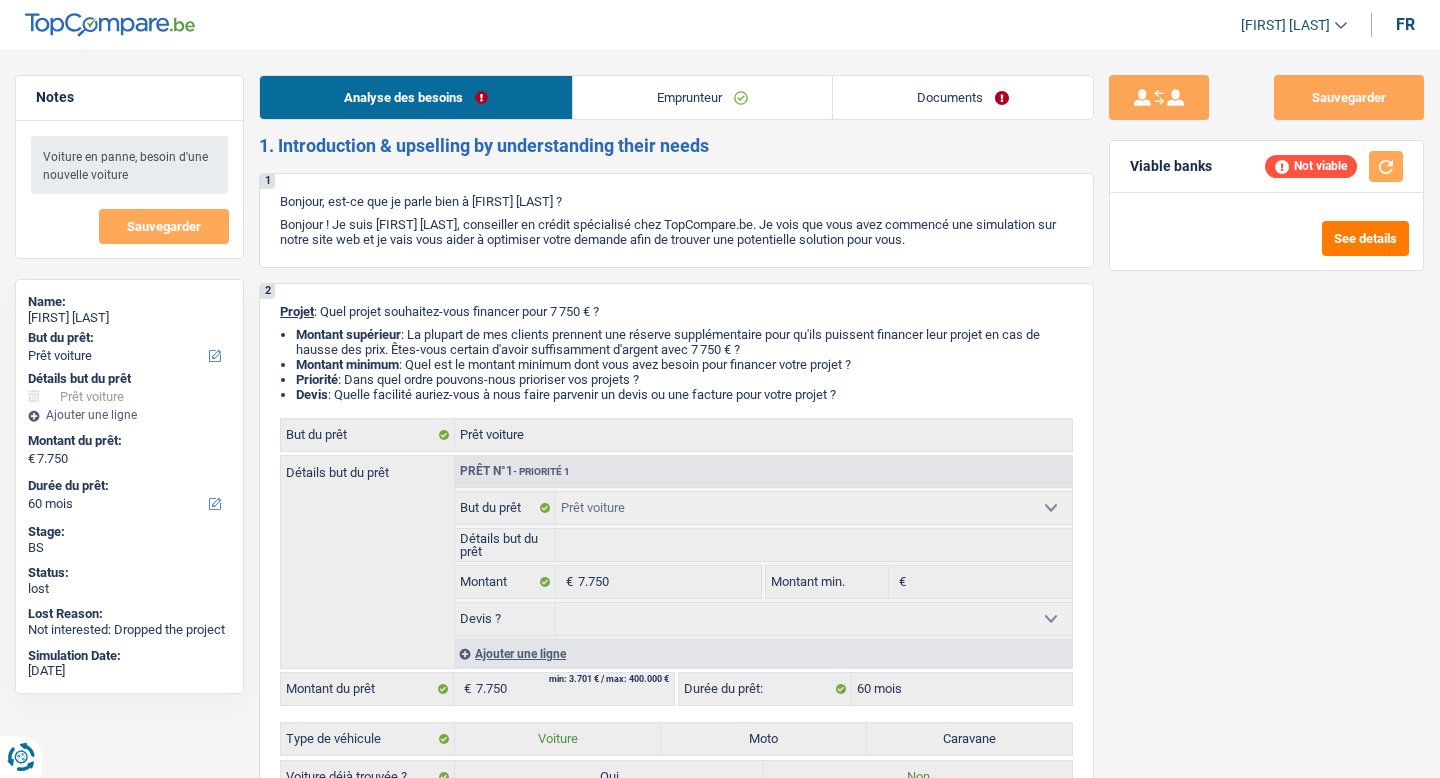 scroll, scrollTop: 0, scrollLeft: 0, axis: both 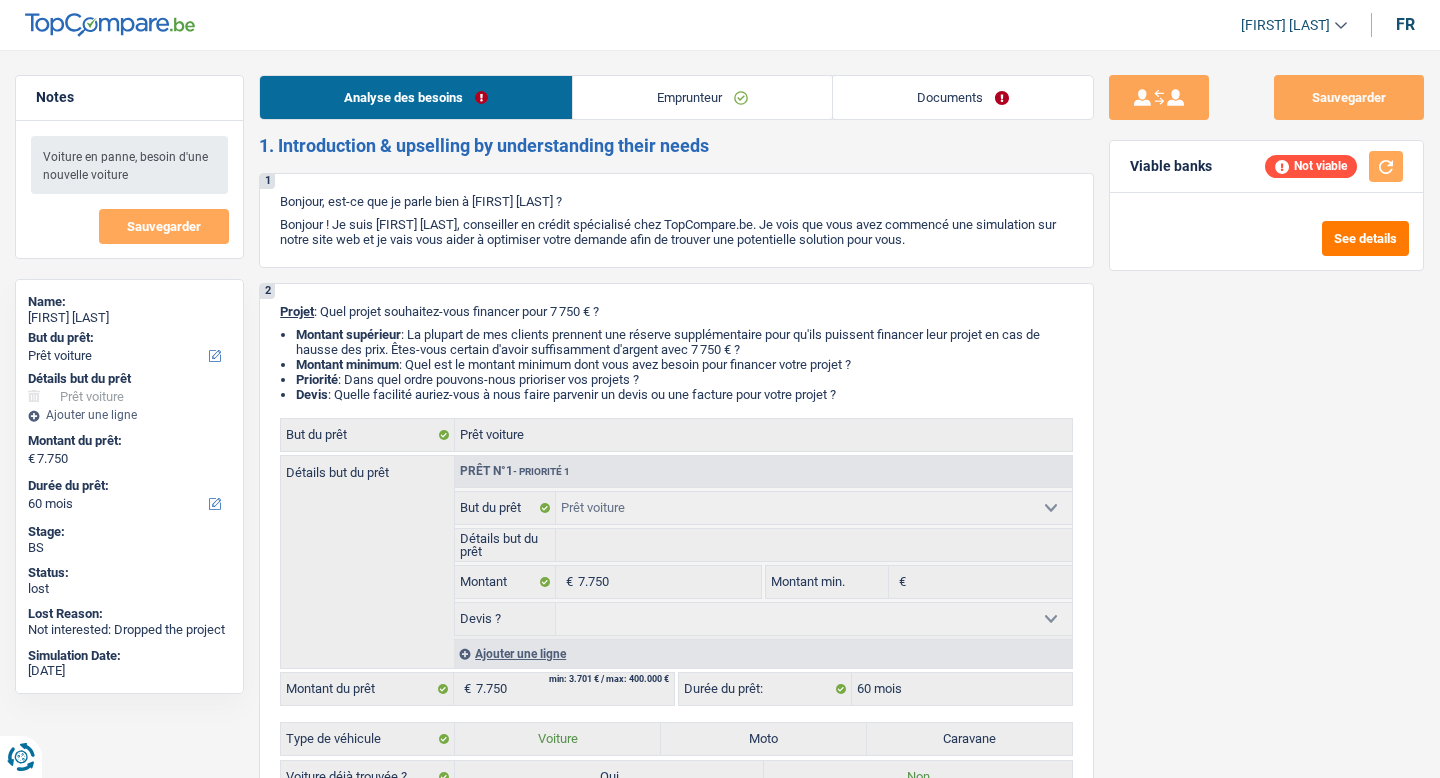 click on "Documents" at bounding box center [963, 97] 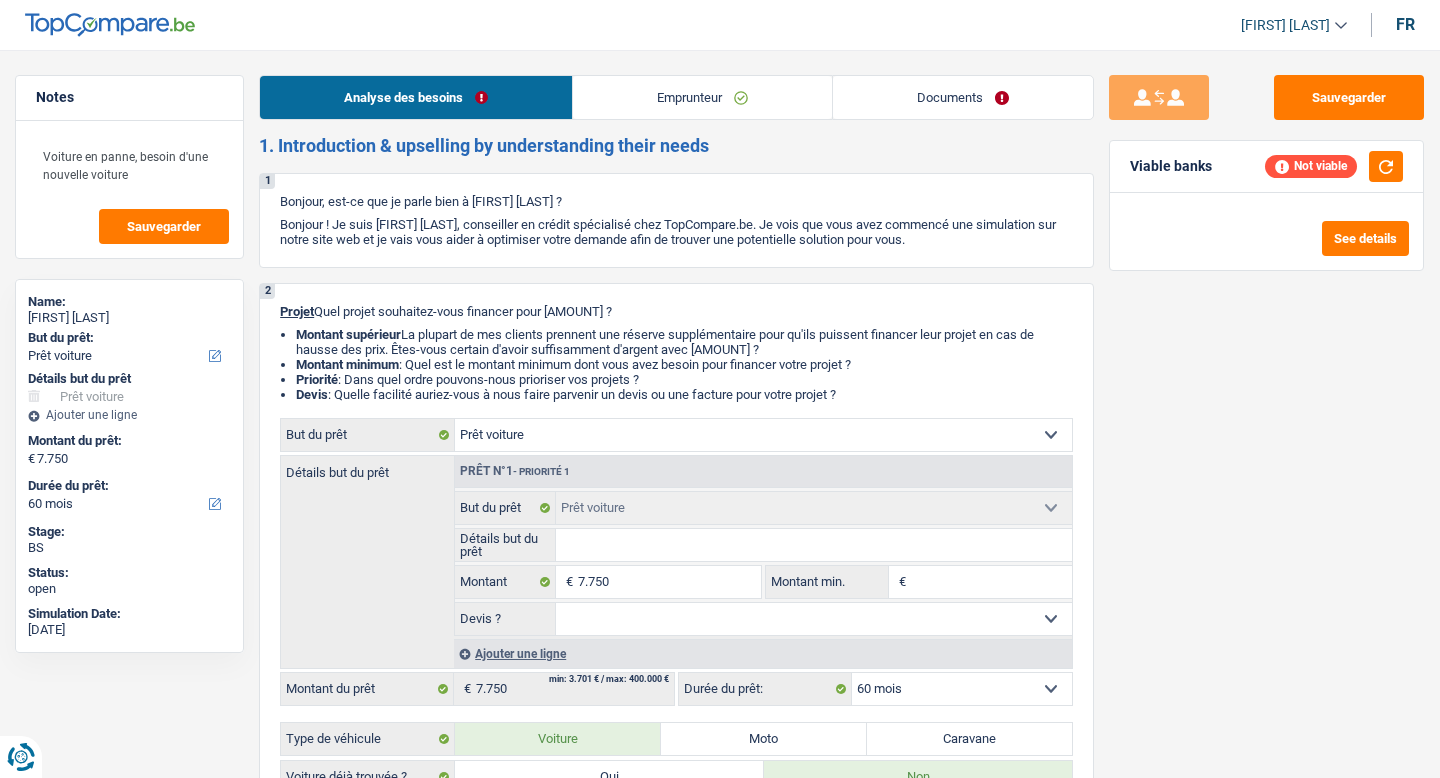 scroll, scrollTop: 0, scrollLeft: 0, axis: both 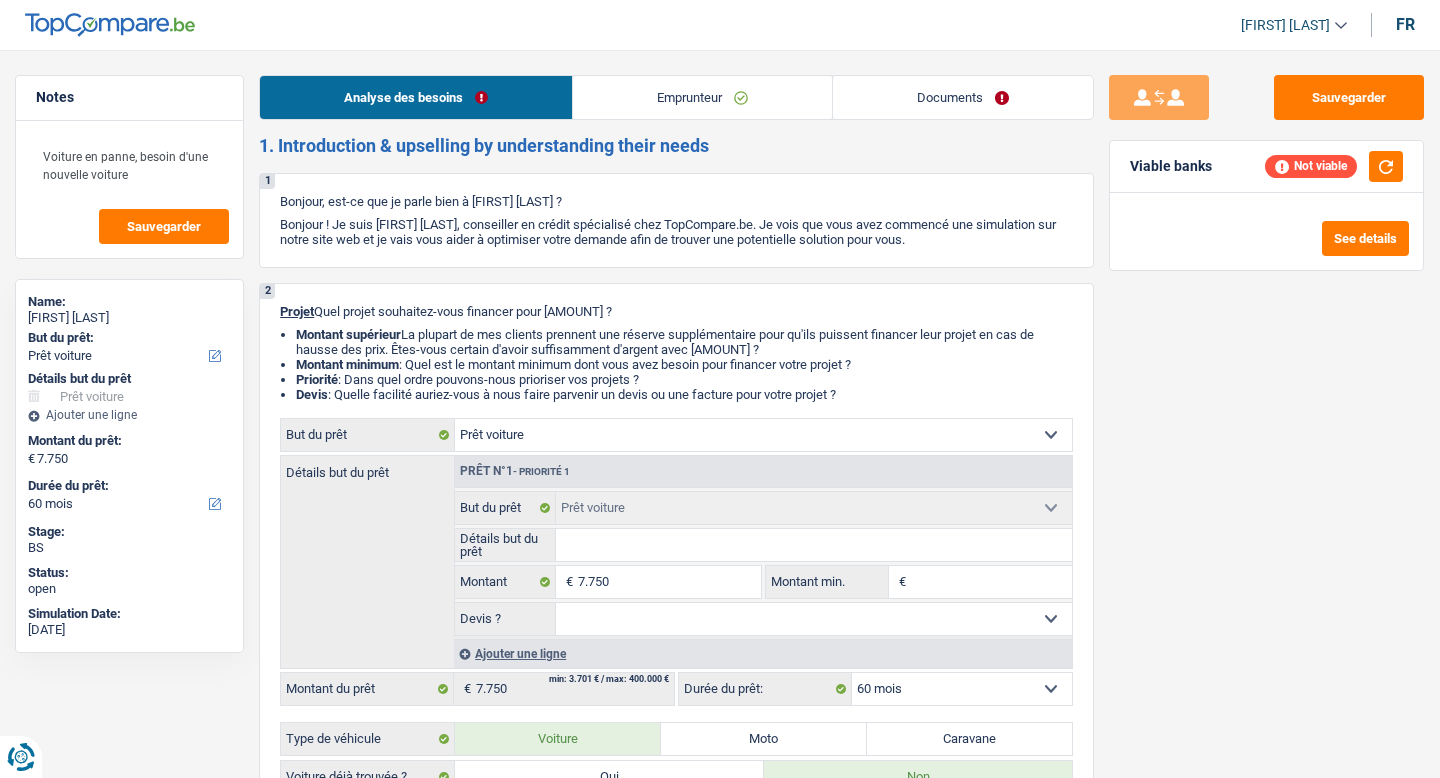 click on "Documents" at bounding box center [963, 97] 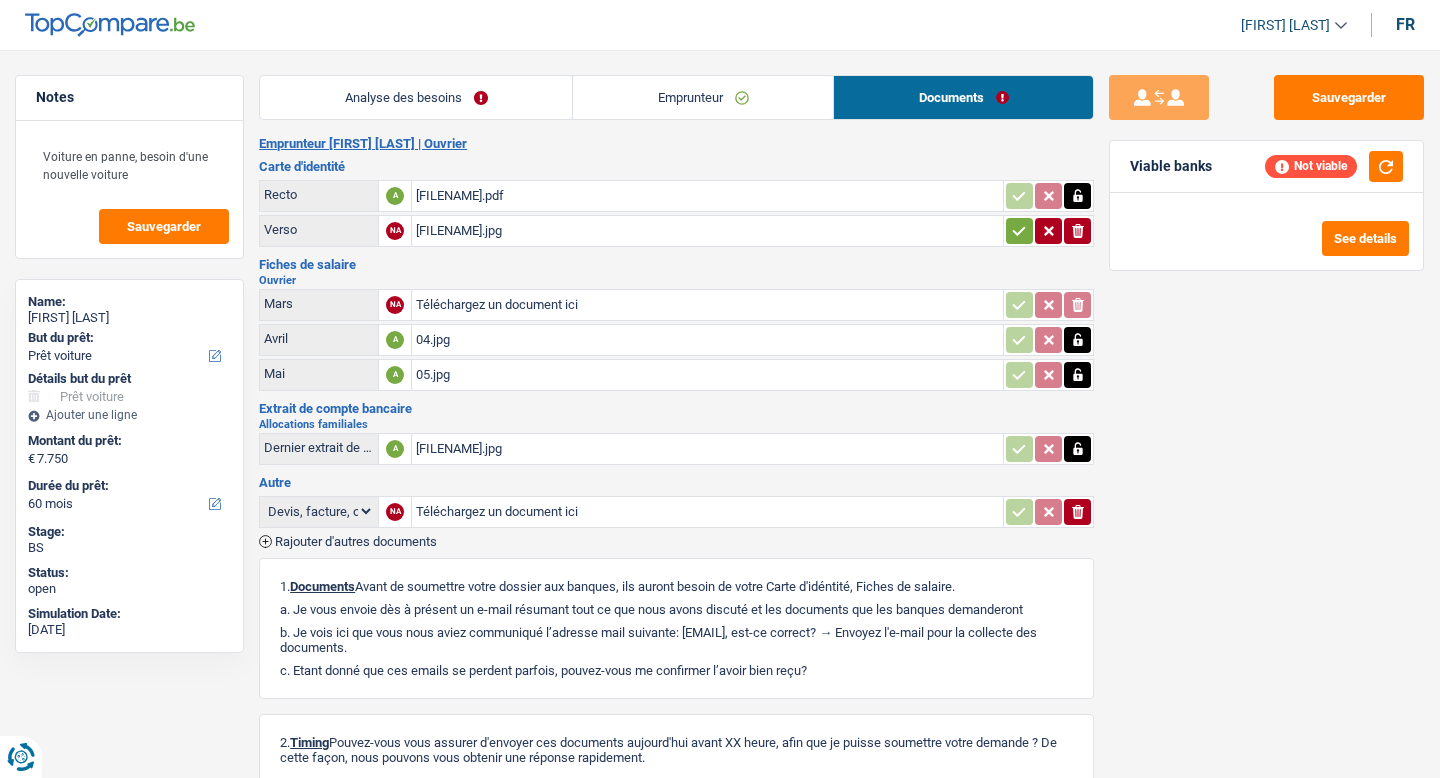 click on "Rajouter d'autres documents" at bounding box center [356, 541] 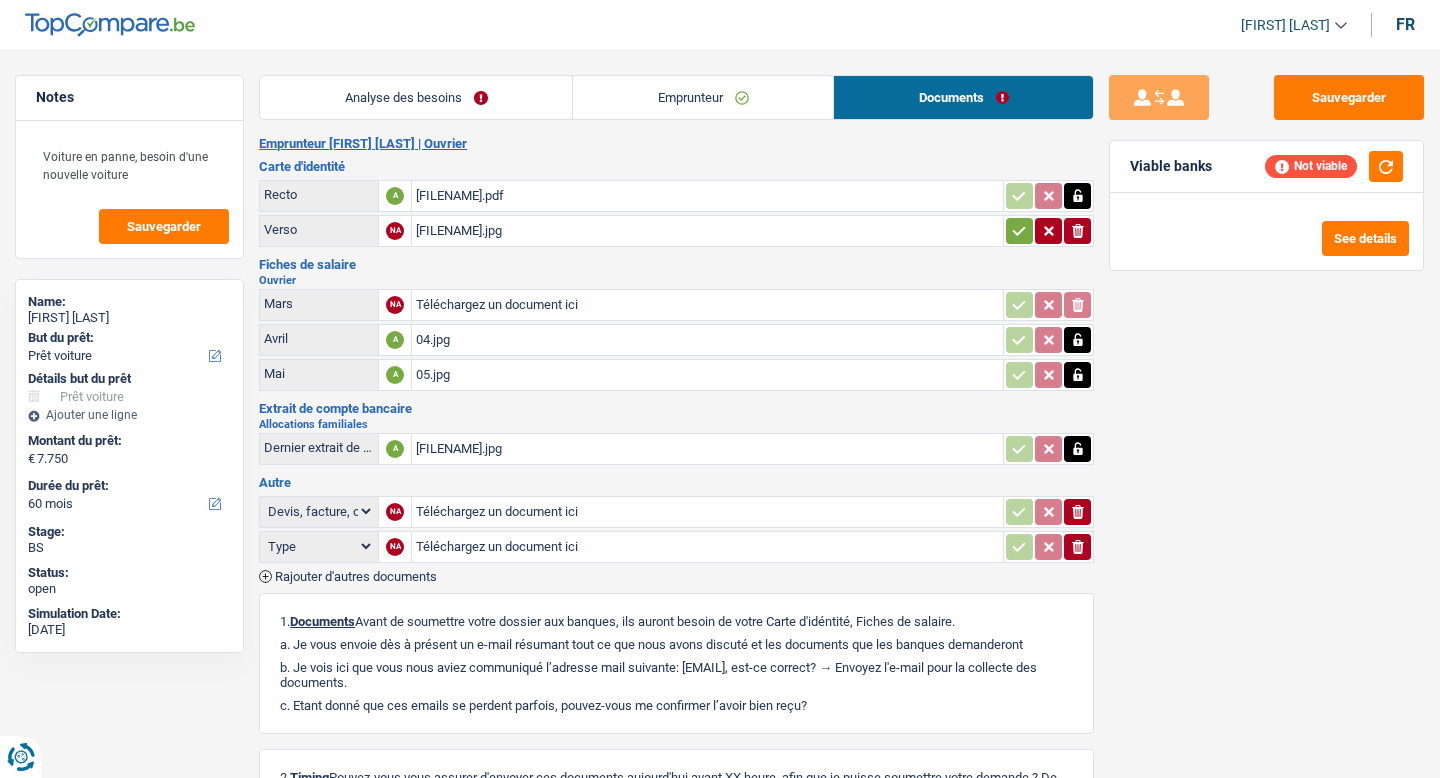 click on "Rajouter d'autres documents" at bounding box center [356, 576] 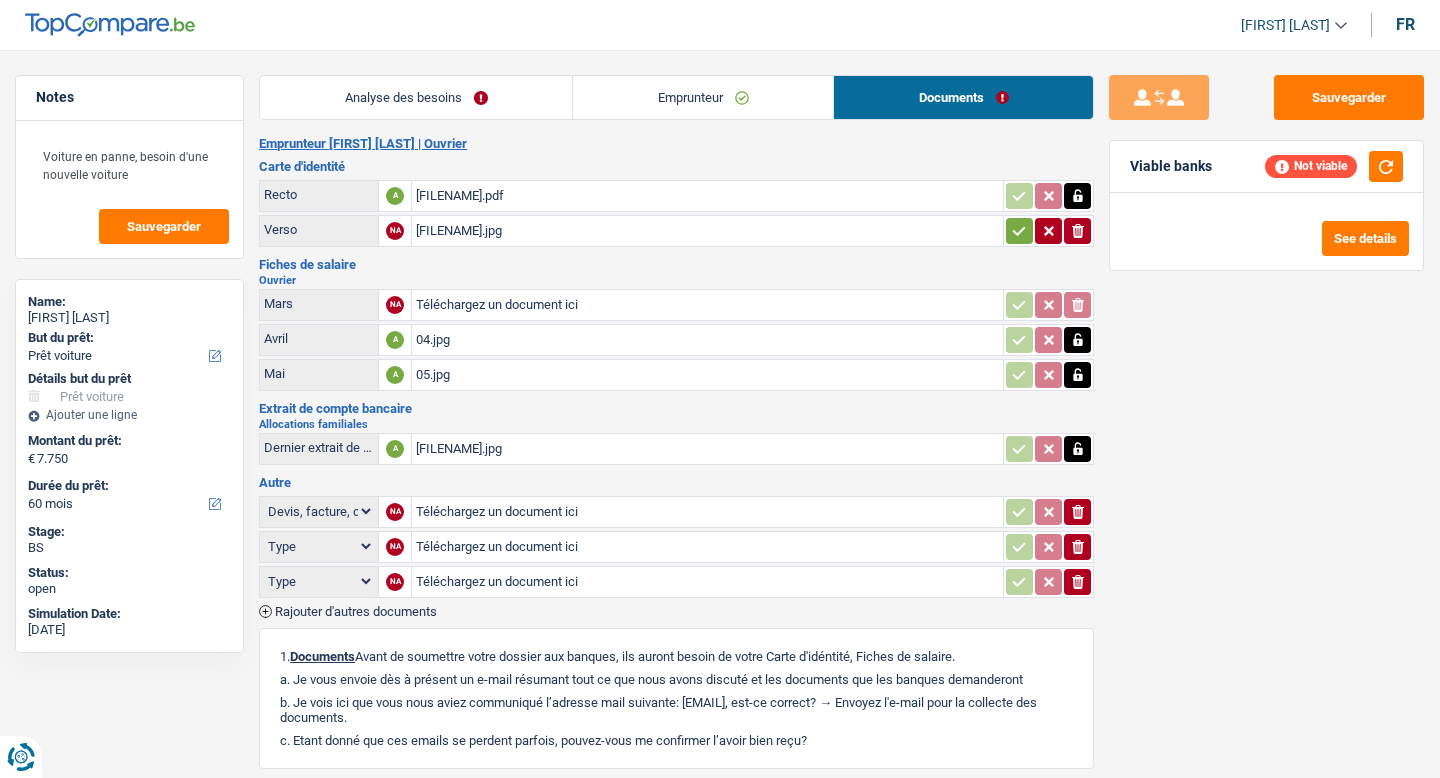 click on "Rajouter d'autres documents" at bounding box center (356, 611) 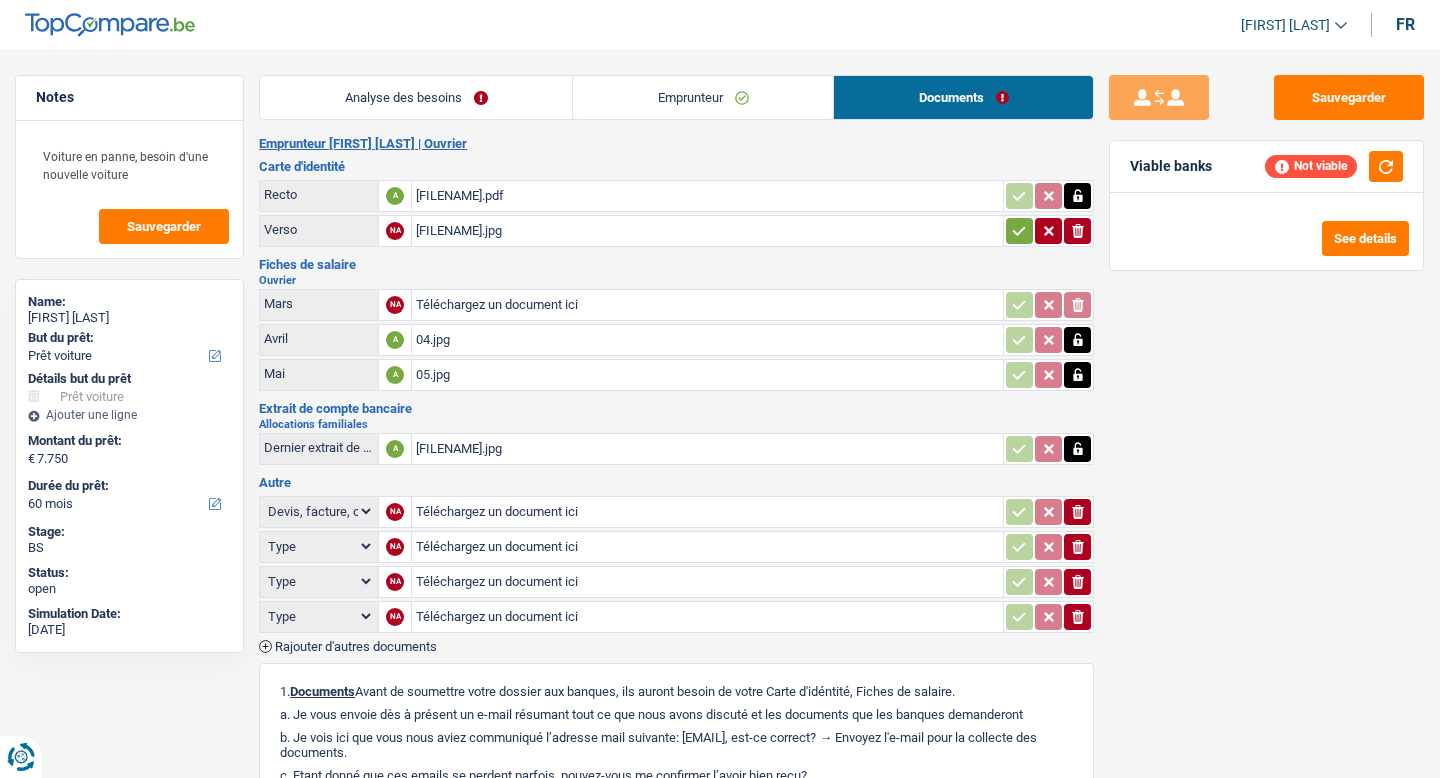 click on "Rajouter d'autres documents" at bounding box center (356, 646) 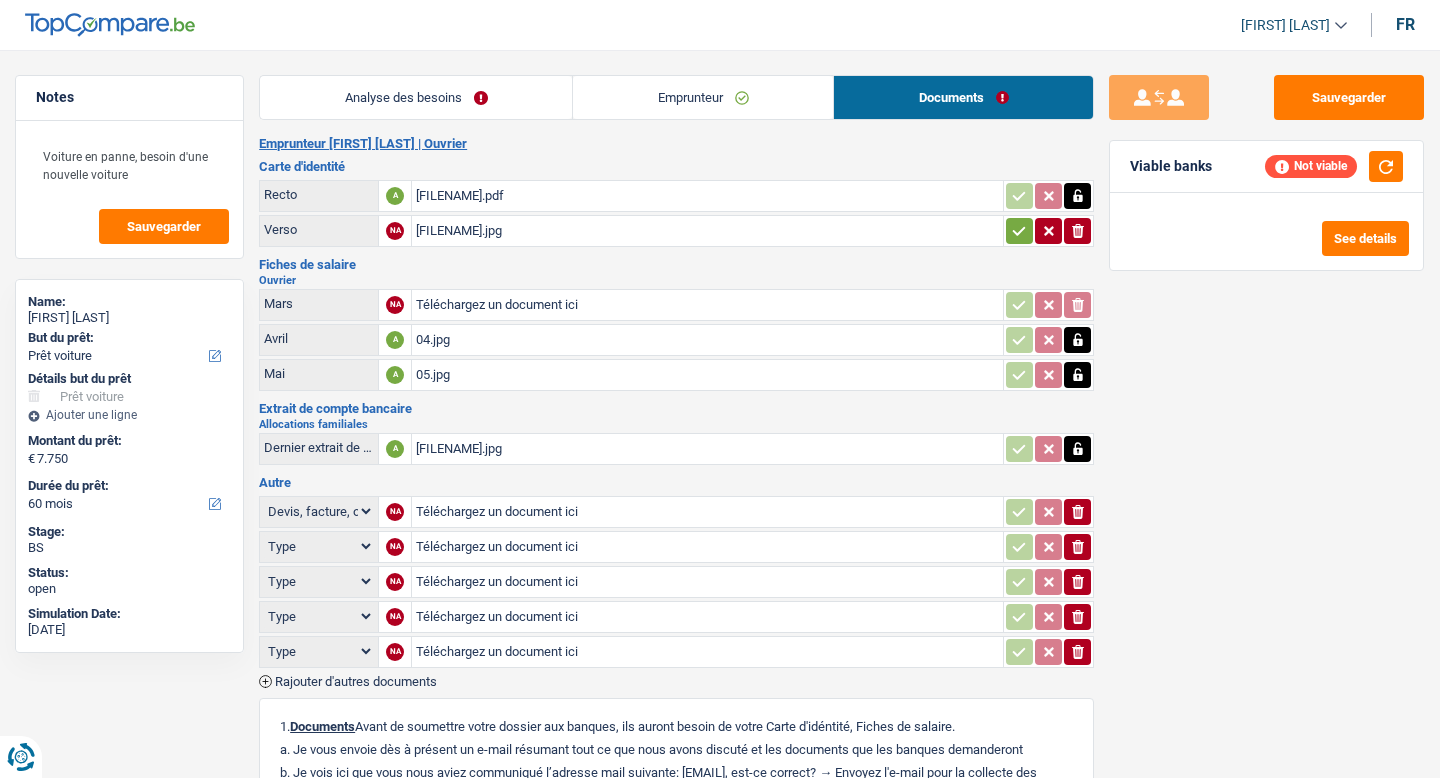 click on "Téléchargez un document ici" at bounding box center (707, 547) 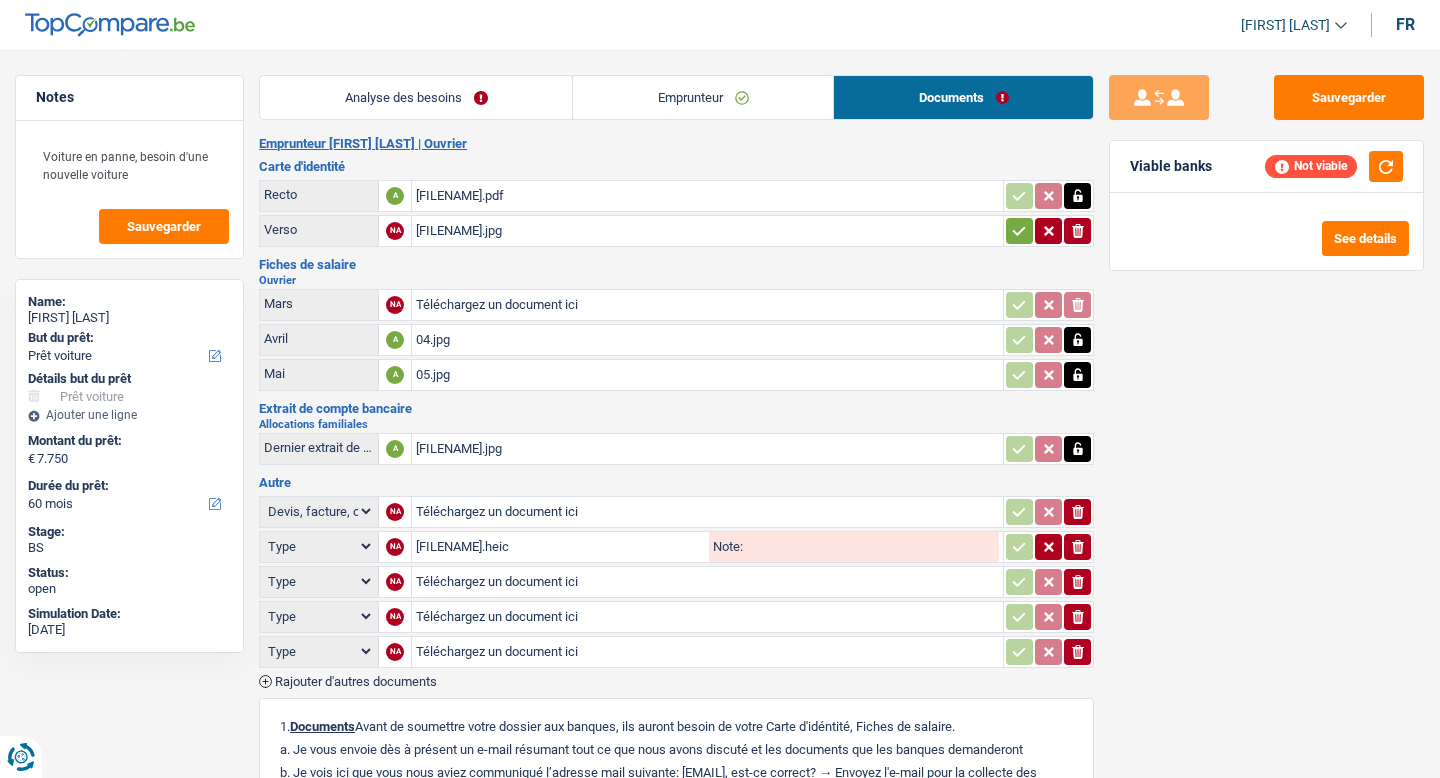 click on "Téléchargez un document ici" at bounding box center (707, 582) 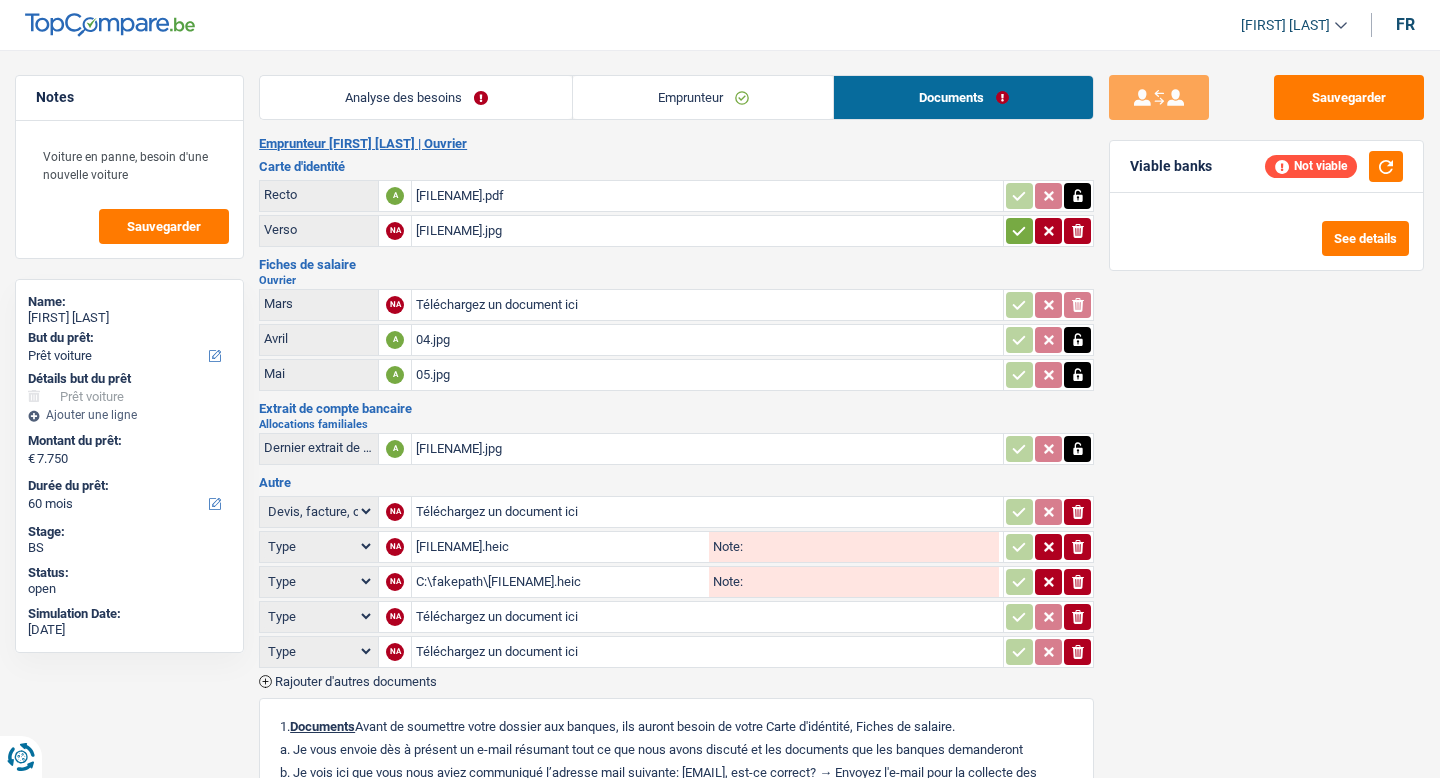 click on "Téléchargez un document ici" at bounding box center (707, 617) 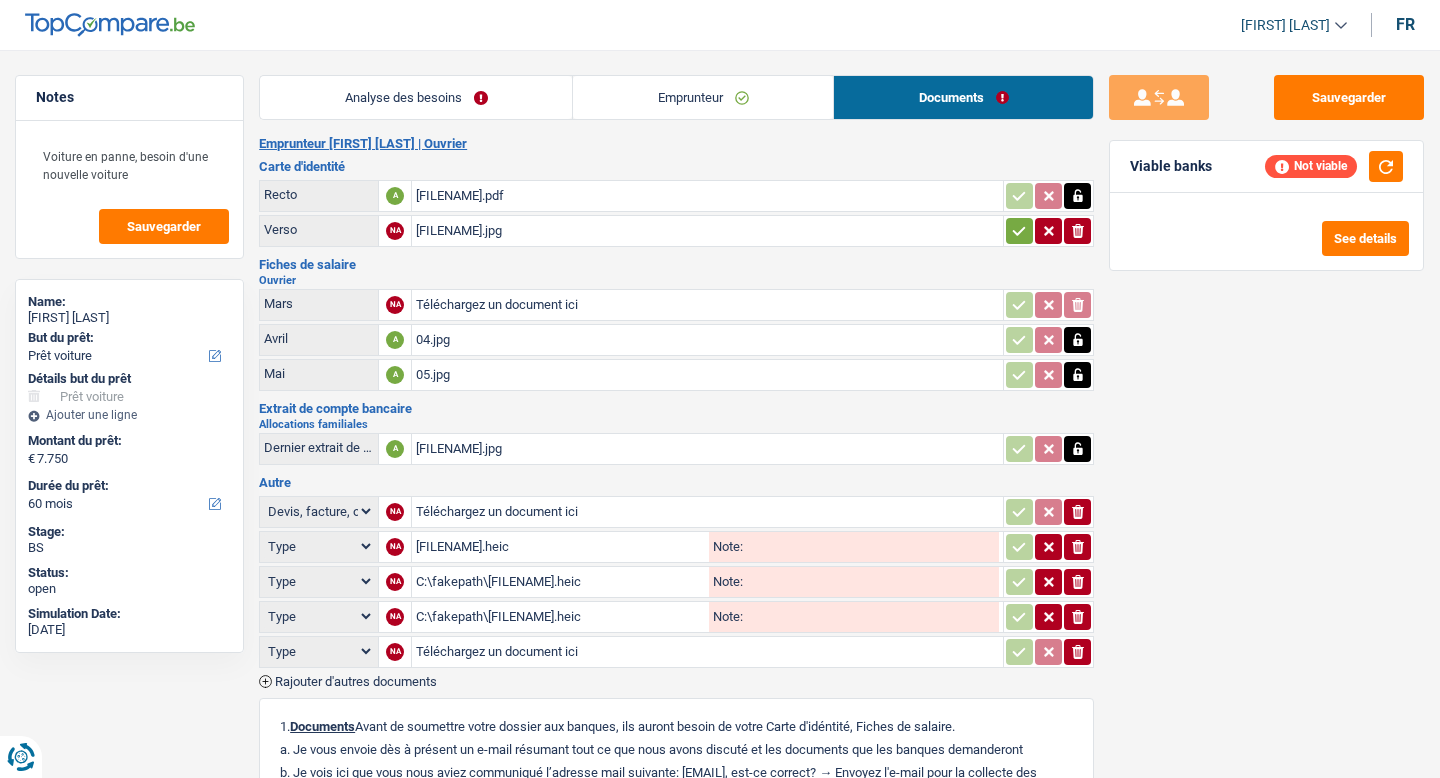 click on "Téléchargez un document ici" at bounding box center (707, 652) 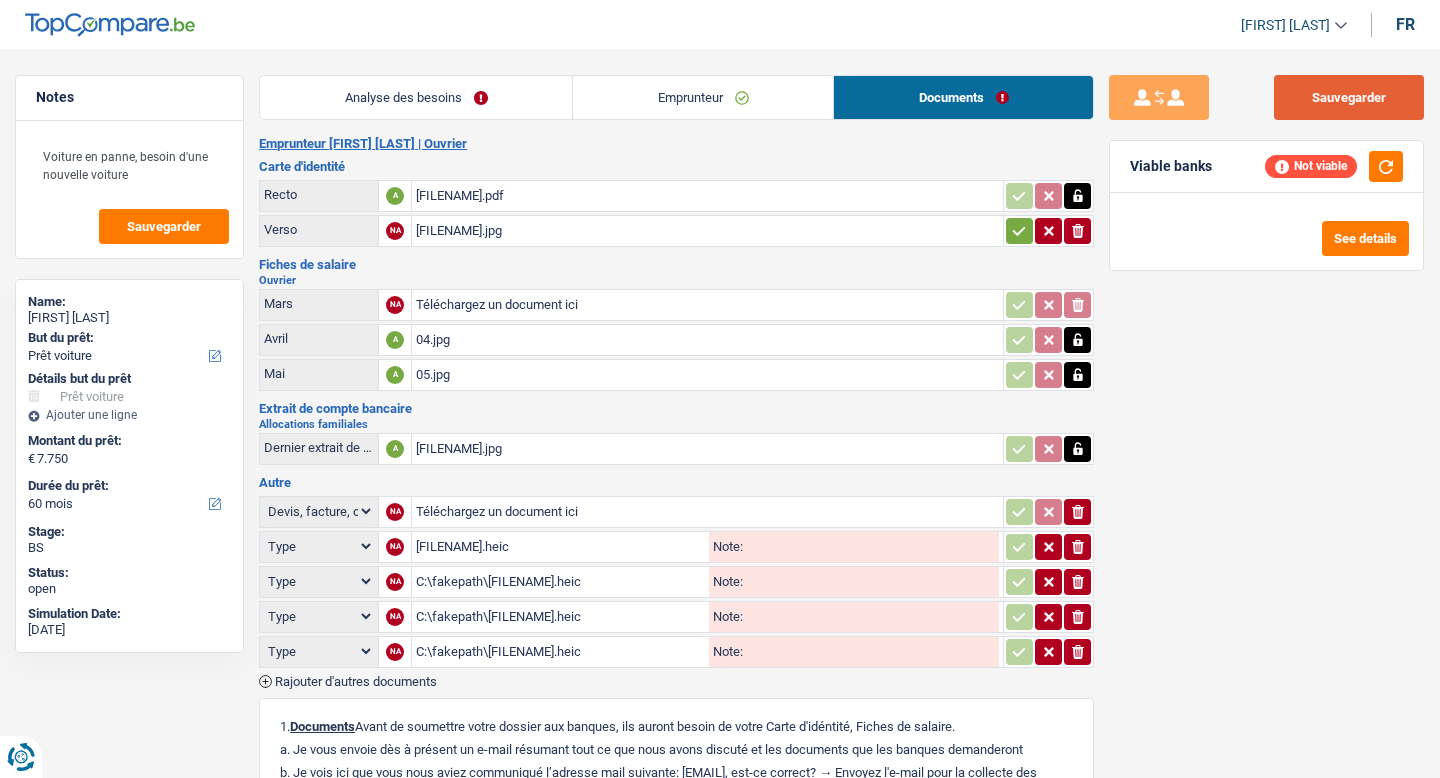 click on "Sauvegarder" at bounding box center [1349, 97] 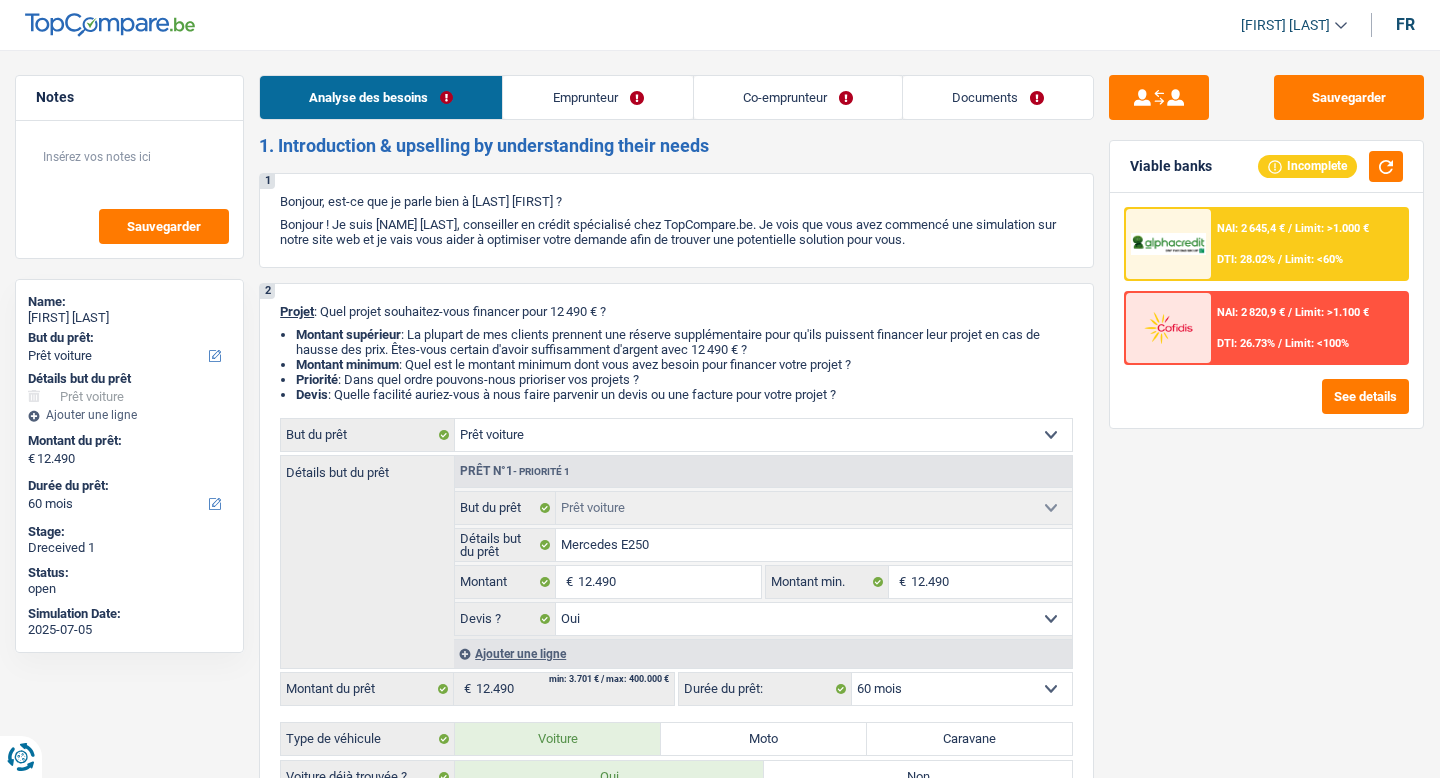 scroll, scrollTop: 0, scrollLeft: 0, axis: both 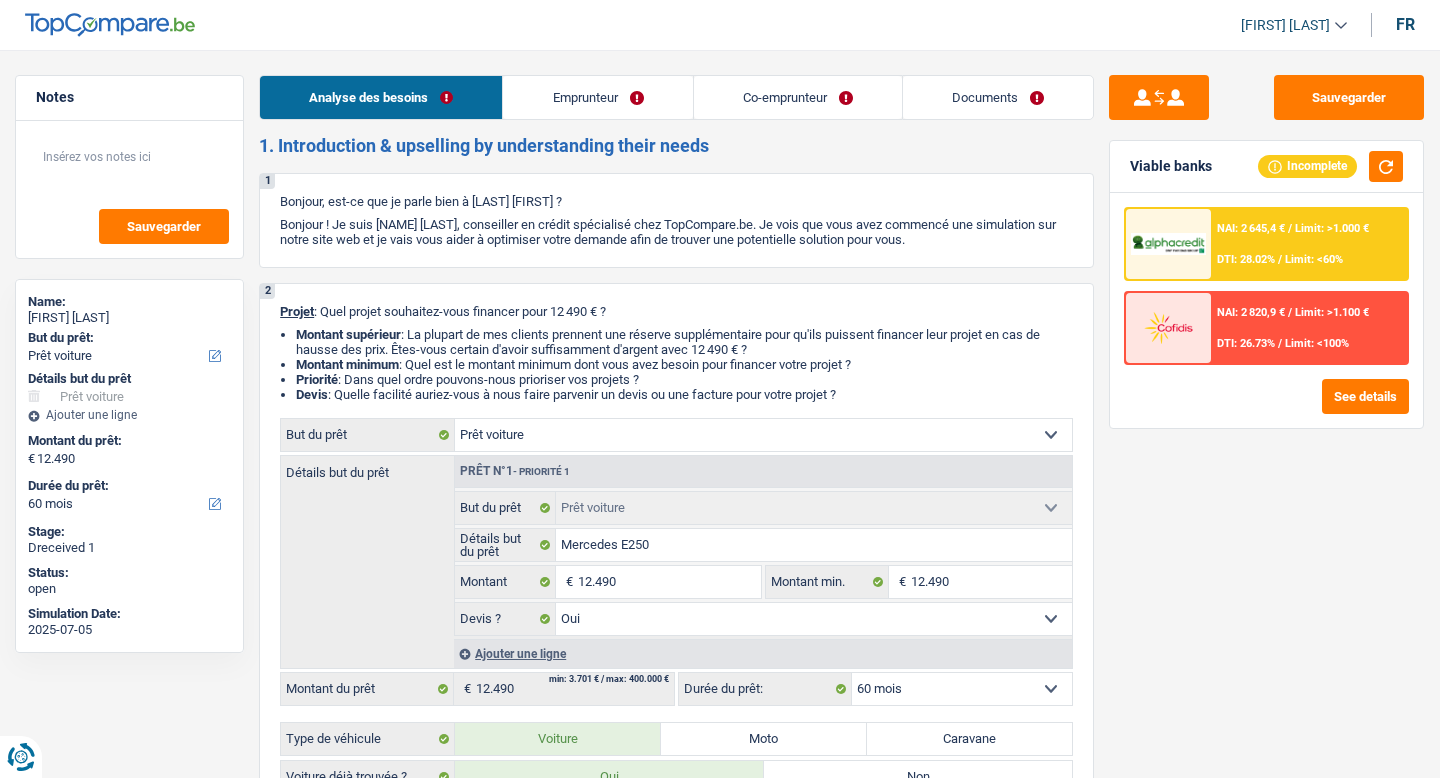 click on "Documents" at bounding box center (998, 97) 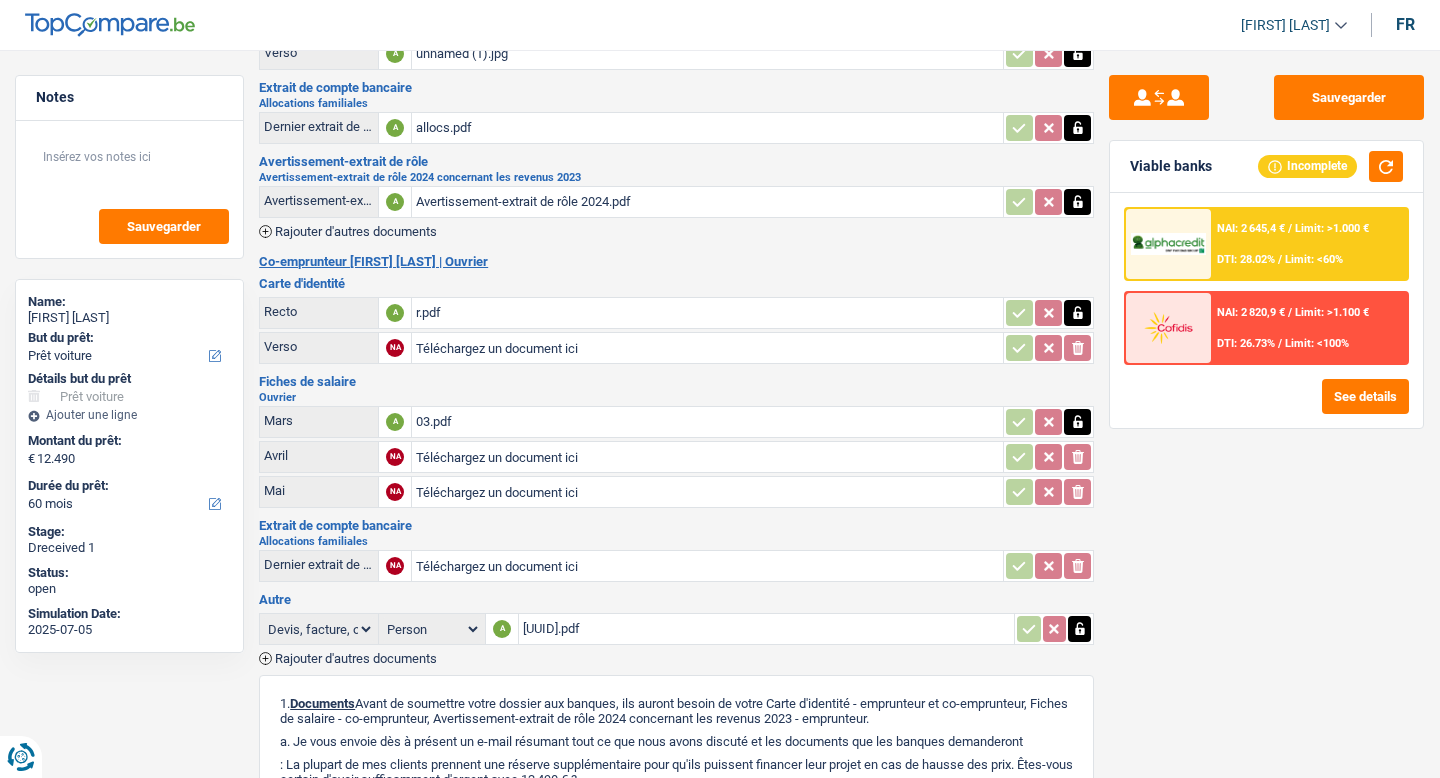 scroll, scrollTop: 159, scrollLeft: 0, axis: vertical 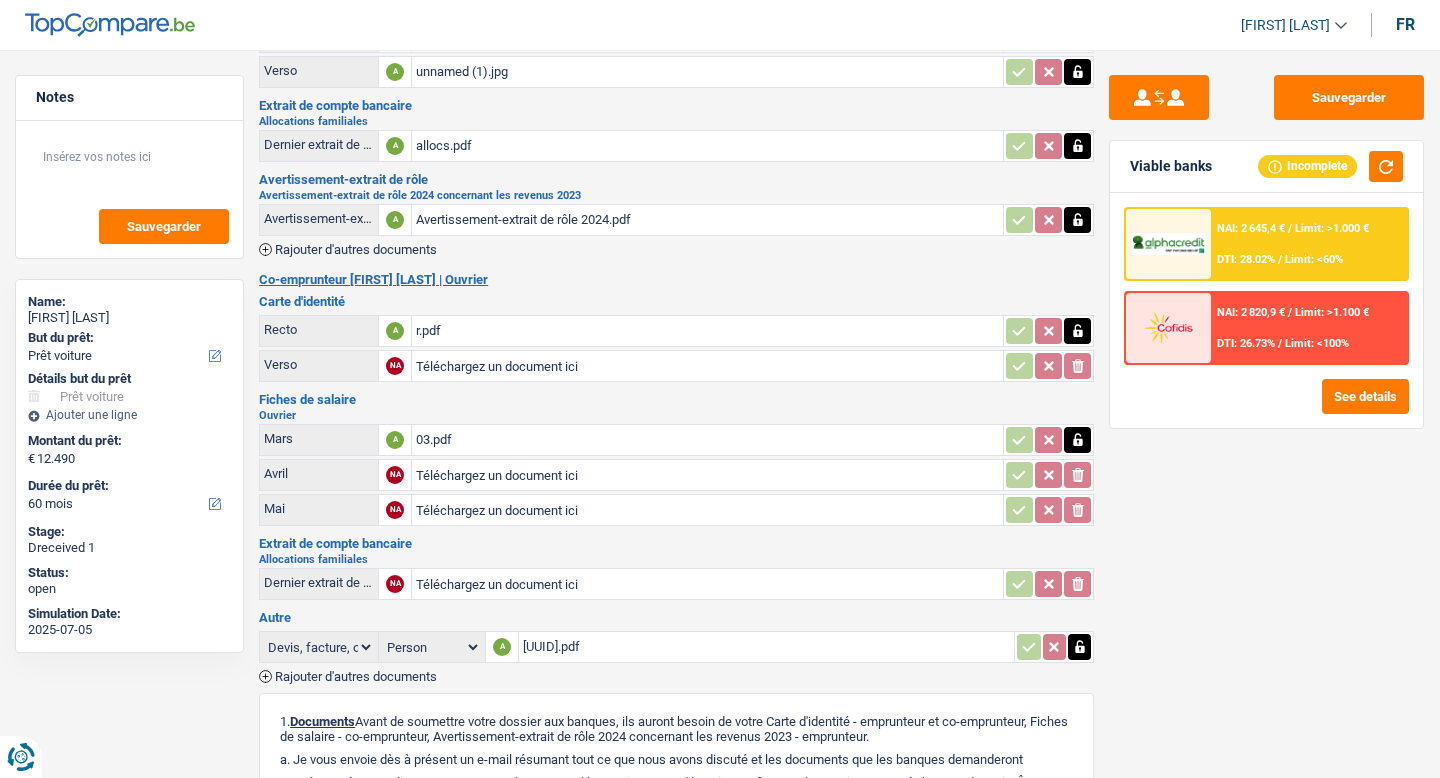 click on "Téléchargez un document ici" at bounding box center [707, 475] 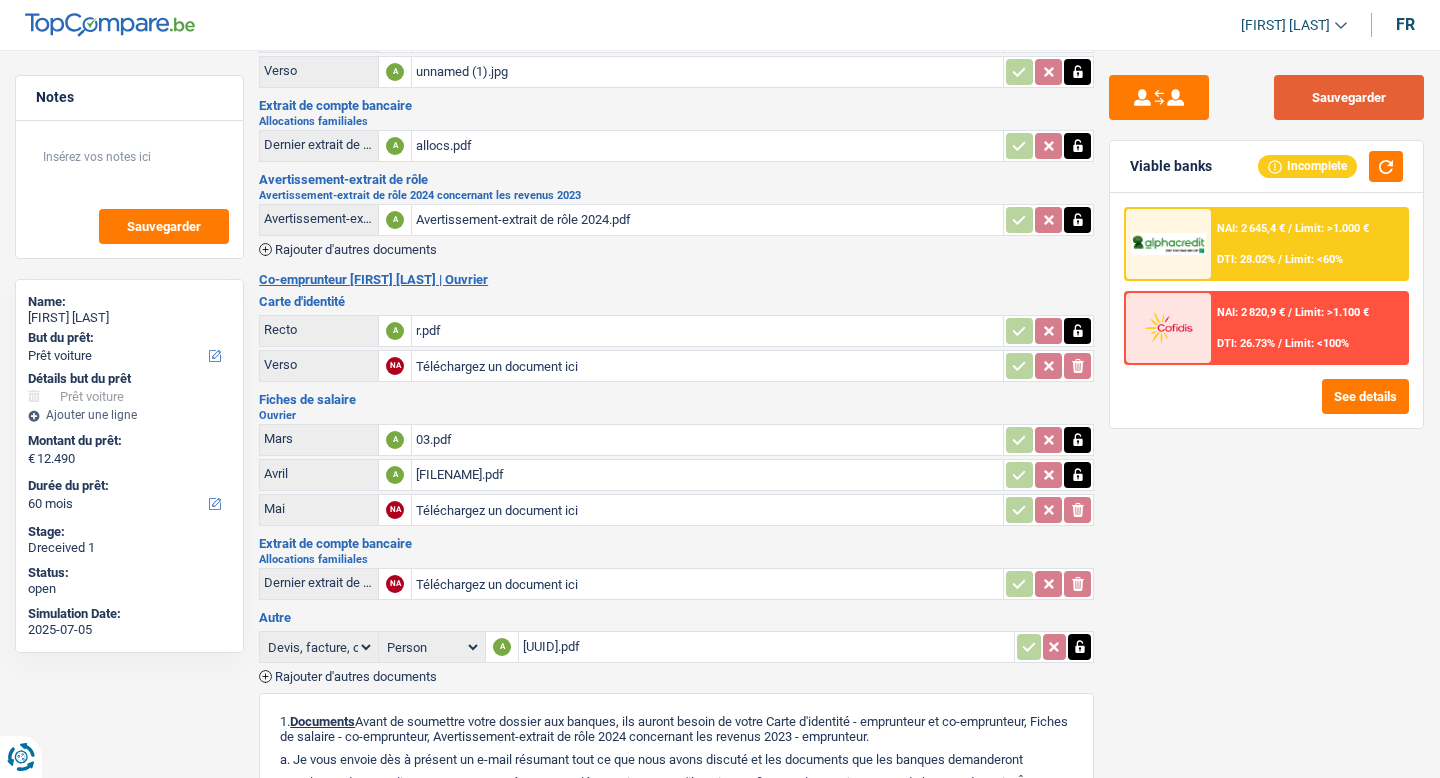 click on "Sauvegarder" at bounding box center (1349, 97) 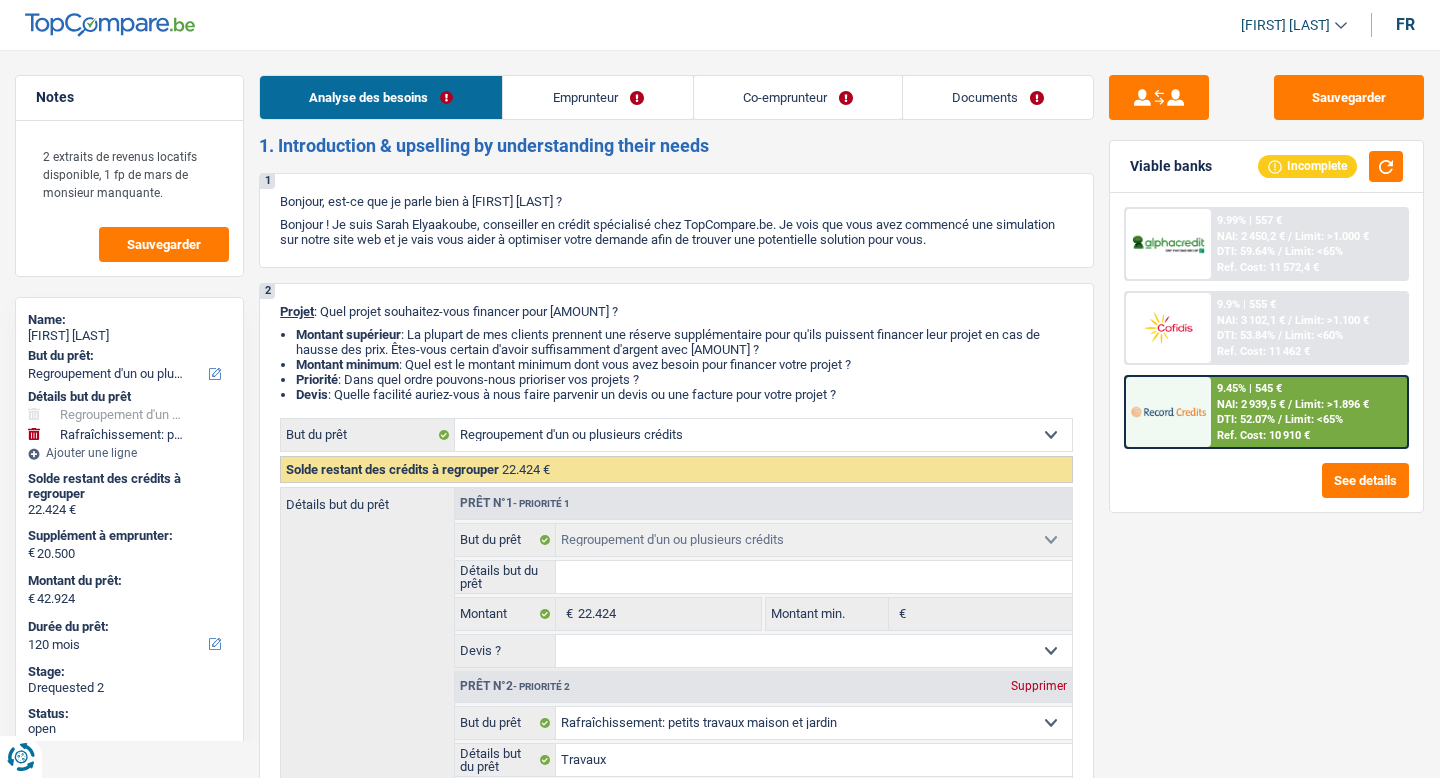 scroll, scrollTop: 0, scrollLeft: 0, axis: both 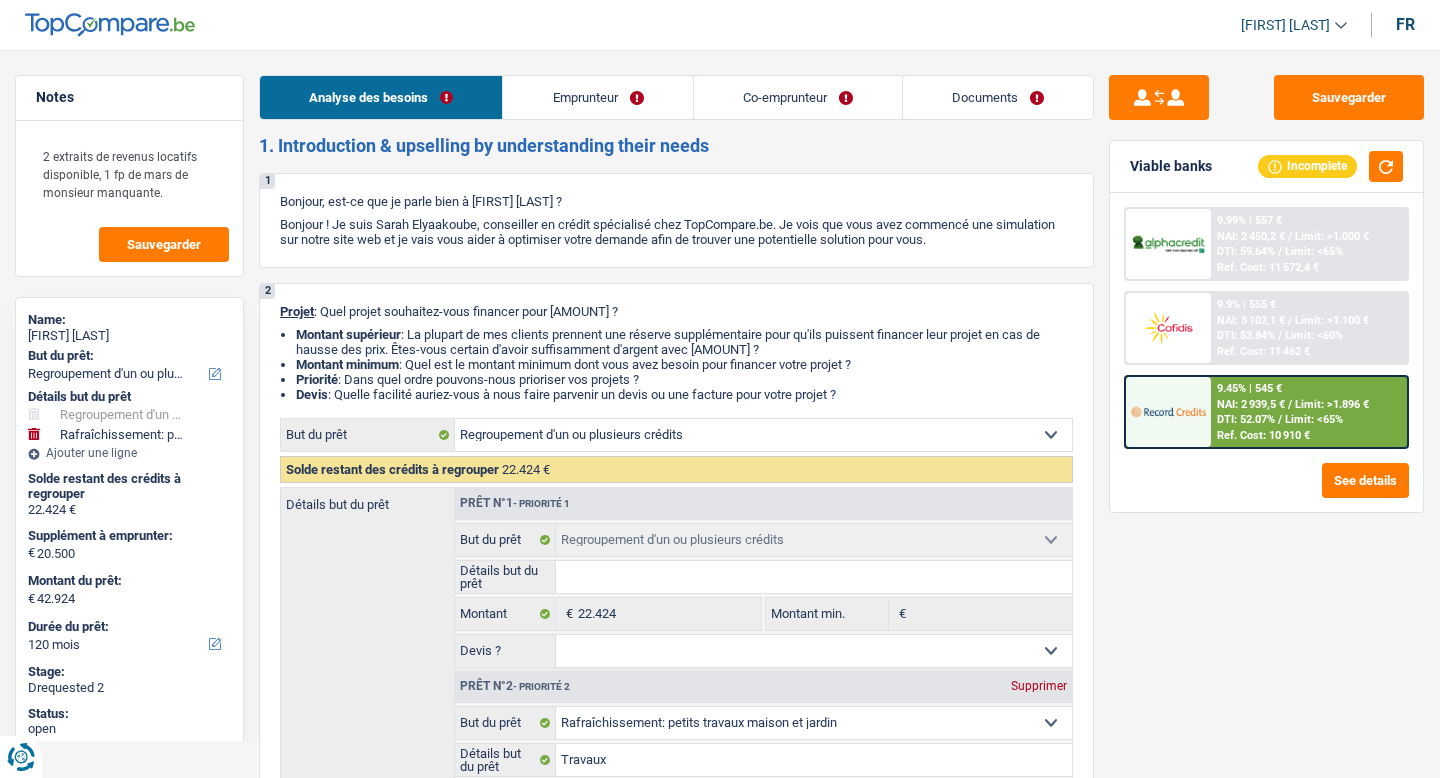 click on "Documents" at bounding box center (998, 97) 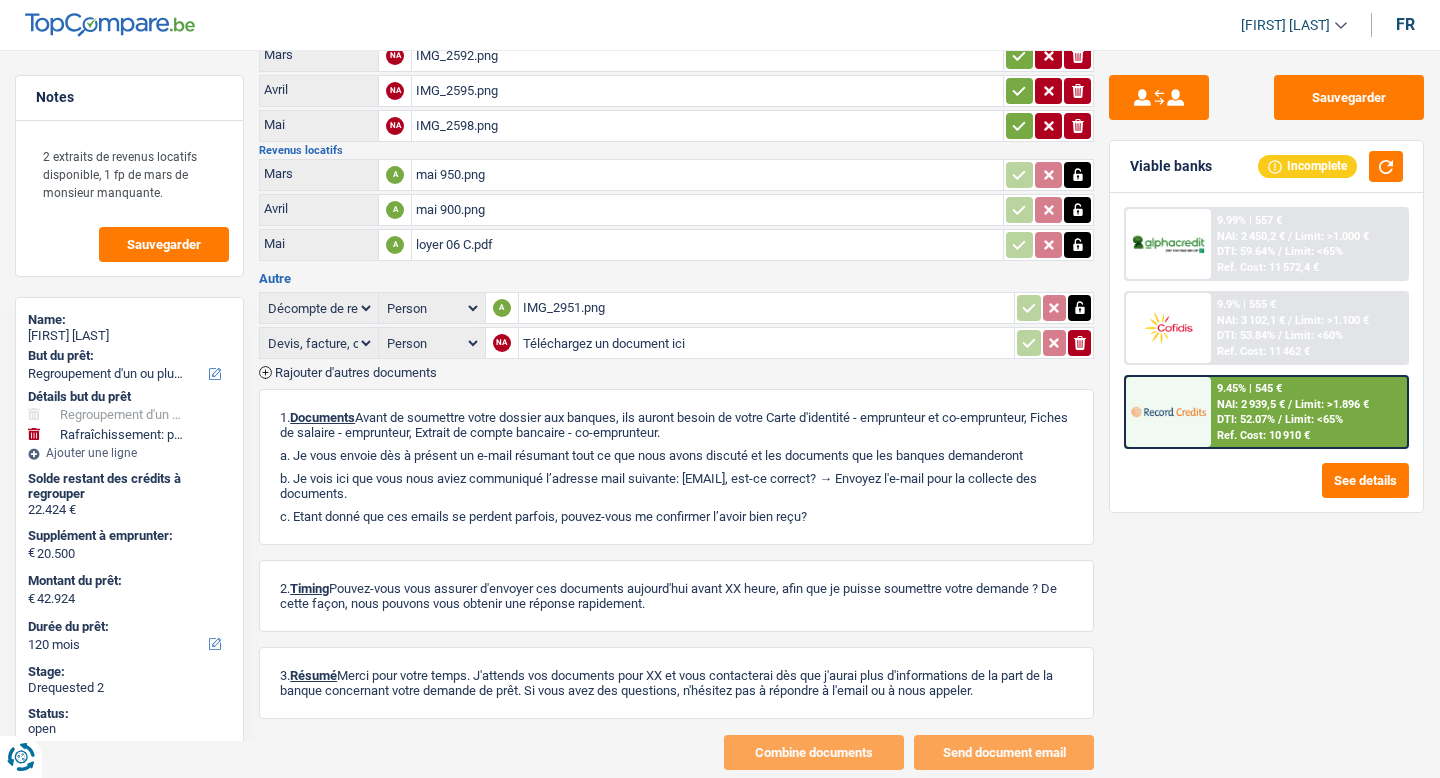 scroll, scrollTop: 612, scrollLeft: 0, axis: vertical 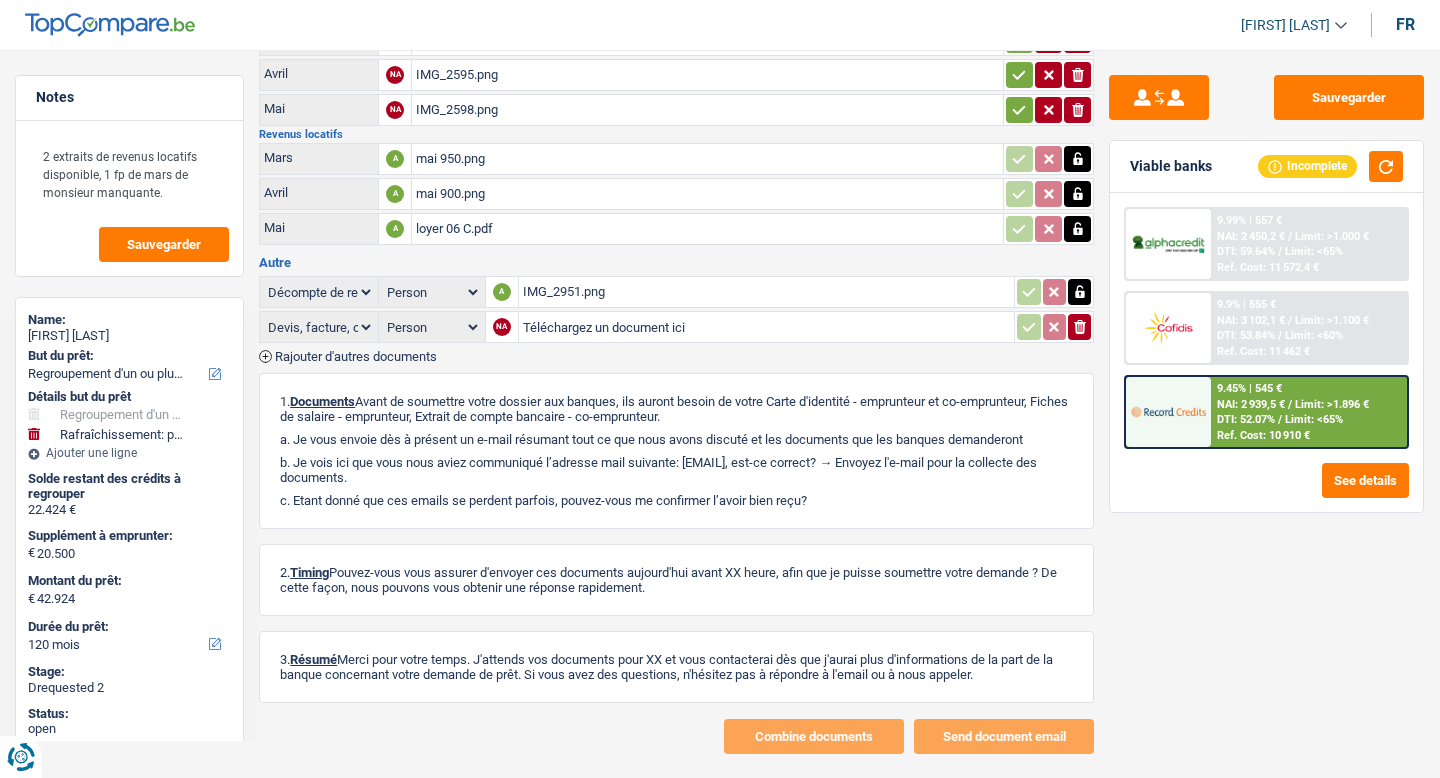 click on "IMG_2951.png" at bounding box center [767, 292] 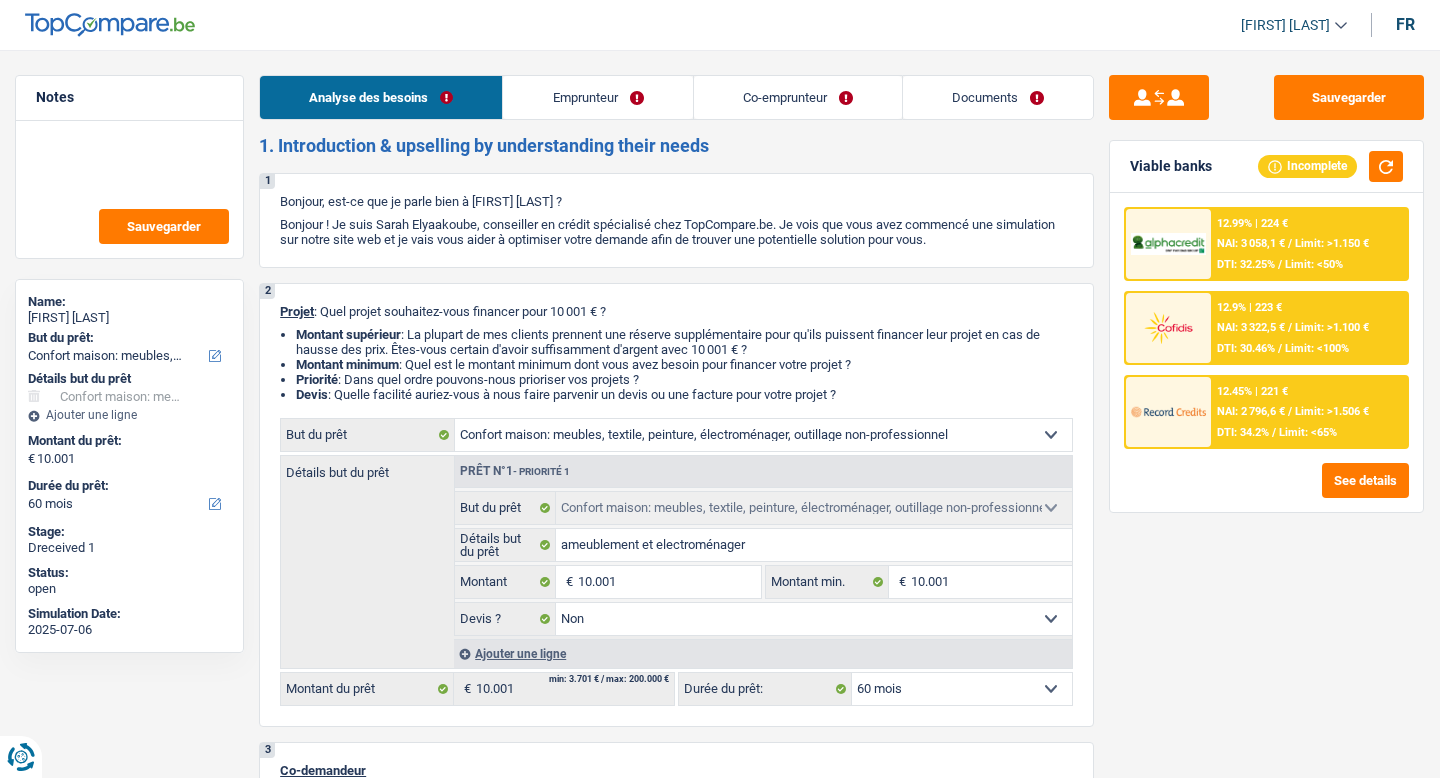 scroll, scrollTop: 0, scrollLeft: 0, axis: both 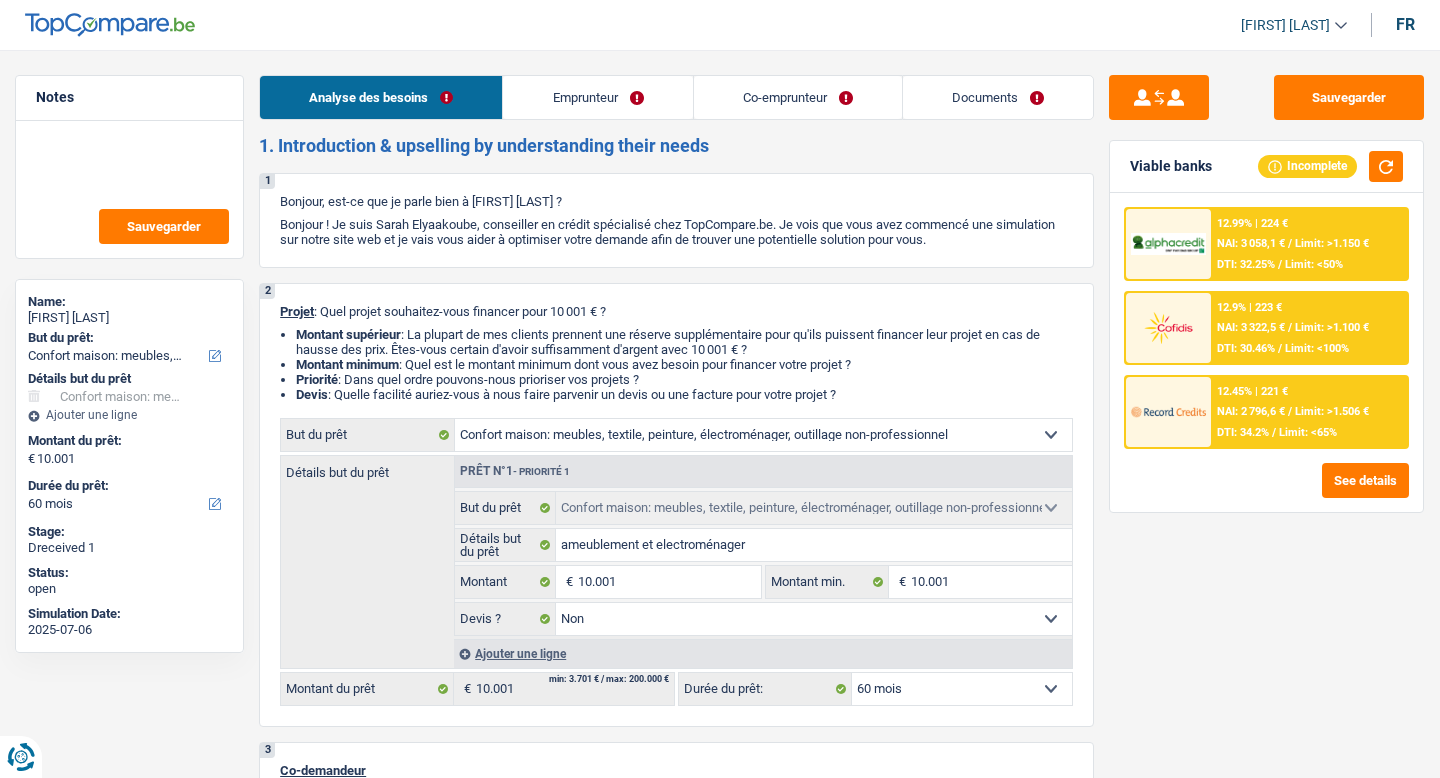 click on "Documents" at bounding box center [998, 97] 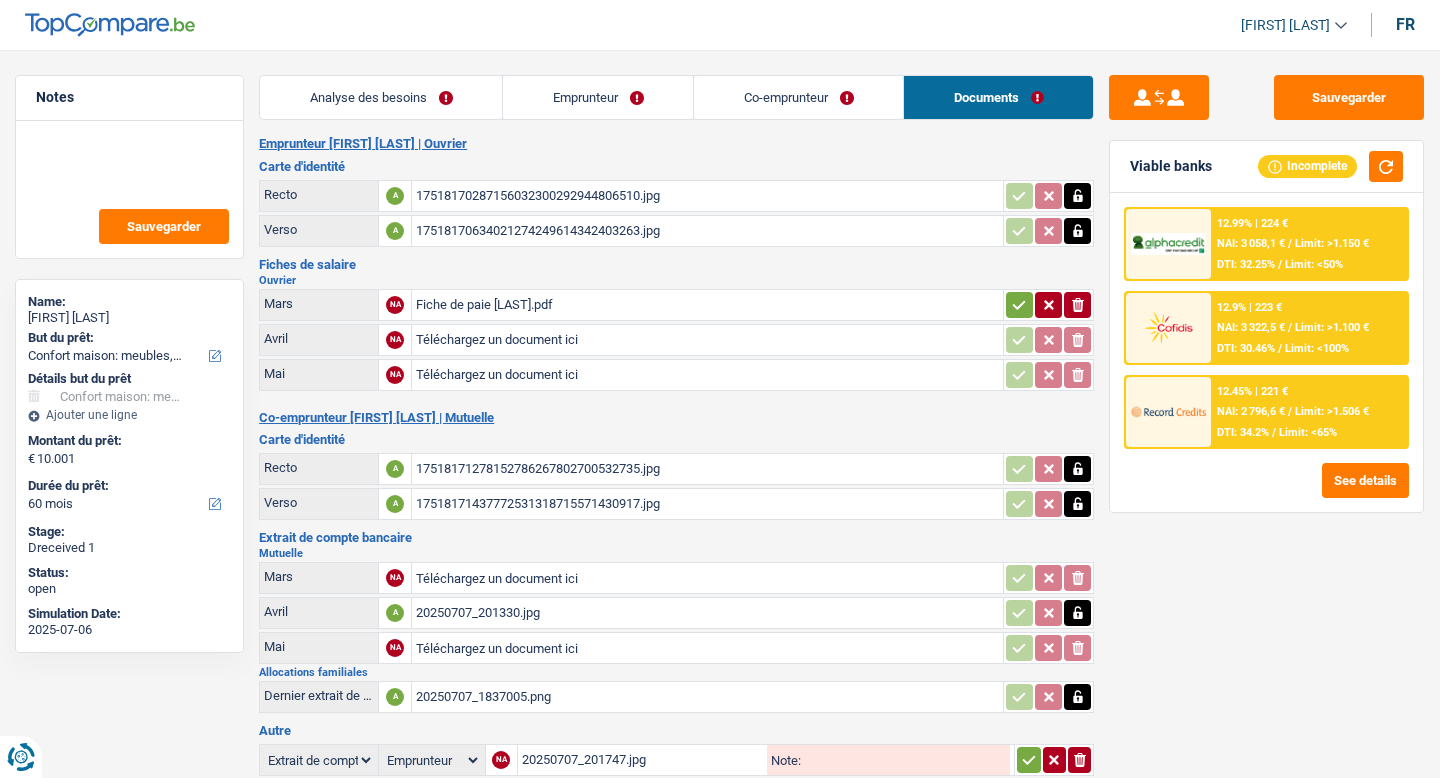click on "20250708112534011_250708_114051 (1)Fiche de paie ANCION.pdf" at bounding box center [707, 305] 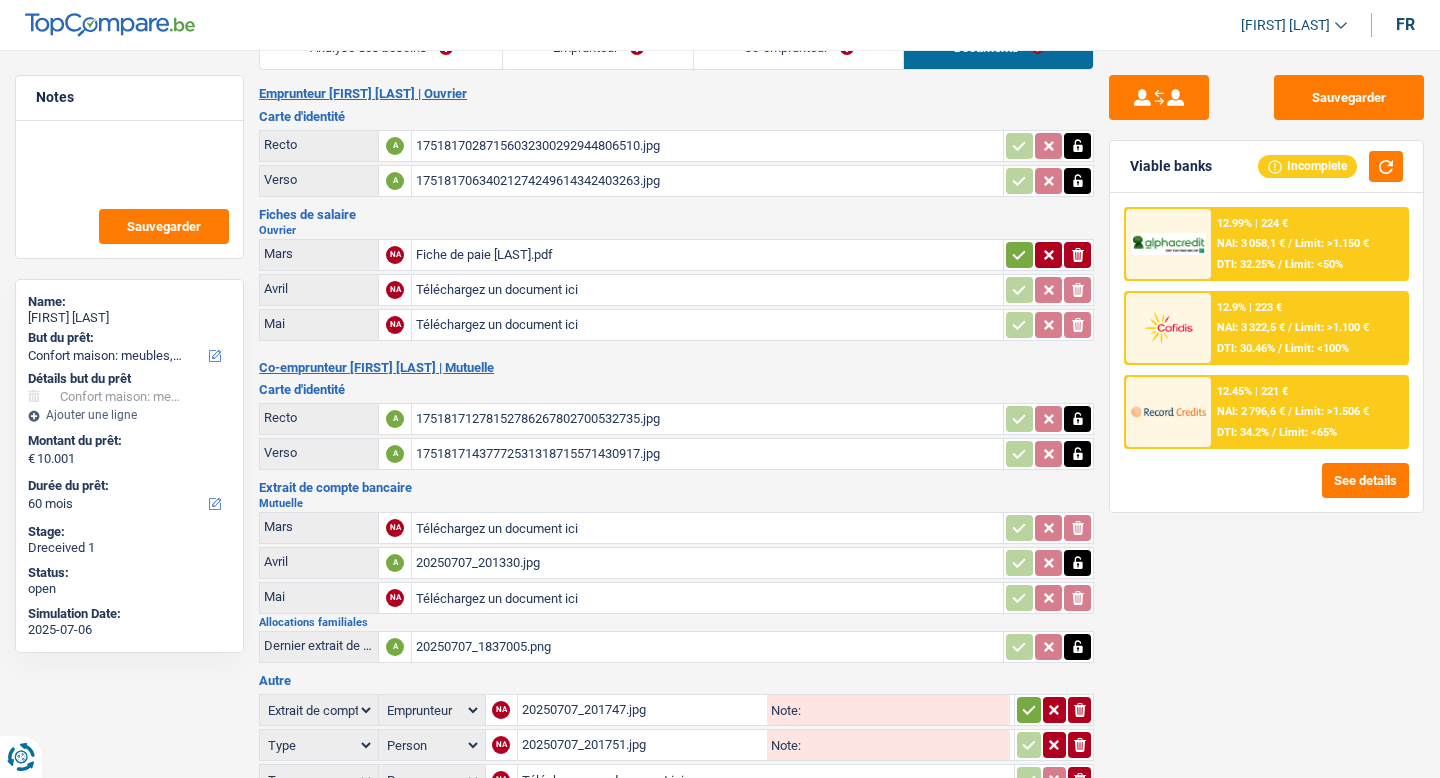 click on "20250707_201330.jpg" at bounding box center (707, 563) 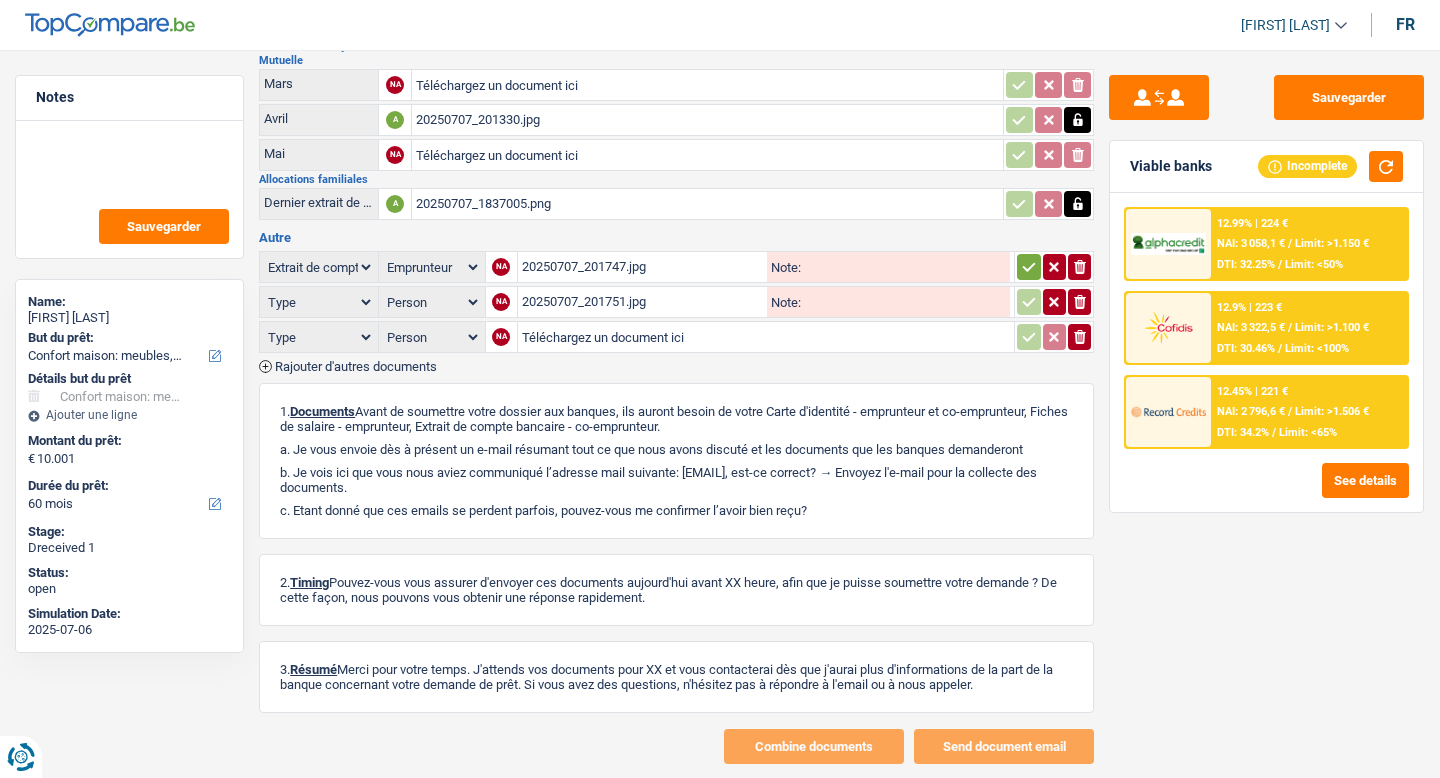 scroll, scrollTop: 530, scrollLeft: 0, axis: vertical 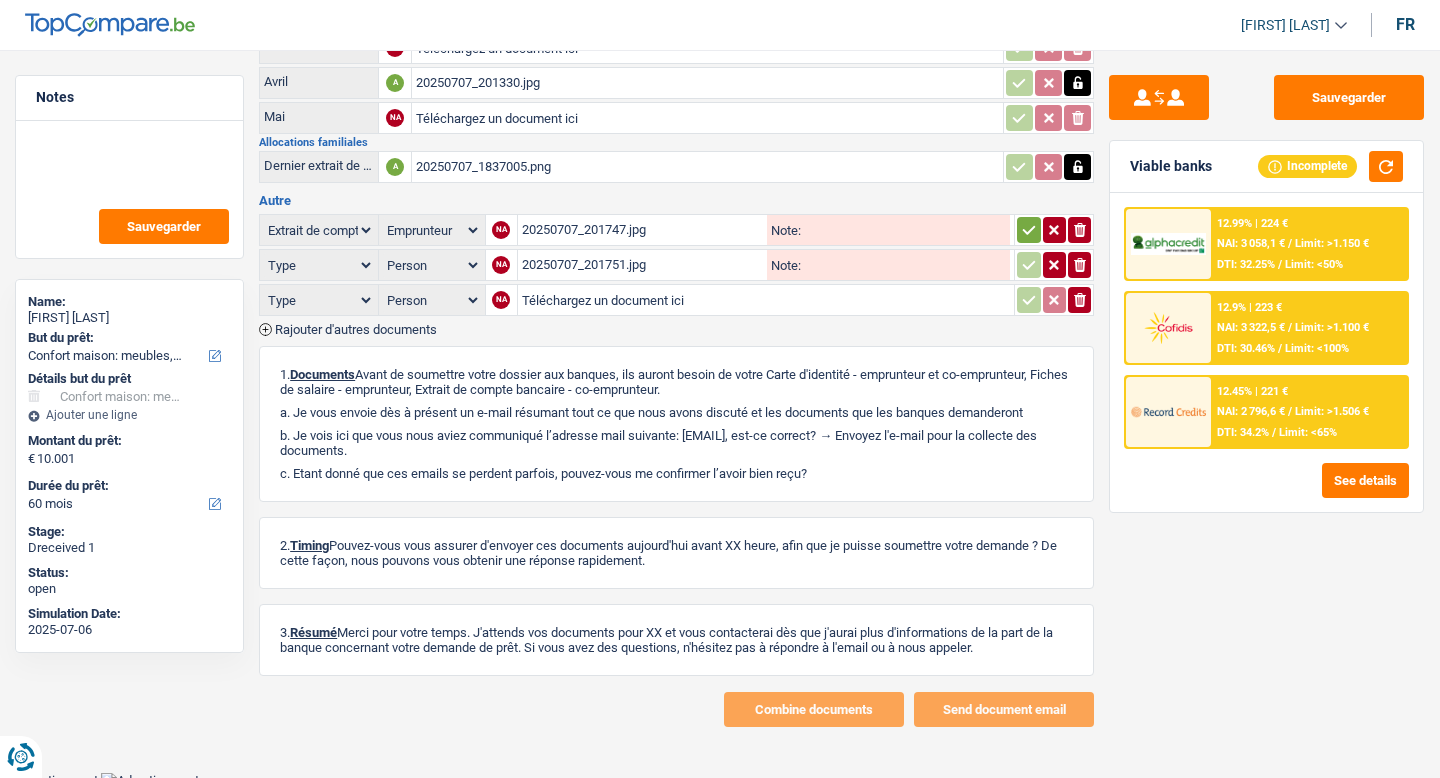 click on "Rajouter d'autres documents" at bounding box center (356, 329) 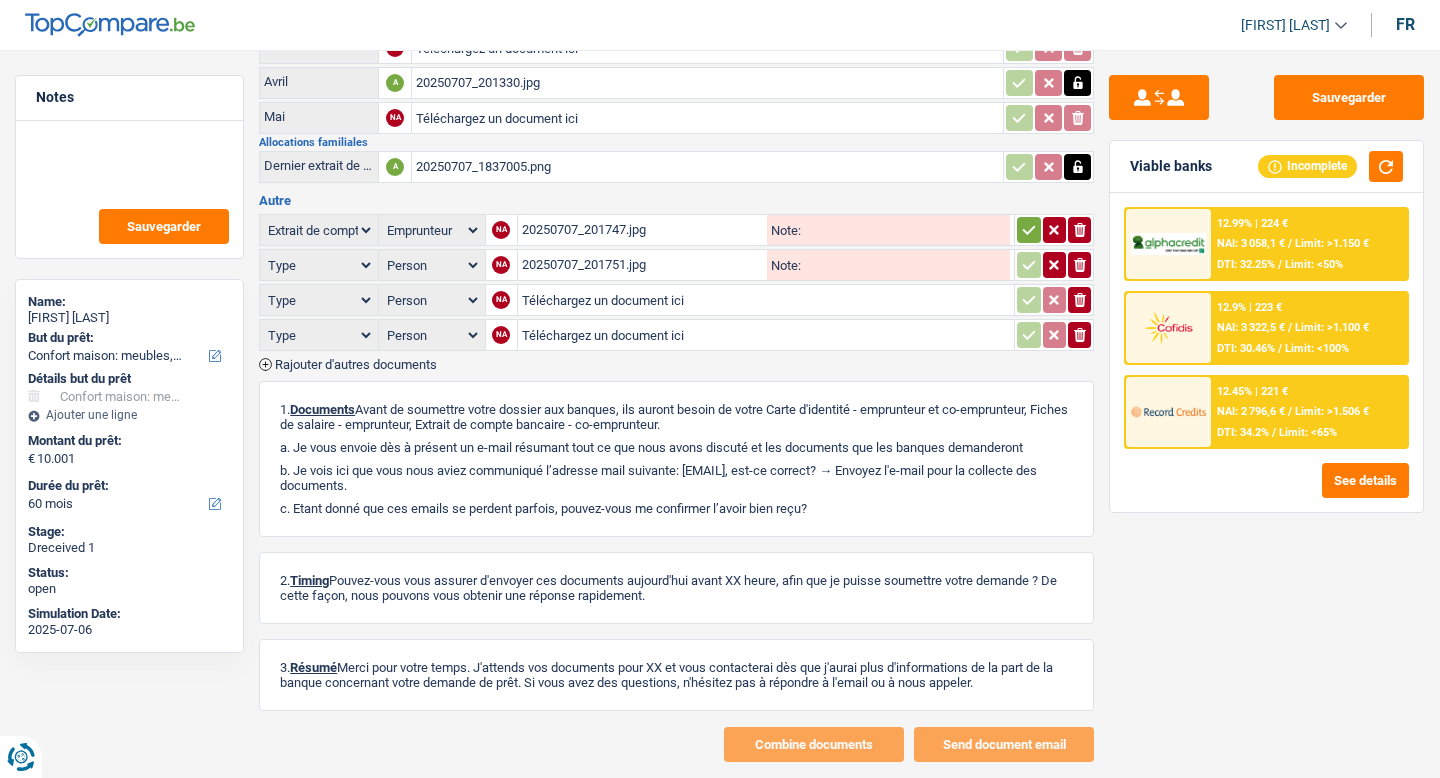 click on "Rajouter d'autres documents" at bounding box center [356, 364] 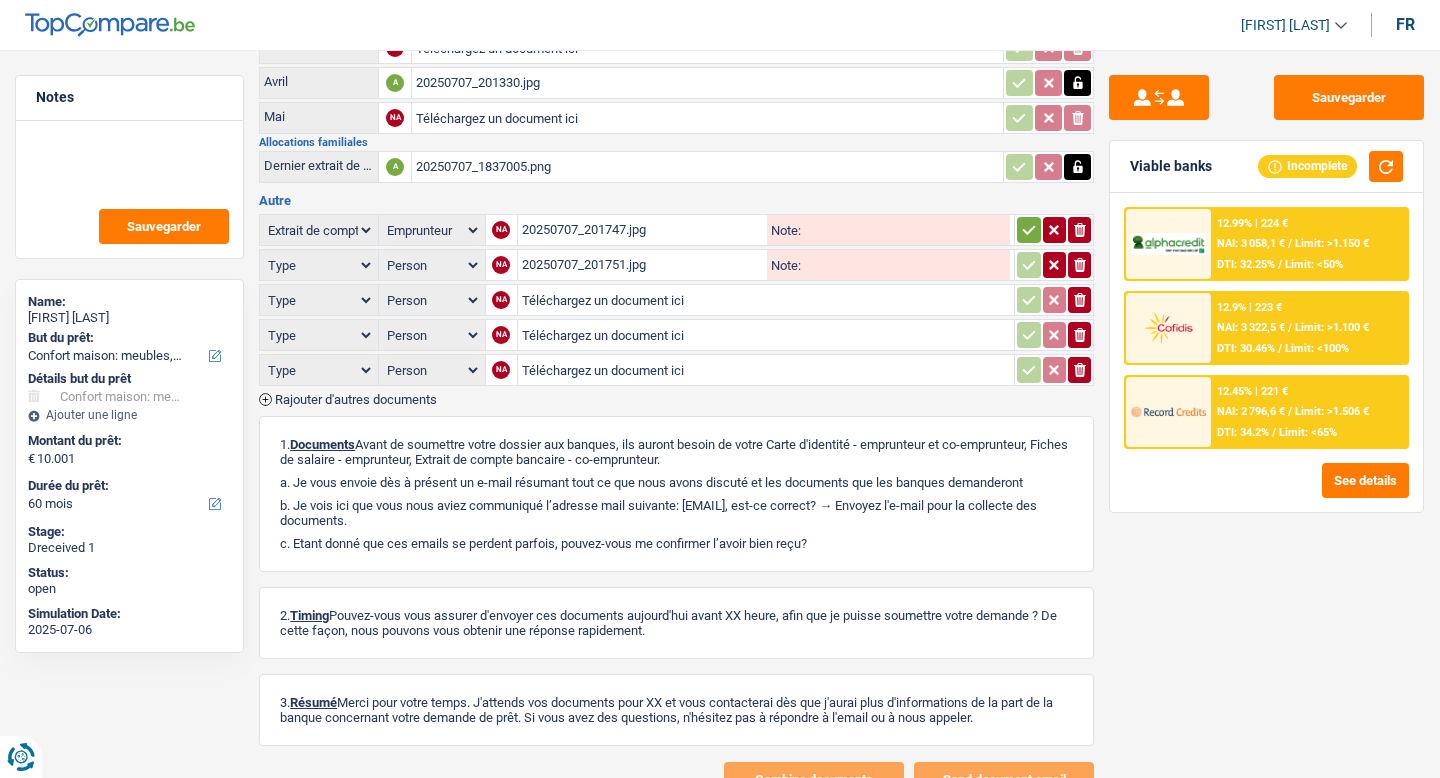 click on "Rajouter d'autres documents" at bounding box center [356, 399] 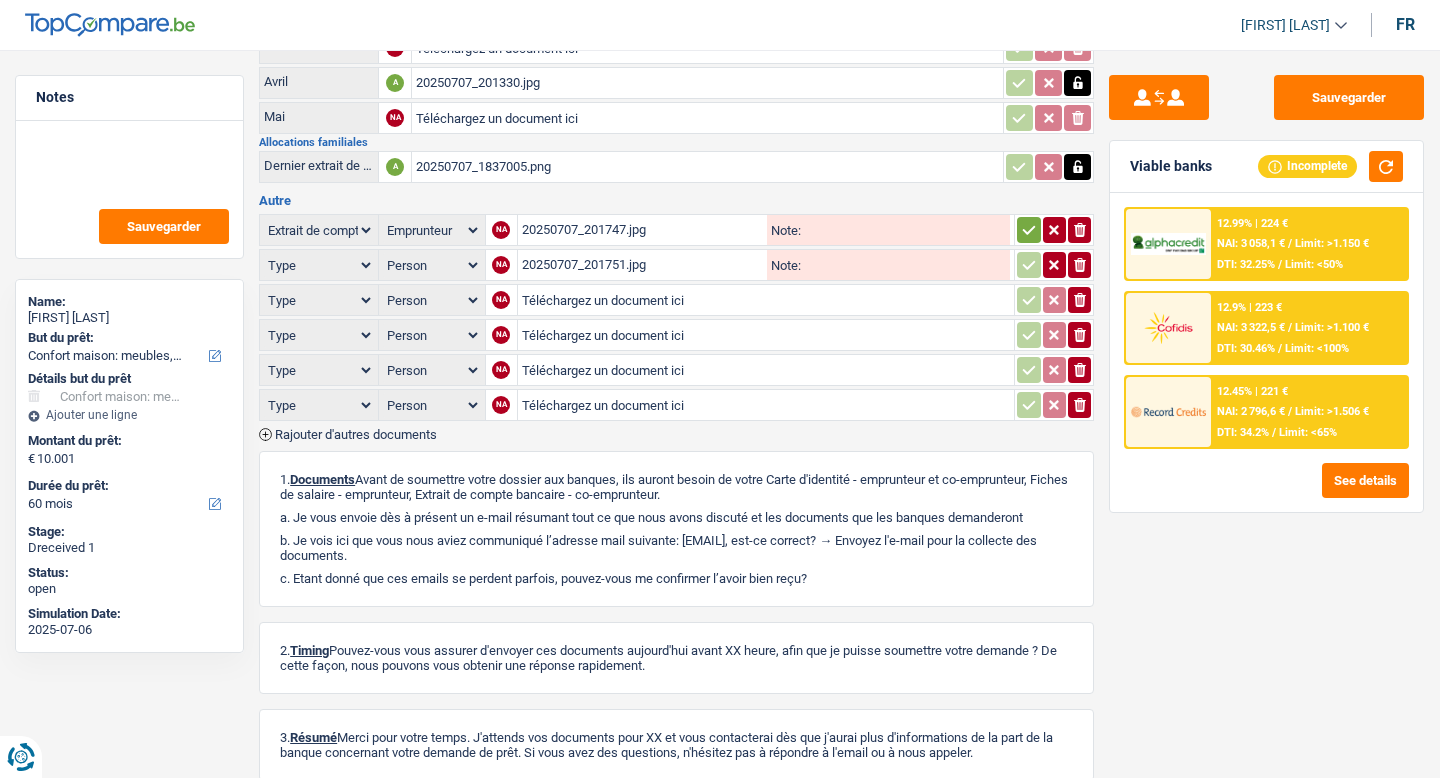 click on "Person
Emprunteur
Co-emprunteur" at bounding box center [432, 335] 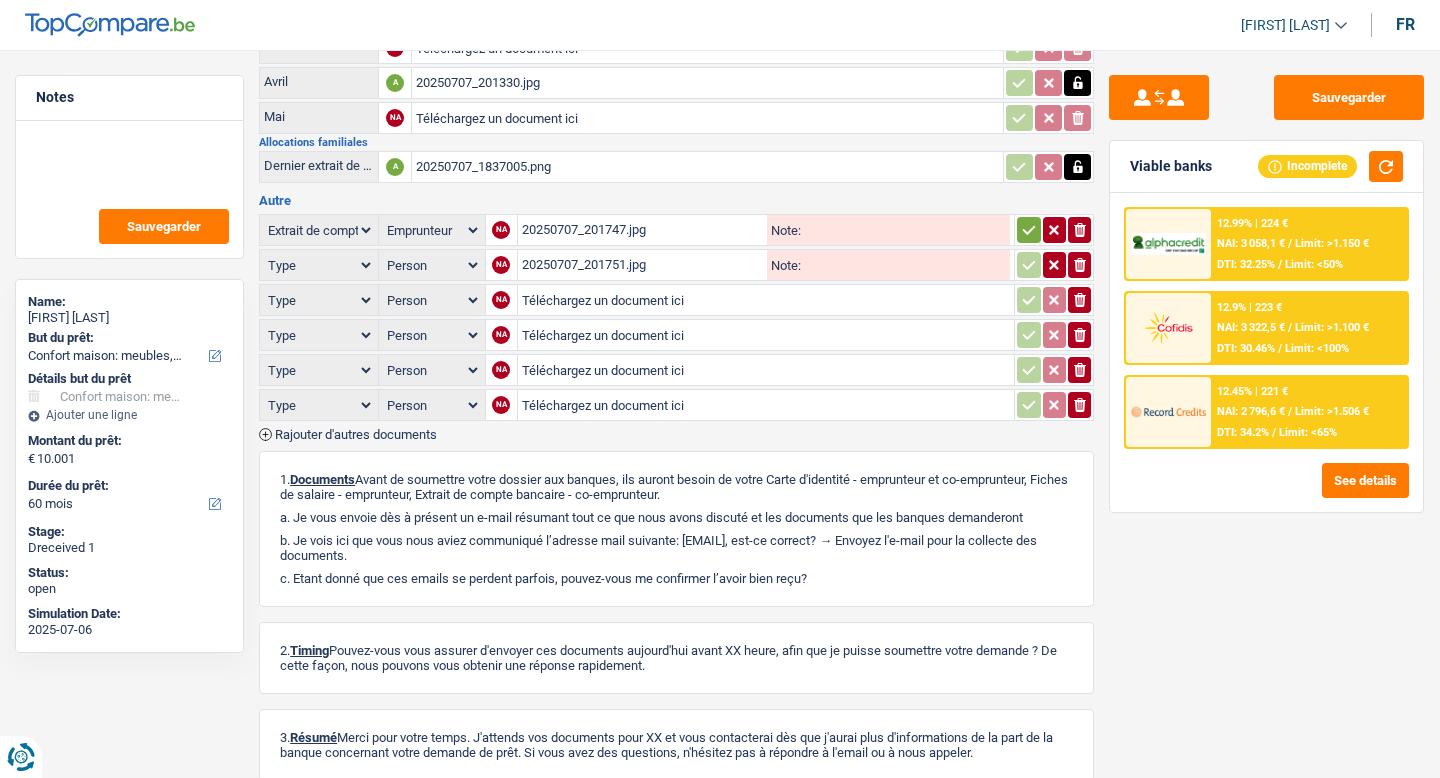 select on "applicant" 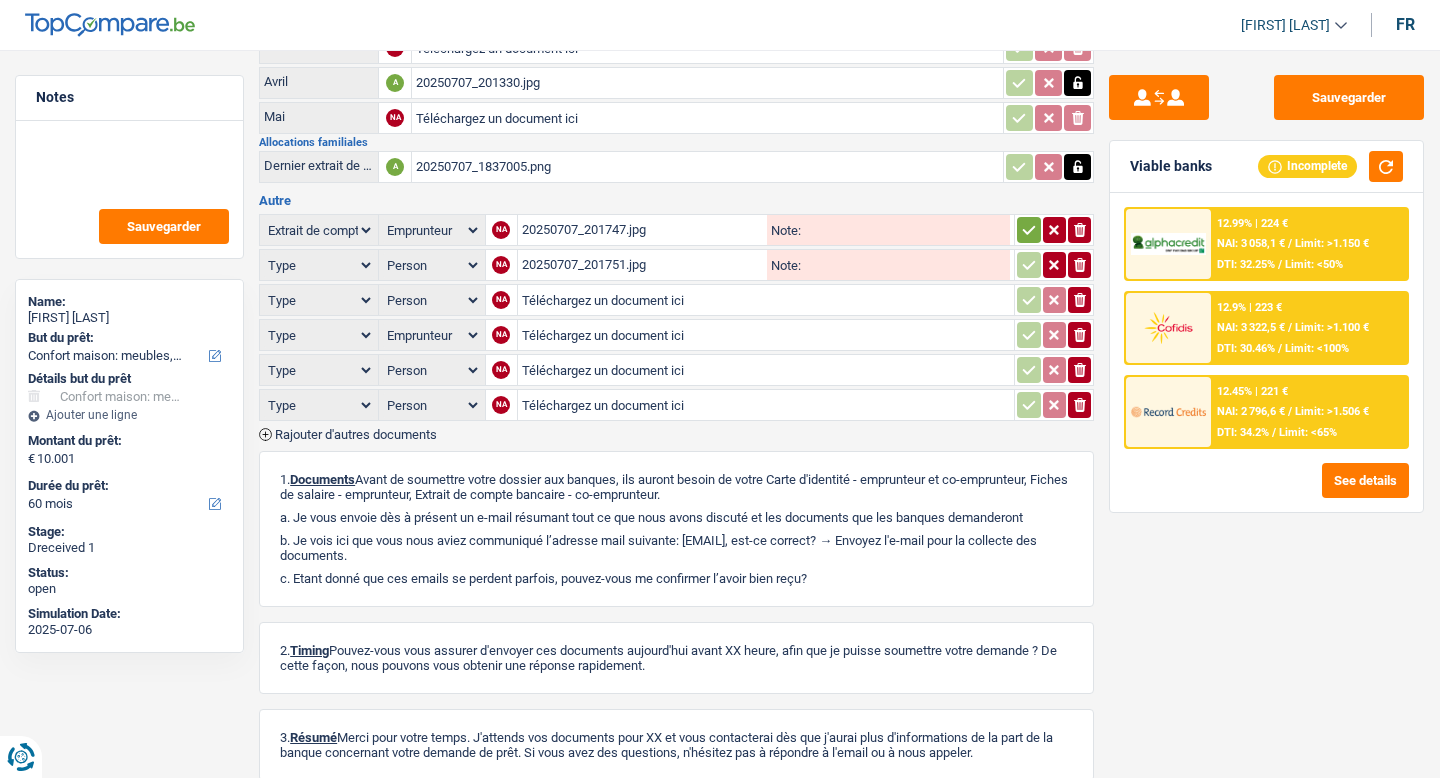 click on "Person
Emprunteur
Co-emprunteur" at bounding box center (432, 370) 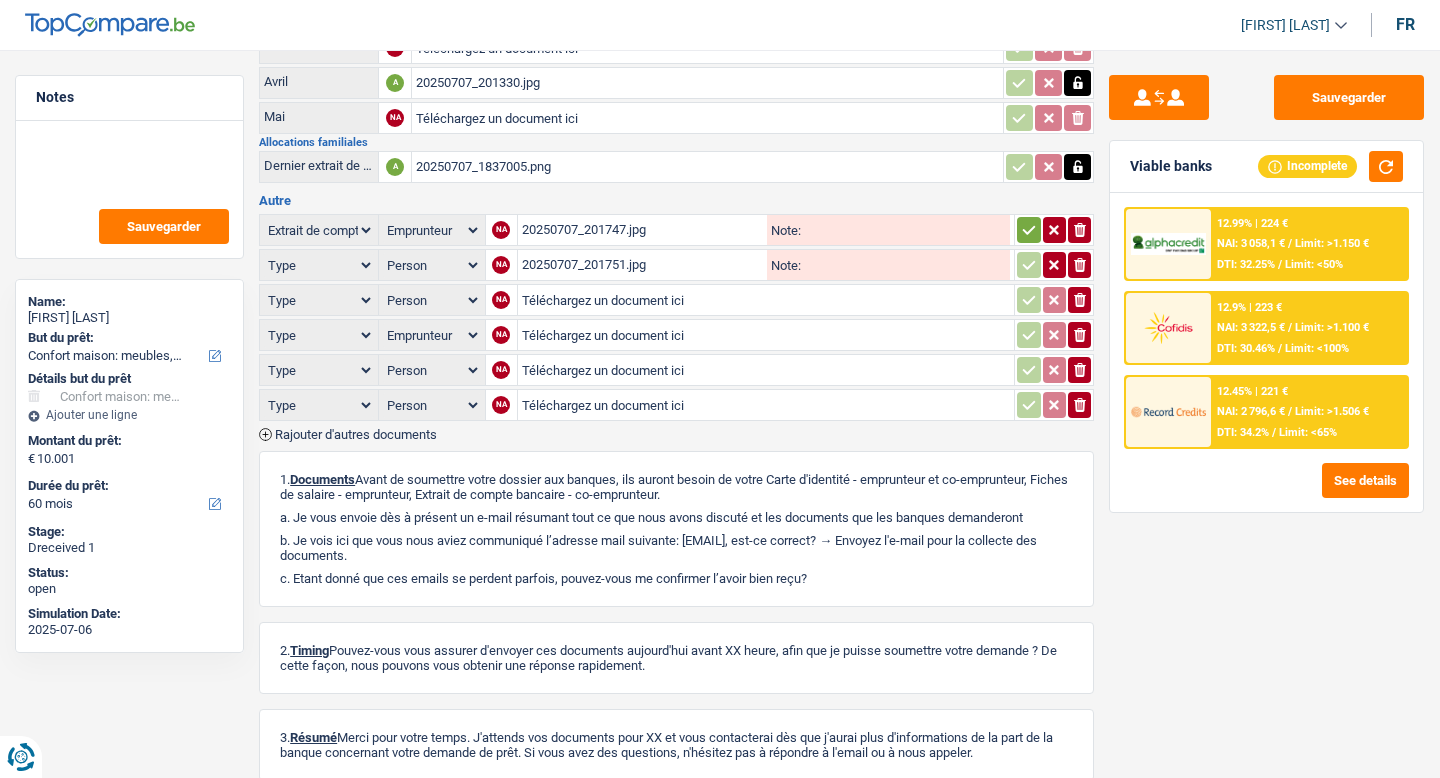 select on "applicant" 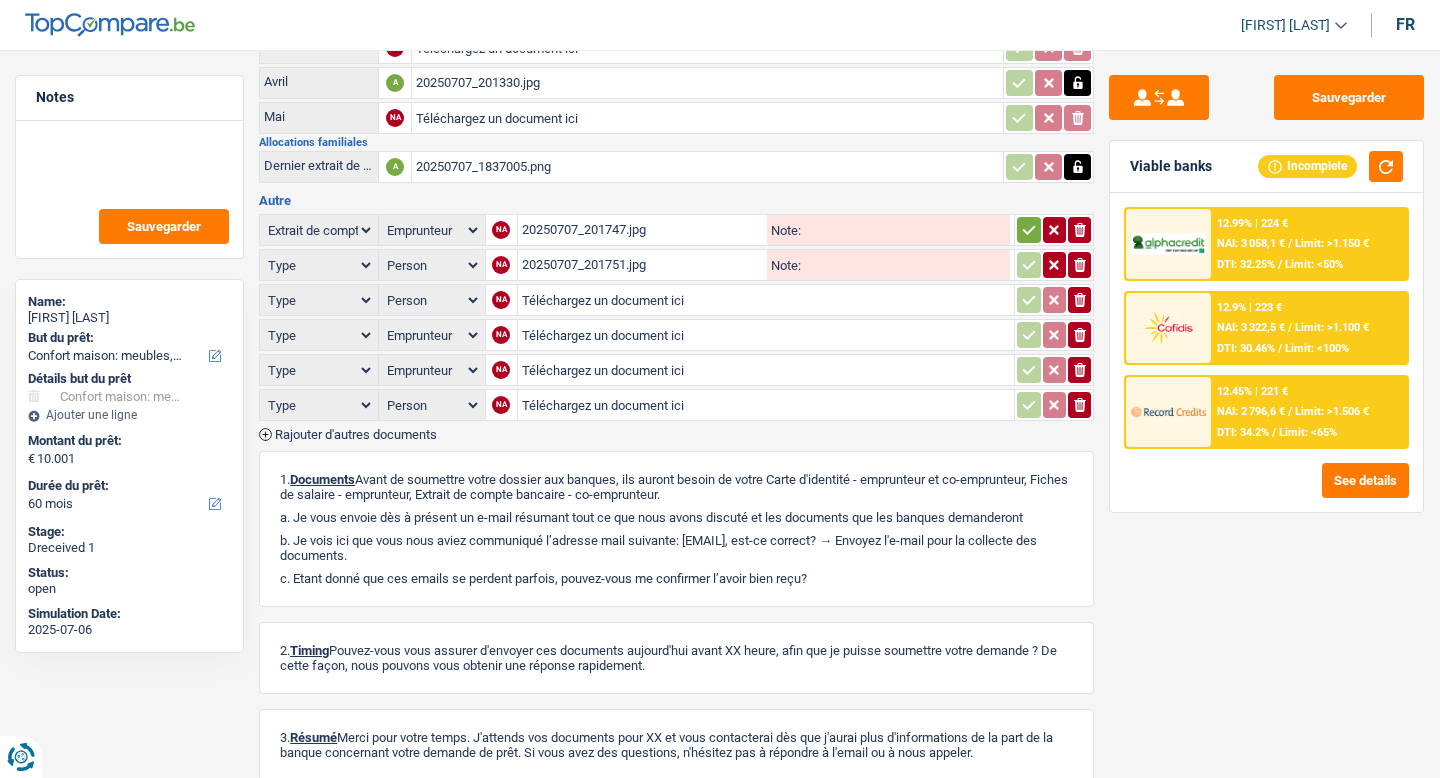click on "Person
Emprunteur
Co-emprunteur" at bounding box center (432, 405) 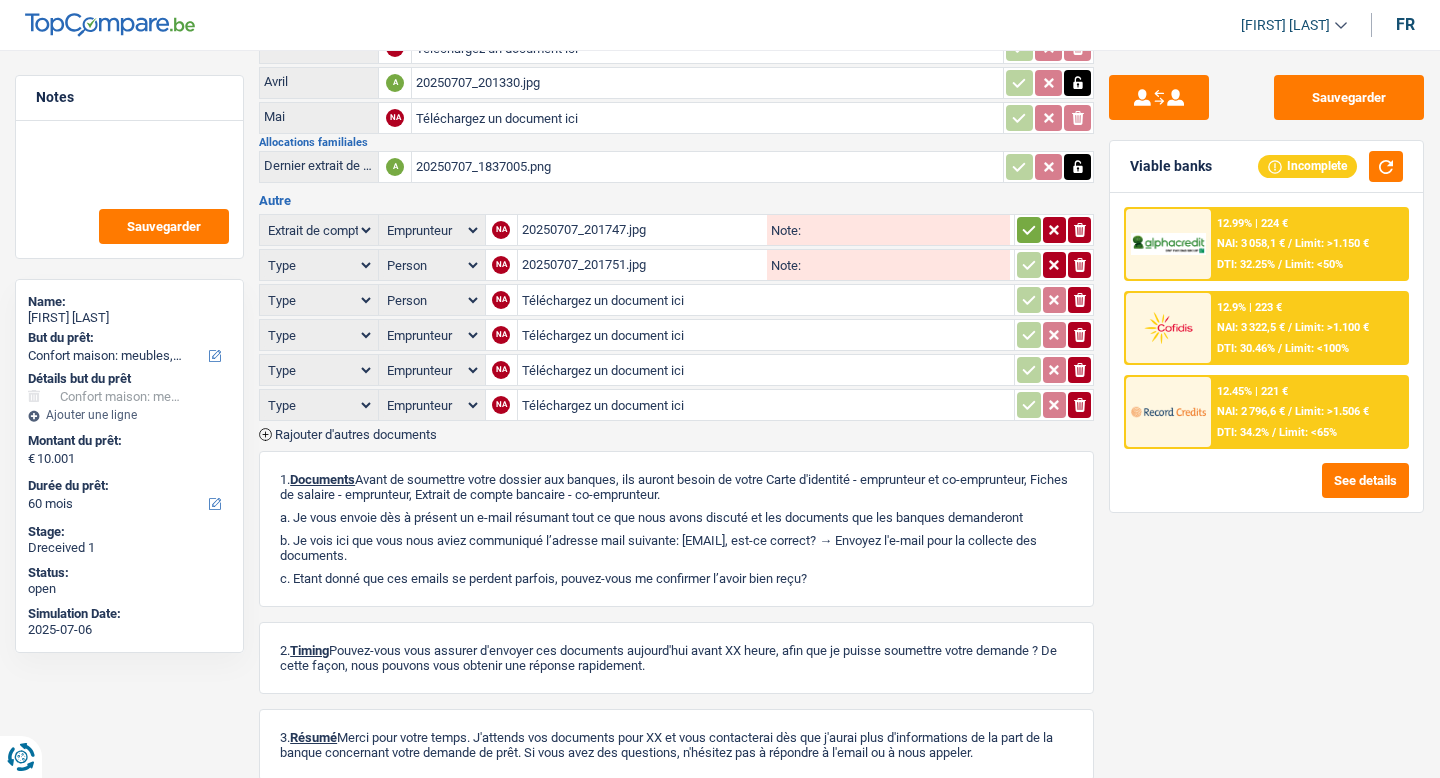 click on "Type
Analyse des besoins pour l'assurance
Attestation d'invalidité
Attestation de votre employeur
Attestation perte de la carte d'identité
Autre
Avertissement extrait de rôle 2023 concernant vos revenus 2022
Avertissement extrait de rôle 2024 concernant vos revenus 2023
Bulletin d'impôt
Carte bancaire
Certificat de composition de ménage
Certificat de résidence élargi
Certificat médical
Contrat de bail" at bounding box center [319, 335] 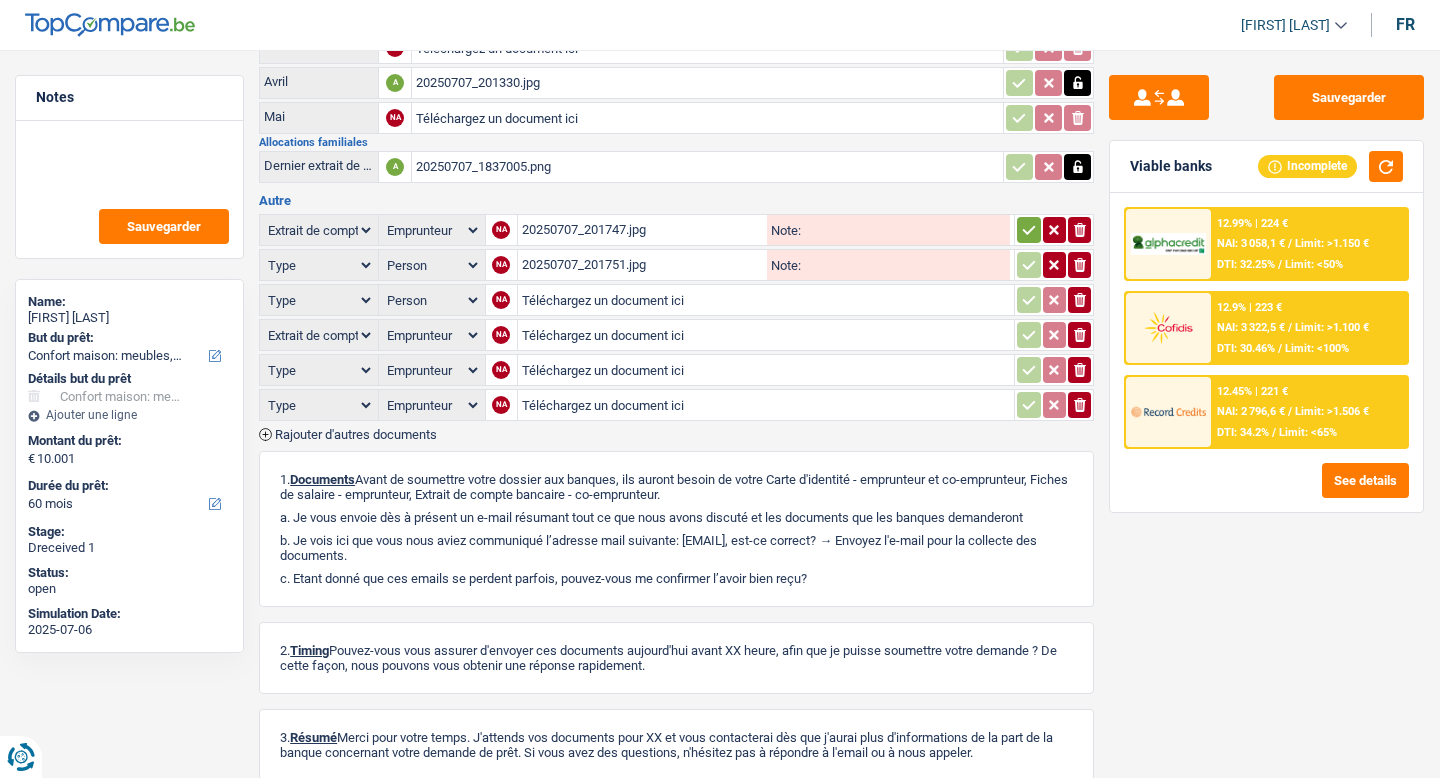 click on "Type
Analyse des besoins pour l'assurance
Attestation d'invalidité
Attestation de votre employeur
Attestation perte de la carte d'identité
Autre
Avertissement extrait de rôle 2023 concernant vos revenus 2022
Avertissement extrait de rôle 2024 concernant vos revenus 2023
Bulletin d'impôt
Carte bancaire
Certificat de composition de ménage
Certificat de résidence élargi
Certificat médical
Contrat de bail" at bounding box center (319, 370) 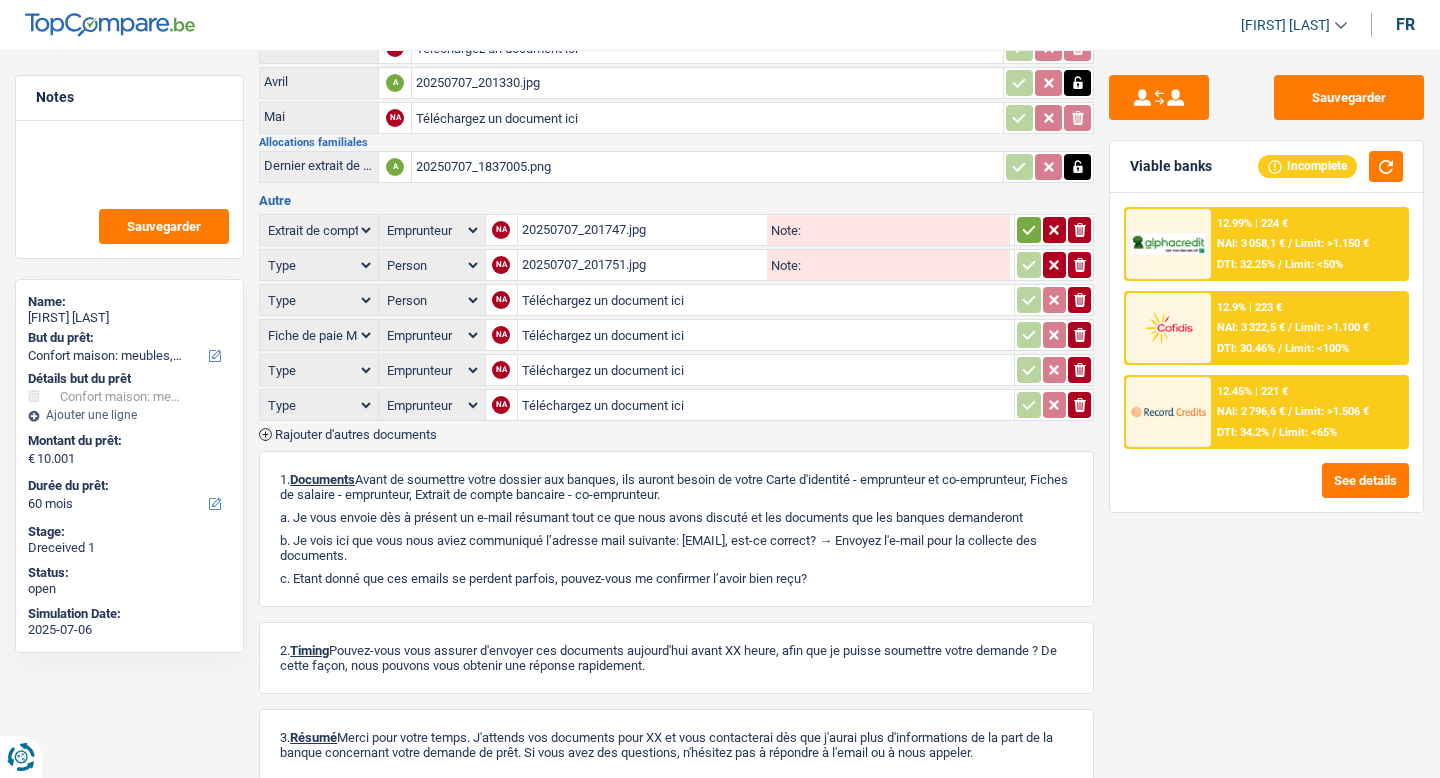 click on "Type
Analyse des besoins pour l'assurance
Attestation d'invalidité
Attestation de votre employeur
Attestation perte de la carte d'identité
Autre
Avertissement extrait de rôle 2023 concernant vos revenus 2022
Avertissement extrait de rôle 2024 concernant vos revenus 2023
Bulletin d'impôt
Carte bancaire
Certificat de composition de ménage
Certificat de résidence élargi
Certificat médical
Contrat de bail" at bounding box center [319, 370] 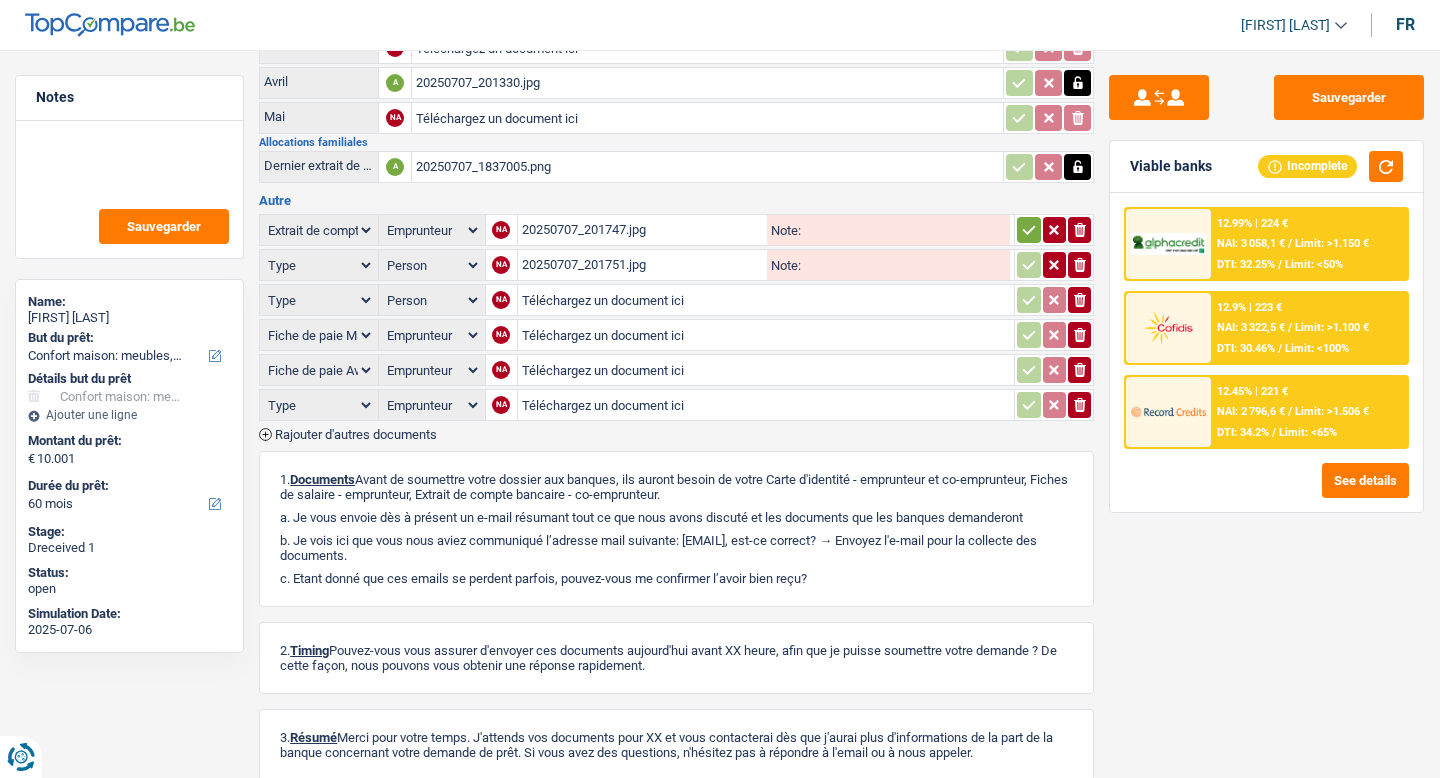 click on "Type
Analyse des besoins pour l'assurance
Attestation d'invalidité
Attestation de votre employeur
Attestation perte de la carte d'identité
Autre
Avertissement extrait de rôle 2023 concernant vos revenus 2022
Avertissement extrait de rôle 2024 concernant vos revenus 2023
Bulletin d'impôt
Carte bancaire
Certificat de composition de ménage
Certificat de résidence élargi
Certificat médical
Contrat de bail" at bounding box center (319, 405) 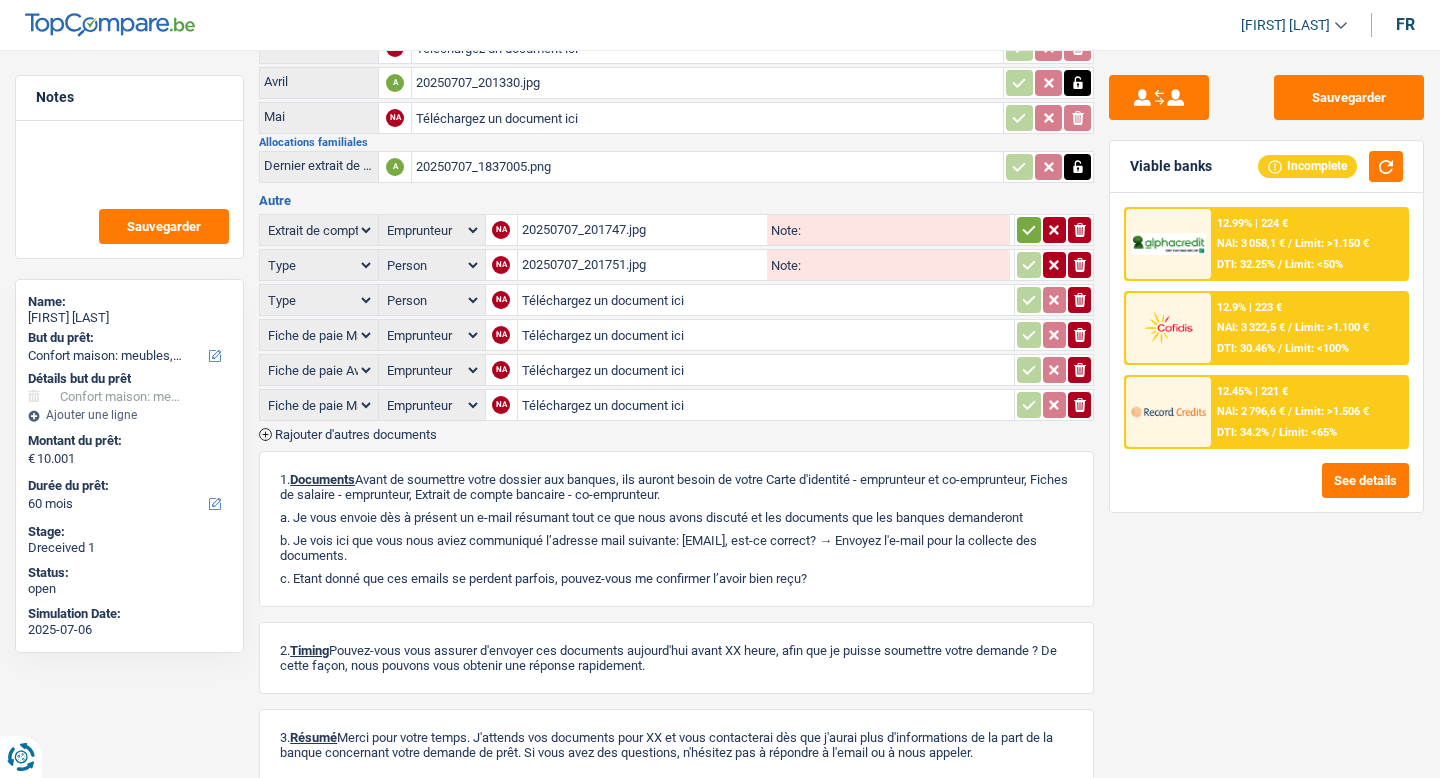 click on "Téléchargez un document ici" at bounding box center (766, 335) 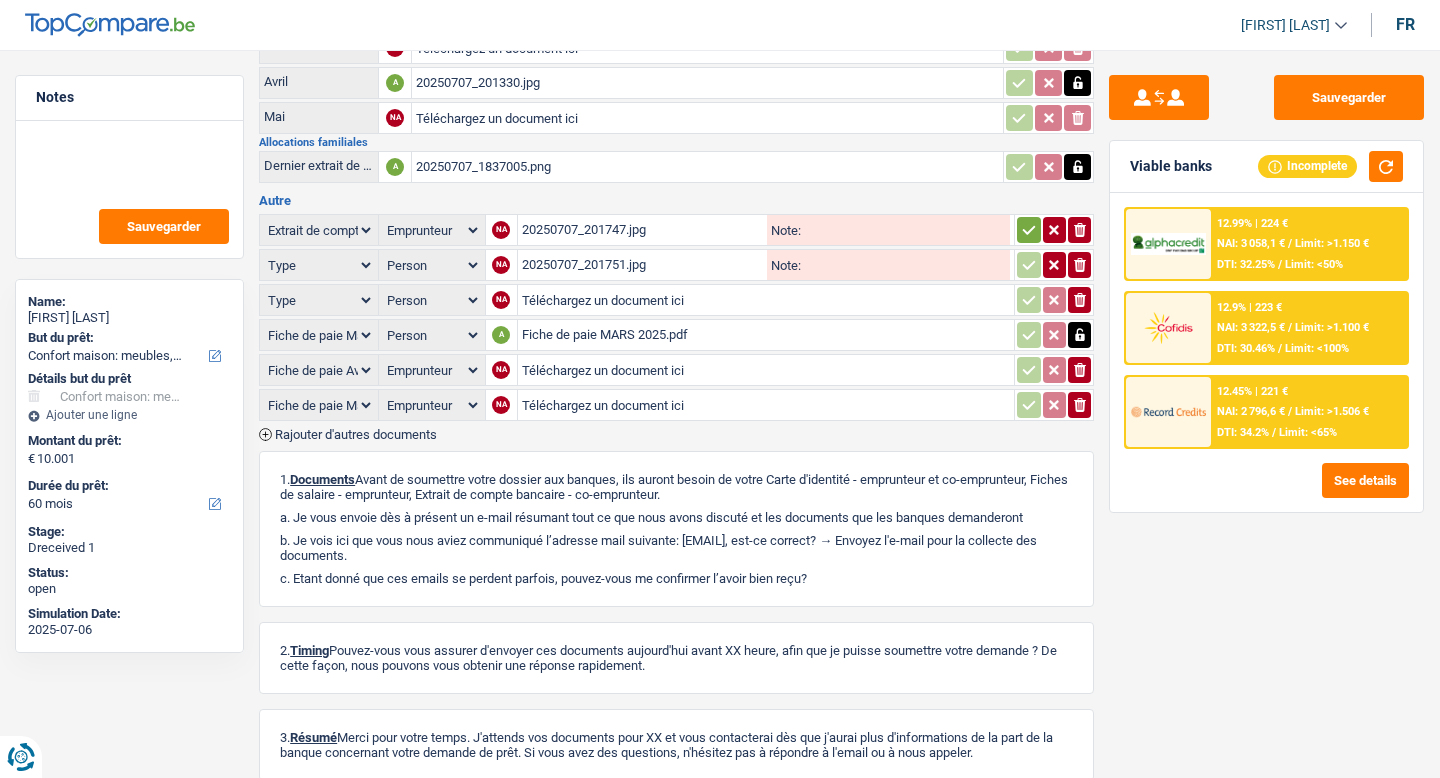 type on "C:\fakepath\Fiche de paie WM AVRIL 2025.pdf" 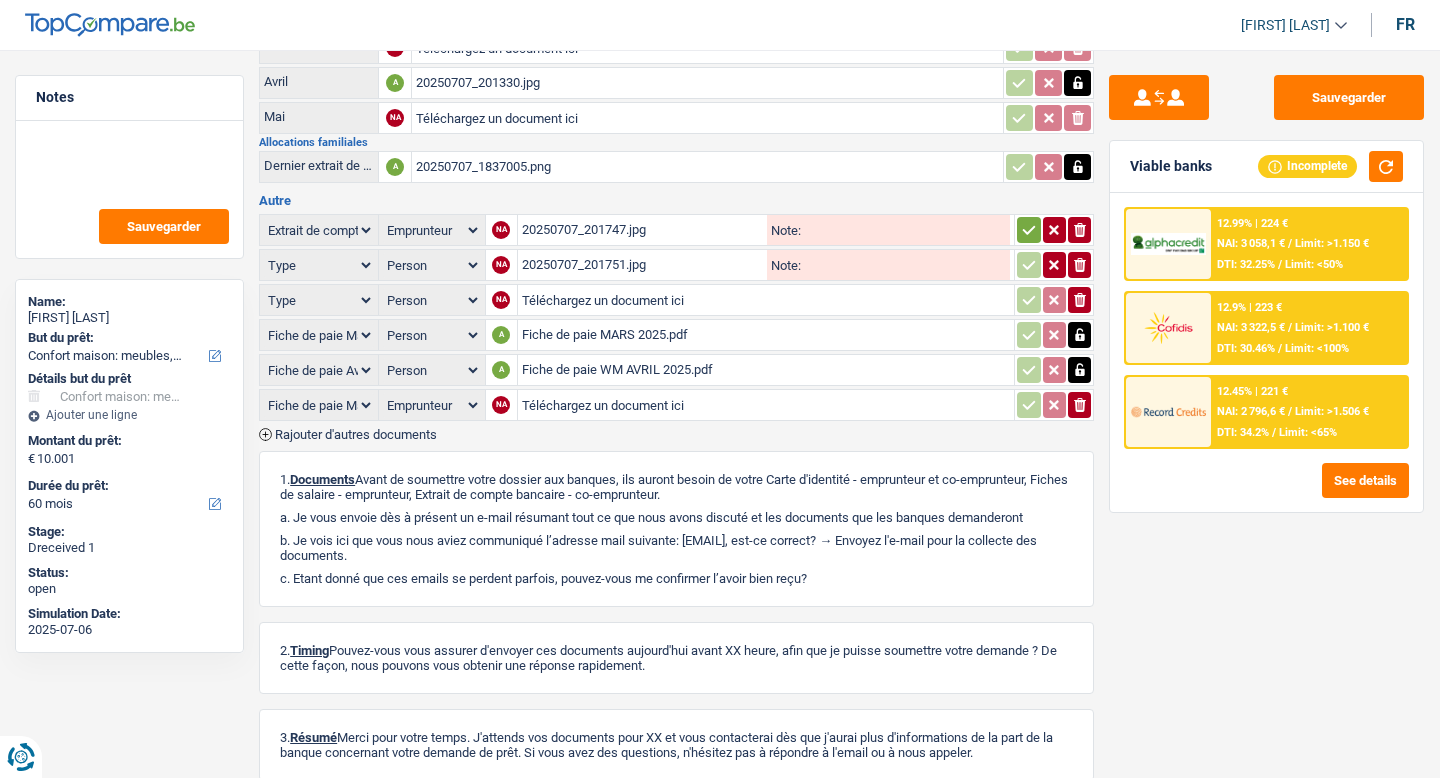 type on "C:\fakepath\Fiche de paie MAI 25 WELLENS Michael.pdf" 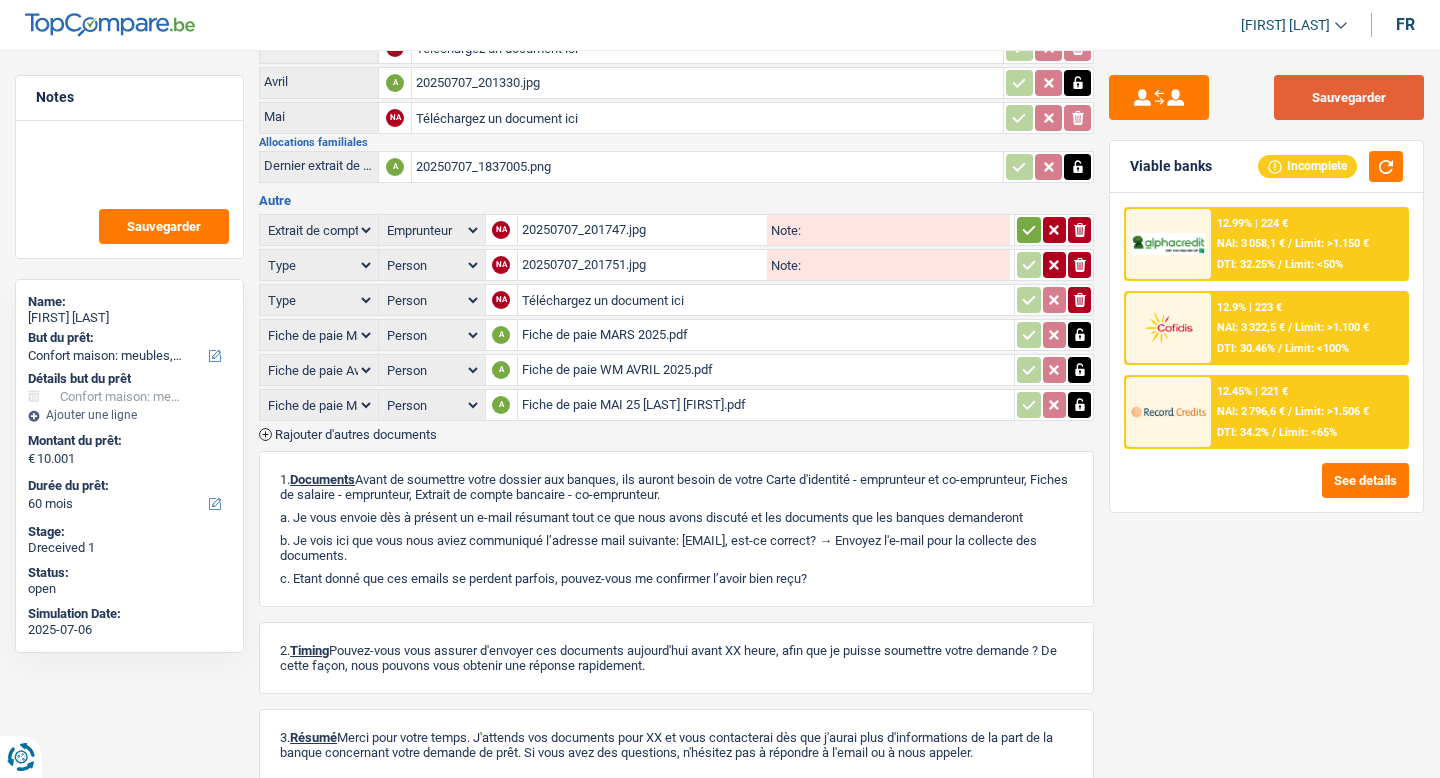 click on "Sauvegarder" at bounding box center [1349, 97] 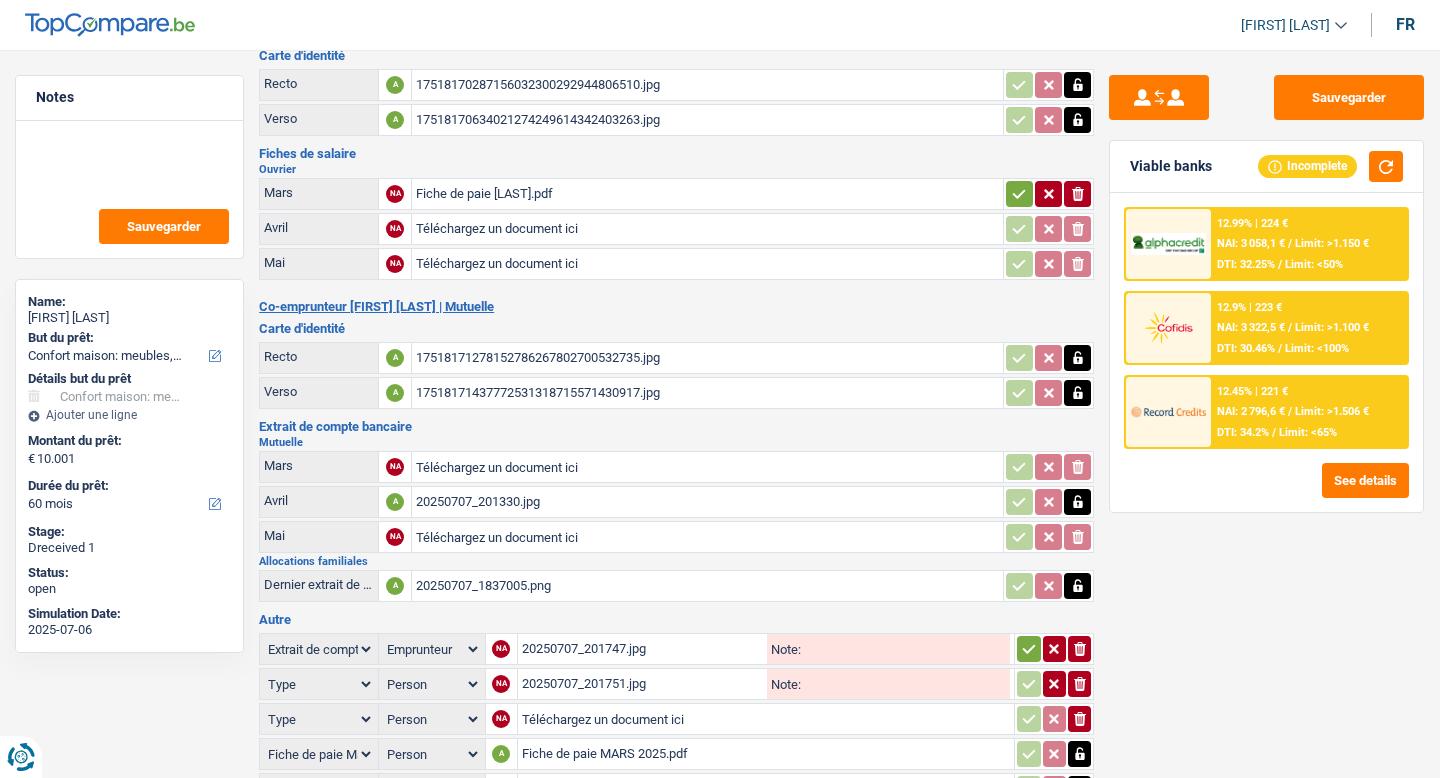 scroll, scrollTop: 114, scrollLeft: 0, axis: vertical 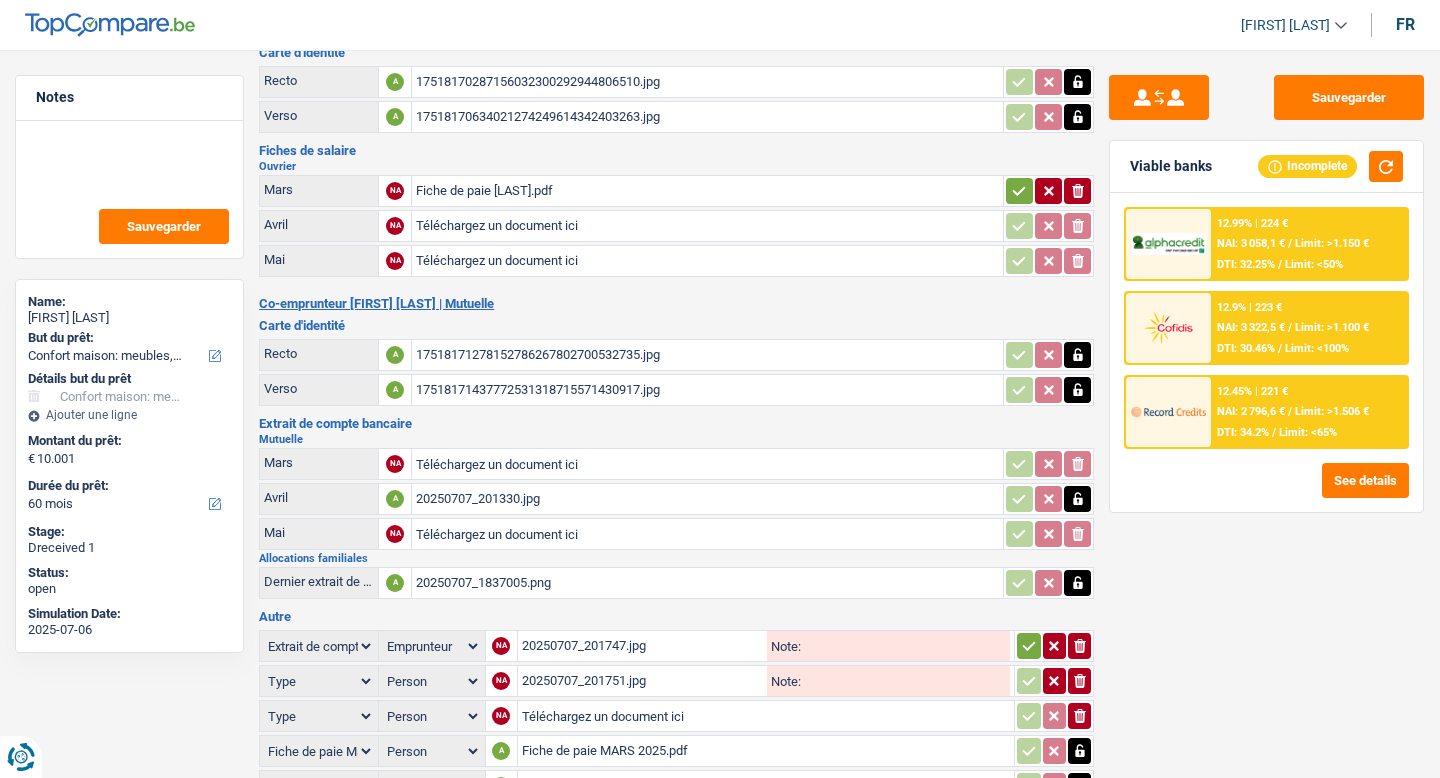 click on "Téléchargez un document ici" at bounding box center [707, 261] 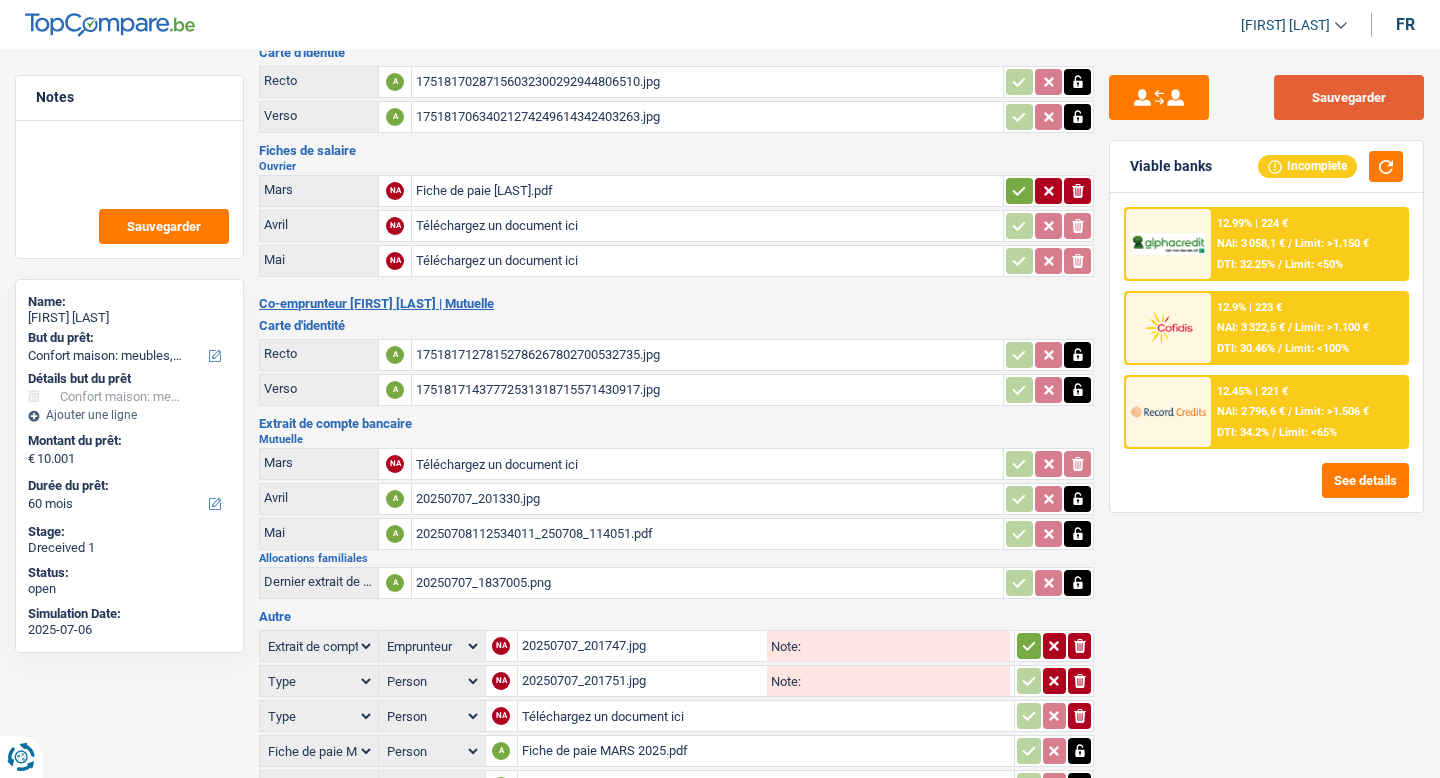 click on "Sauvegarder" at bounding box center (1349, 97) 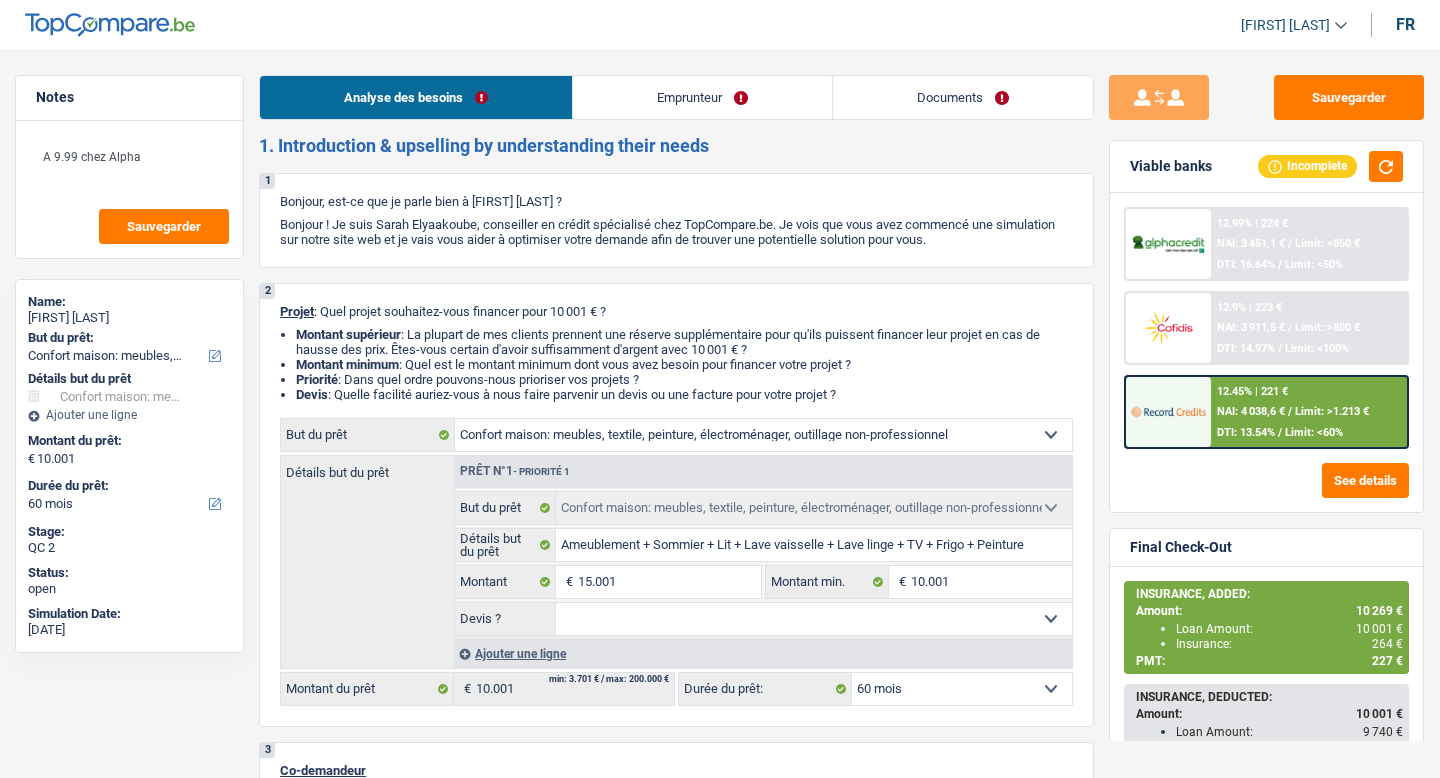 scroll, scrollTop: 0, scrollLeft: 0, axis: both 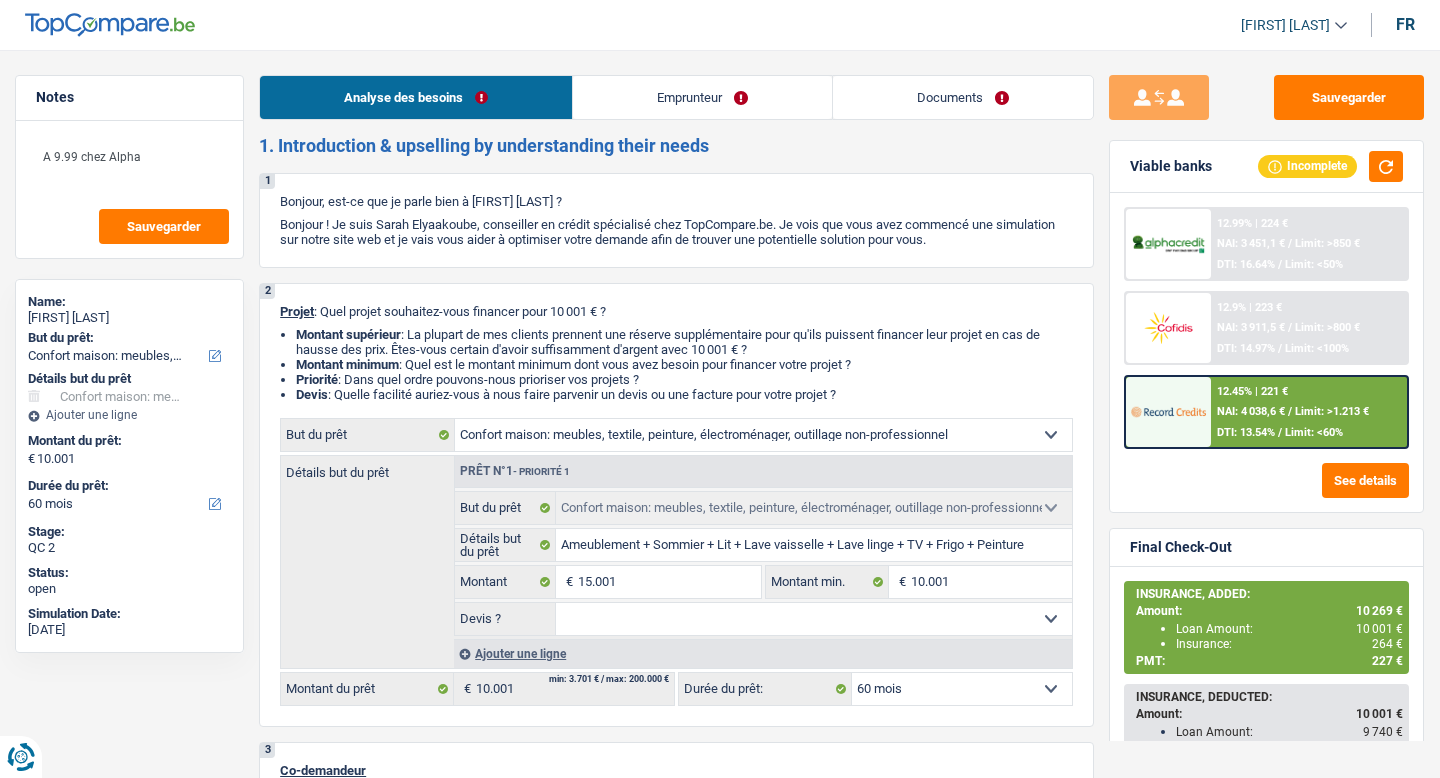 click on "Documents" at bounding box center [963, 97] 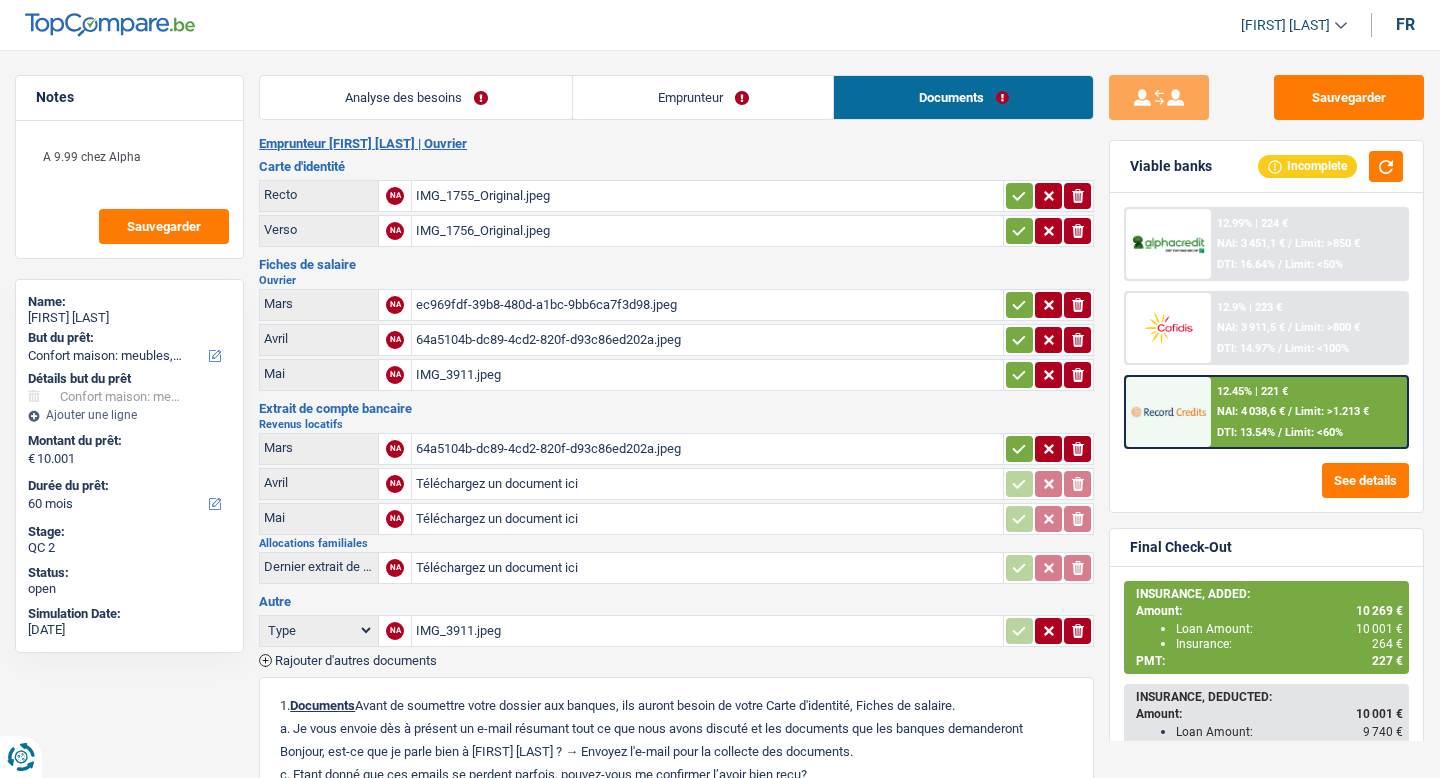 click on "Téléchargez un document ici" at bounding box center (707, 519) 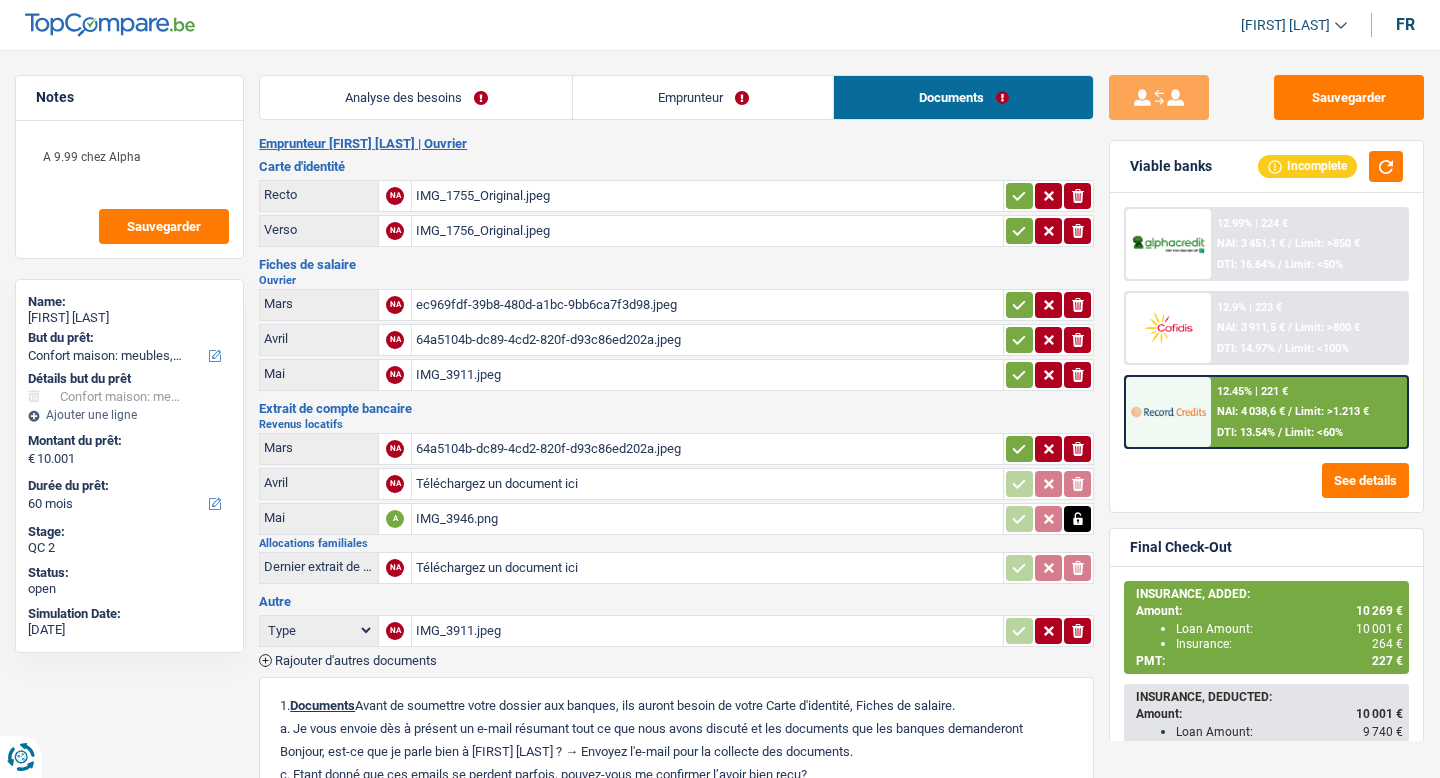 click on "Téléchargez un document ici" at bounding box center [707, 484] 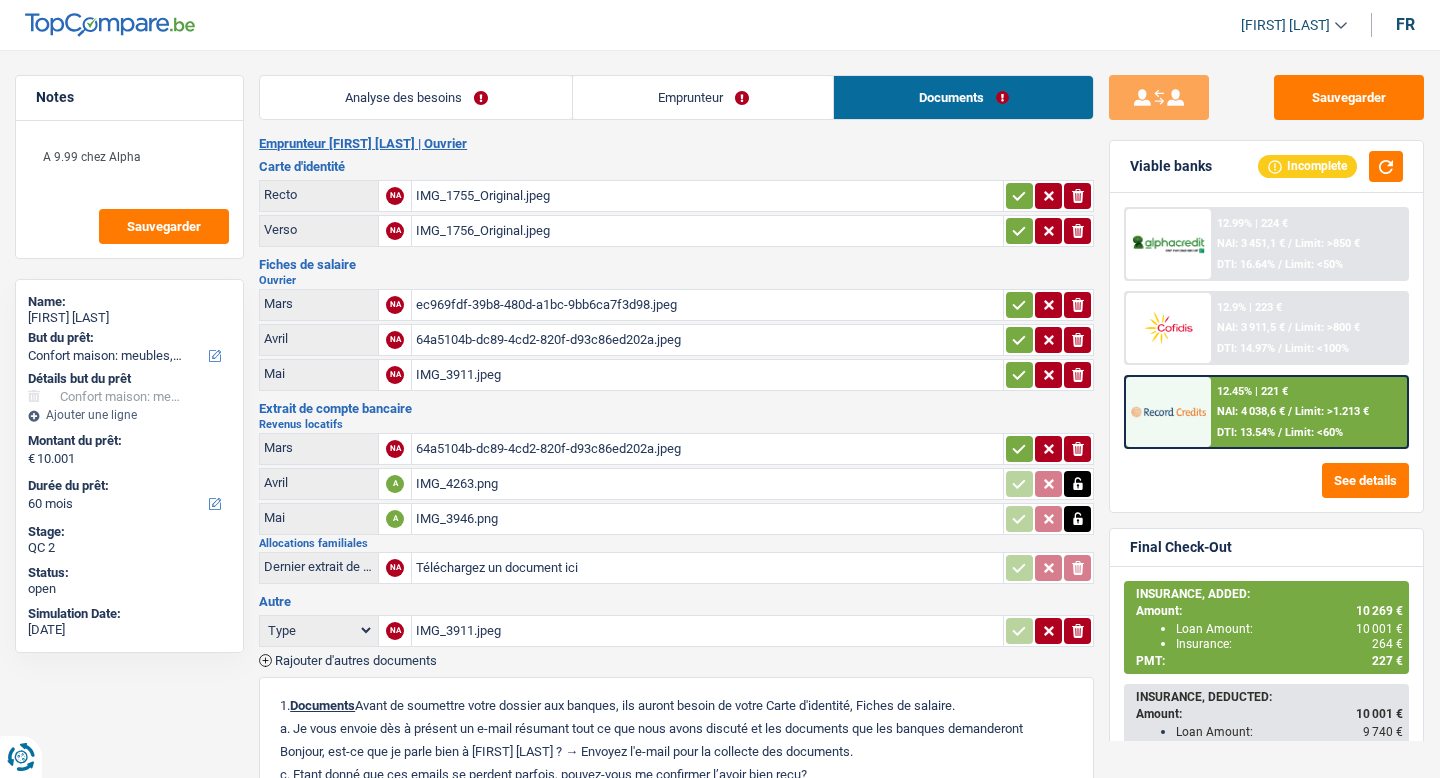click on "IMG_4263.png" at bounding box center [707, 449] 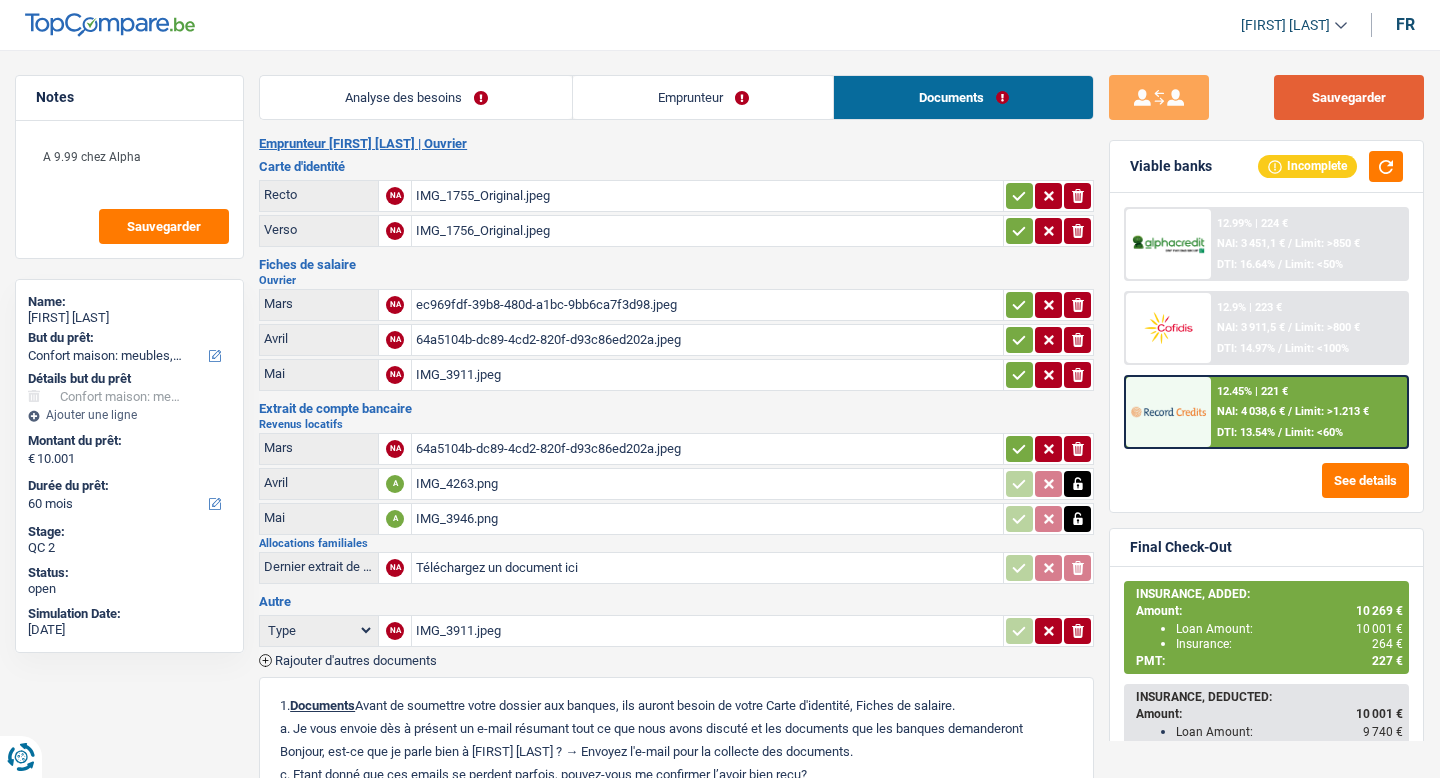 click on "Sauvegarder" at bounding box center (1349, 97) 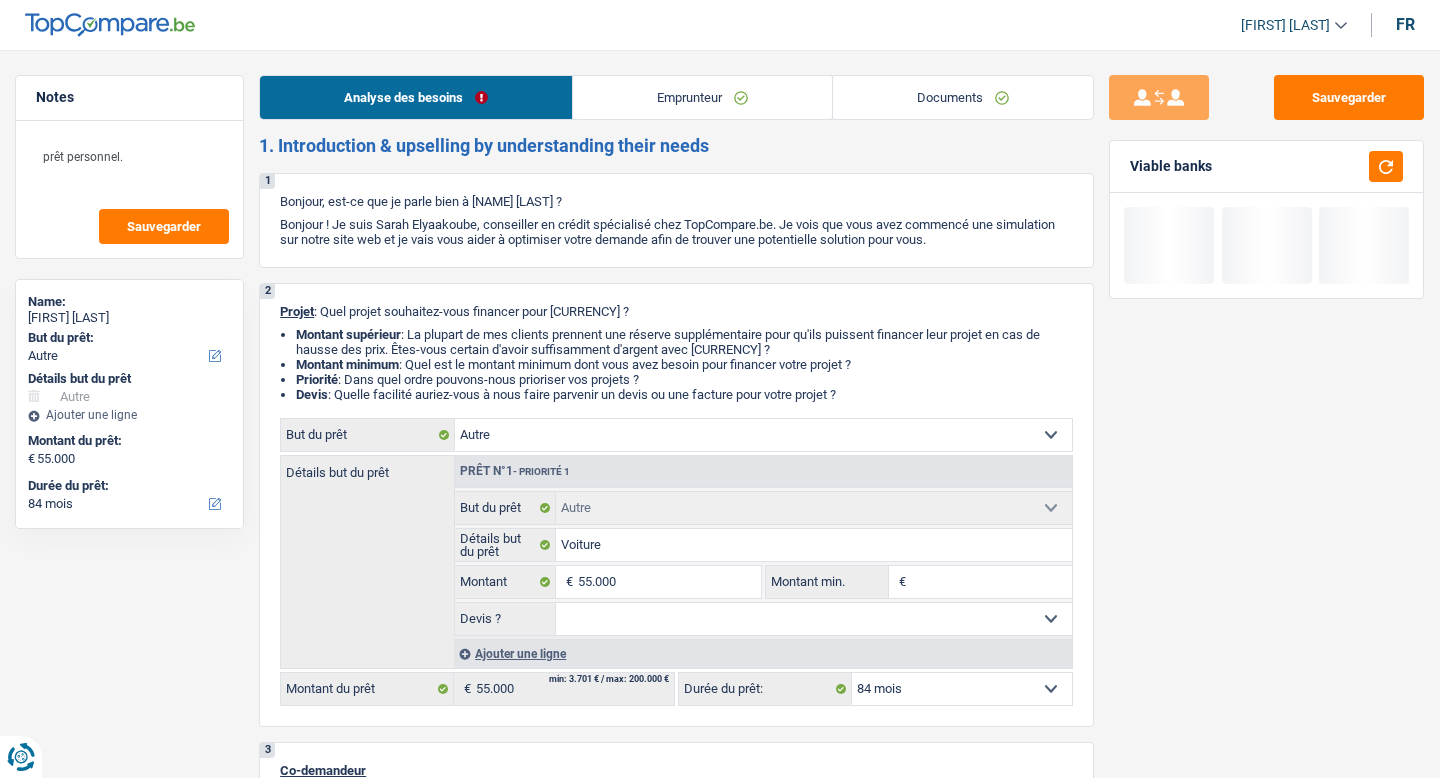 scroll, scrollTop: 0, scrollLeft: 0, axis: both 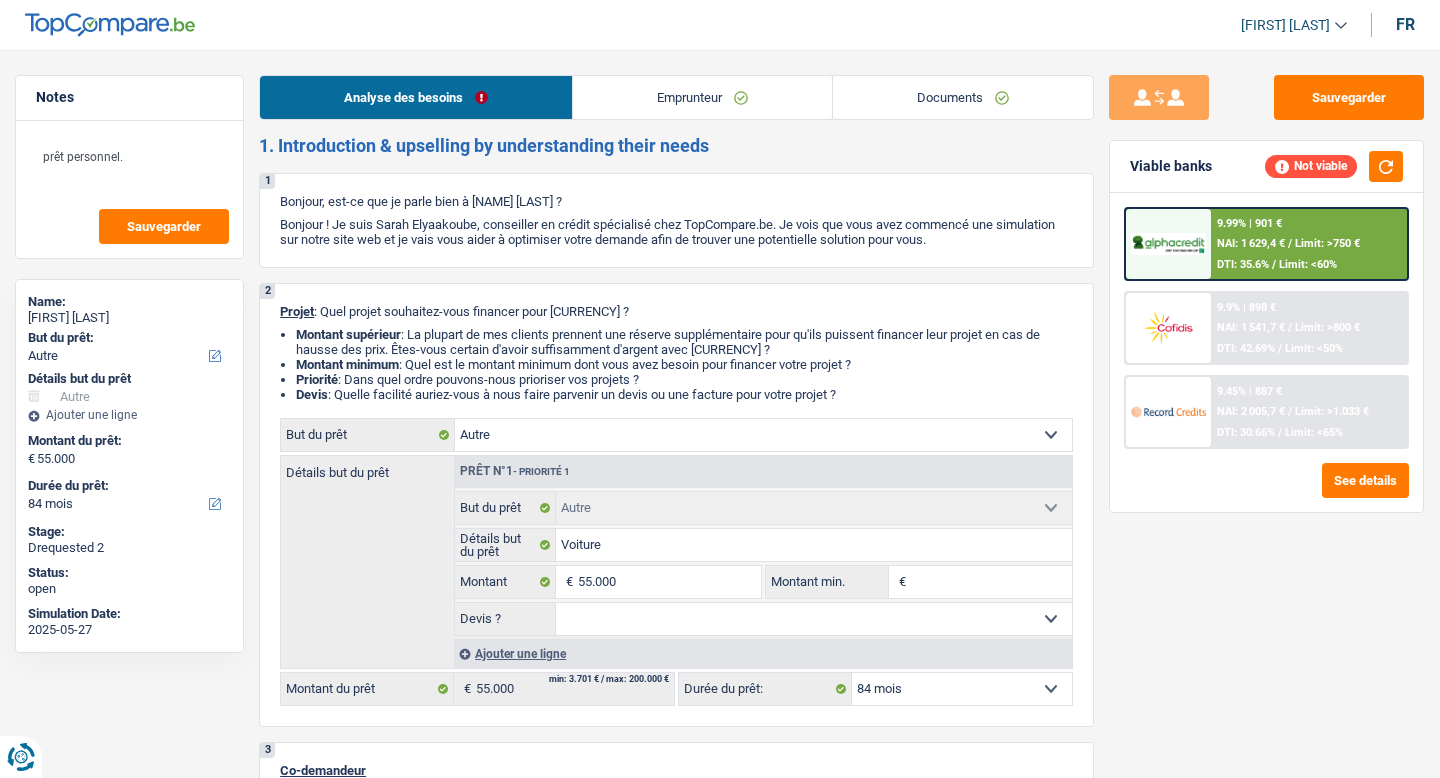click on "Documents" at bounding box center (963, 97) 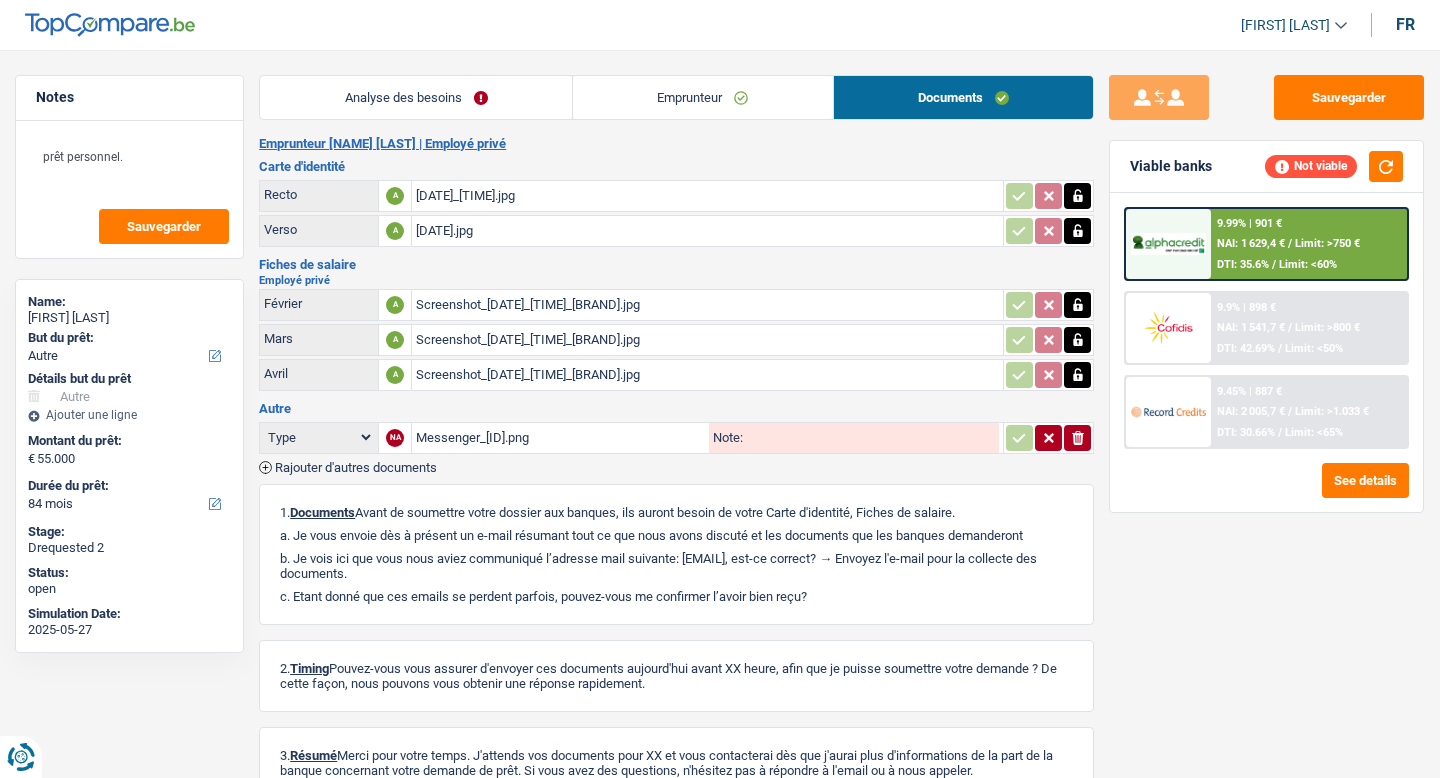 click on "Rajouter d'autres documents" at bounding box center (356, 467) 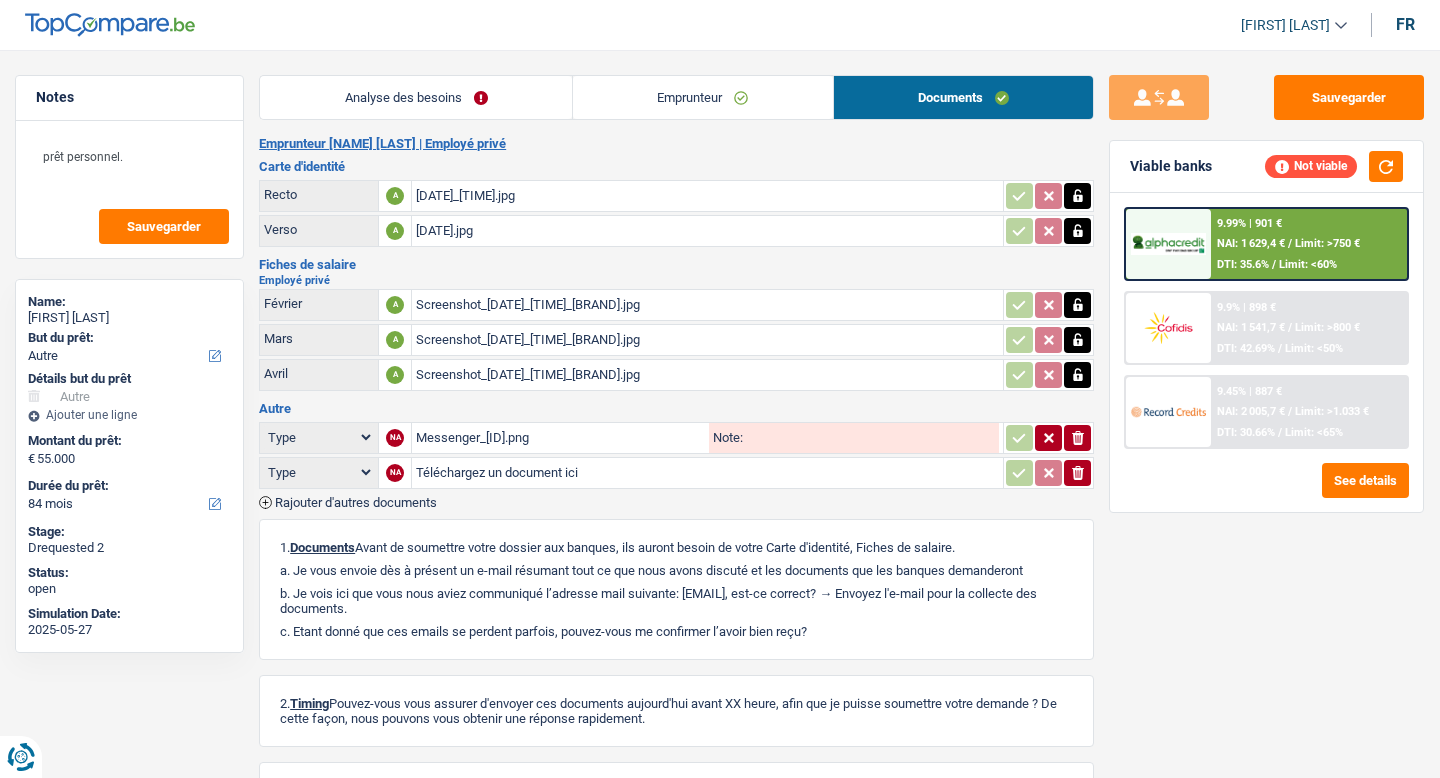 click on "Rajouter d'autres documents" at bounding box center [356, 502] 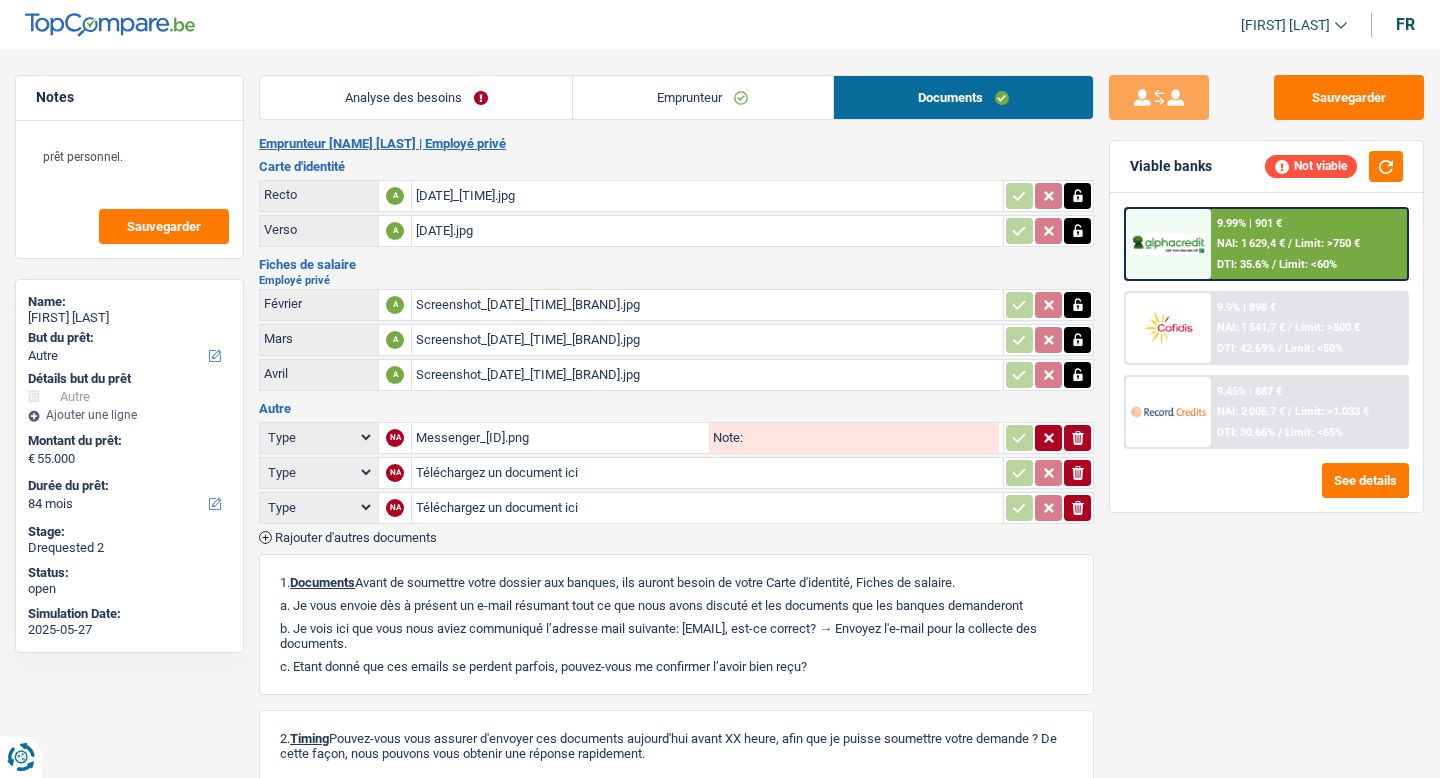 click on "Rajouter d'autres documents" at bounding box center [356, 537] 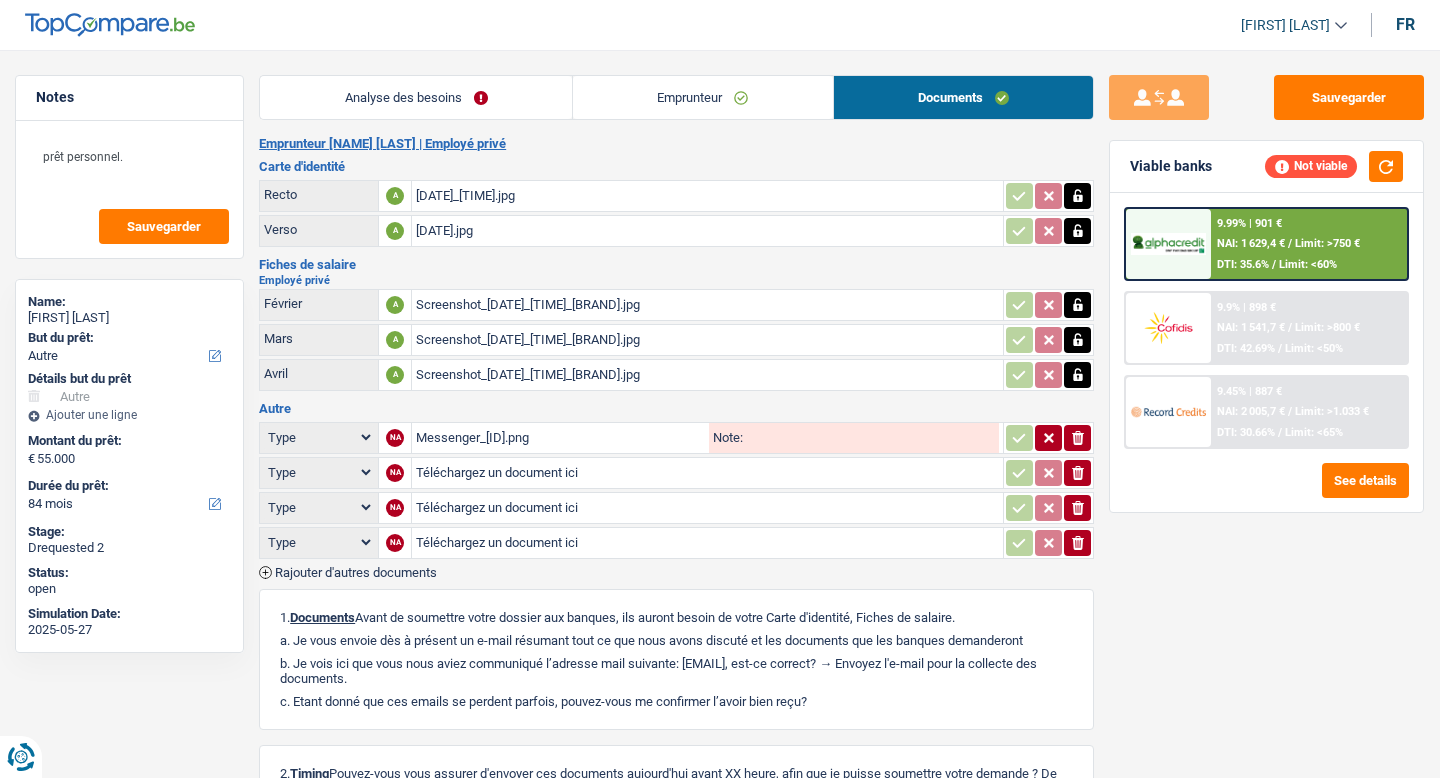 click on "Type
Analyse des besoins pour l'assurance
Attestation d'invalidité
Attestation de votre employeur
Attestation perte de la carte d'identité
Autre
Avertissement extrait de rôle 2023 concernant vos revenus 2022
Avertissement extrait de rôle 2024 concernant vos revenus 2023
Bulletin d'impôt
Carte bancaire
Certificat de composition de ménage
Certificat de résidence élargi
Certificat médical
Contrat de bail" at bounding box center [319, 472] 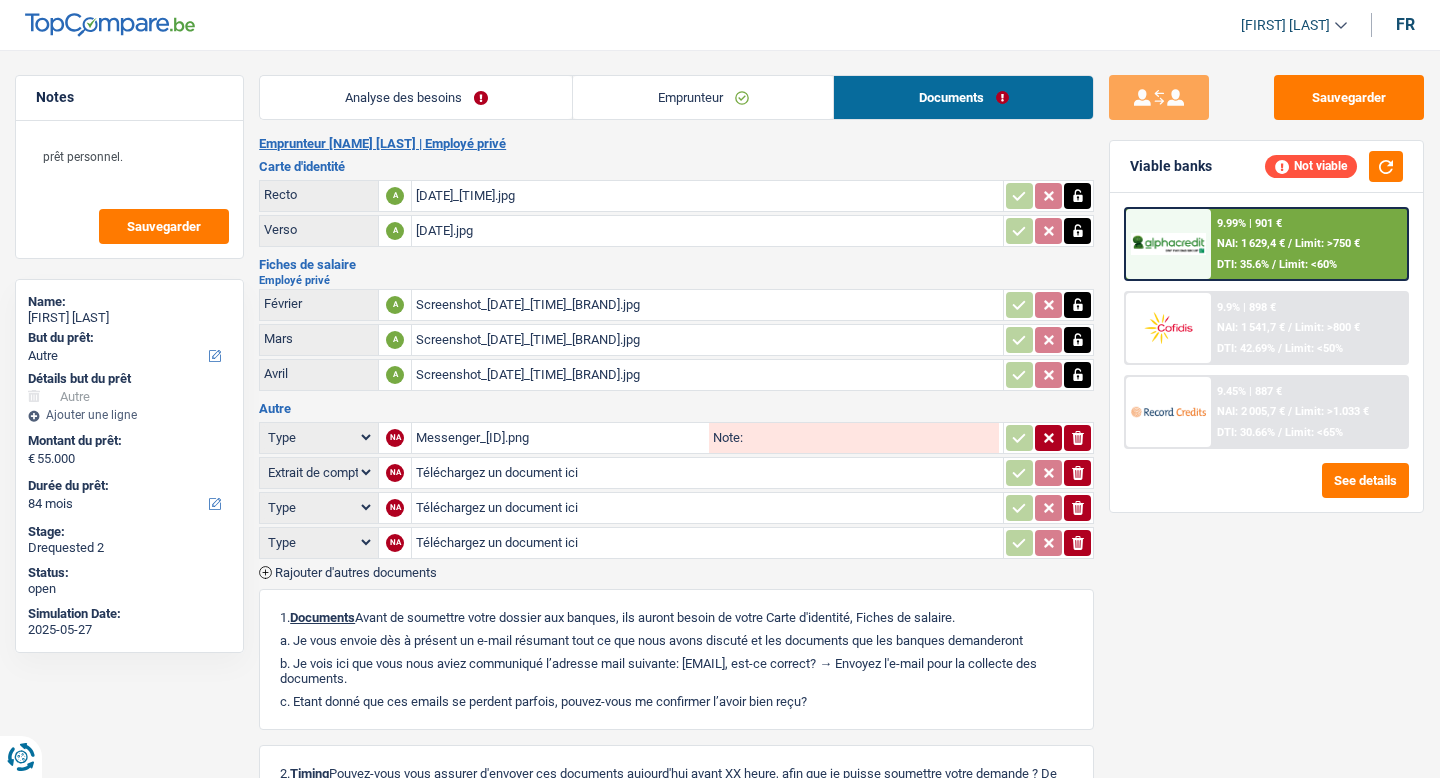 click on "Type
Analyse des besoins pour l'assurance
Attestation d'invalidité
Attestation de votre employeur
Attestation perte de la carte d'identité
Autre
Avertissement extrait de rôle 2023 concernant vos revenus 2022
Avertissement extrait de rôle 2024 concernant vos revenus 2023
Bulletin d'impôt
Carte bancaire
Certificat de composition de ménage
Certificat de résidence élargi
Certificat médical
Contrat de bail" at bounding box center [319, 507] 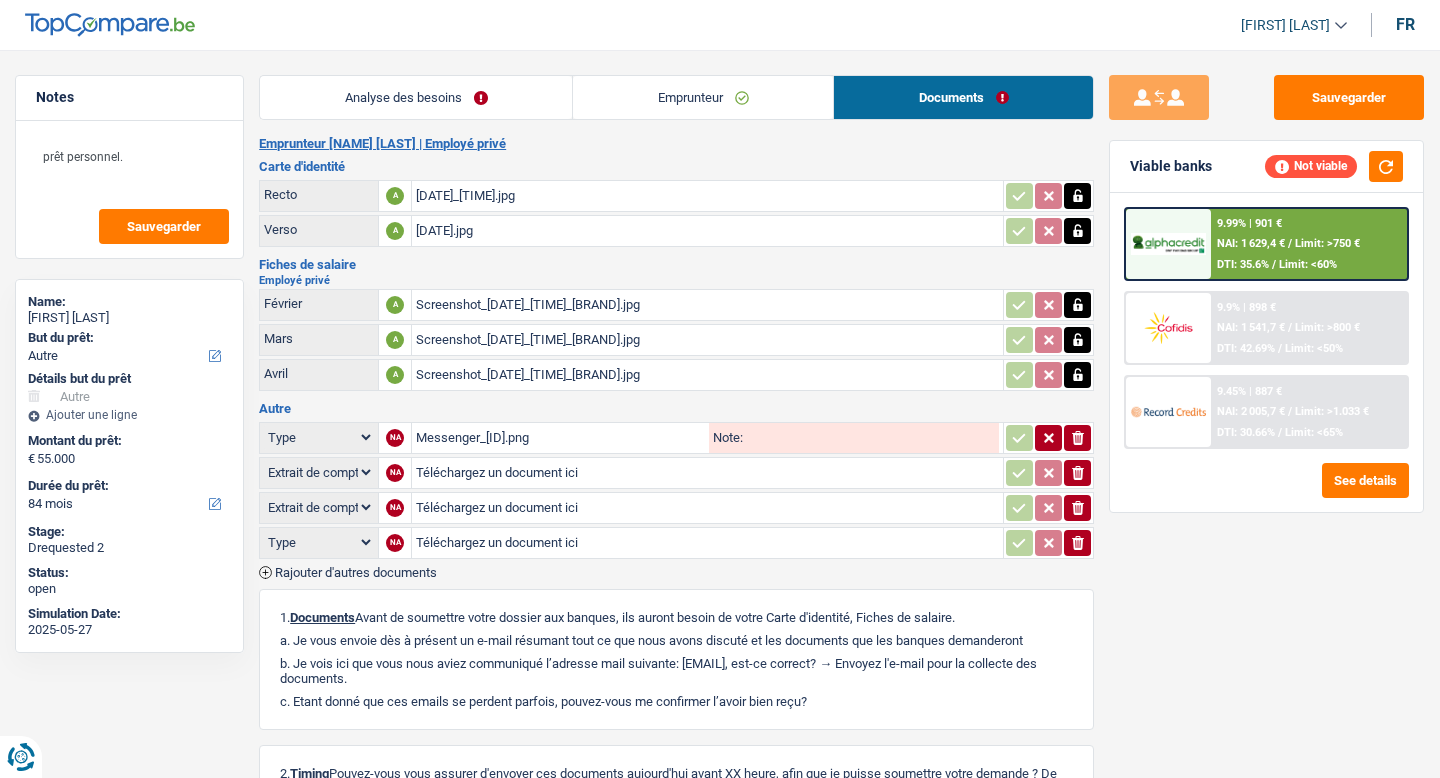click on "Type
Analyse des besoins pour l'assurance
Attestation d'invalidité
Attestation de votre employeur
Attestation perte de la carte d'identité
Autre
Avertissement extrait de rôle 2023 concernant vos revenus 2022
Avertissement extrait de rôle 2024 concernant vos revenus 2023
Bulletin d'impôt
Carte bancaire
Certificat de composition de ménage
Certificat de résidence élargi
Certificat médical
Contrat de bail" at bounding box center (319, 542) 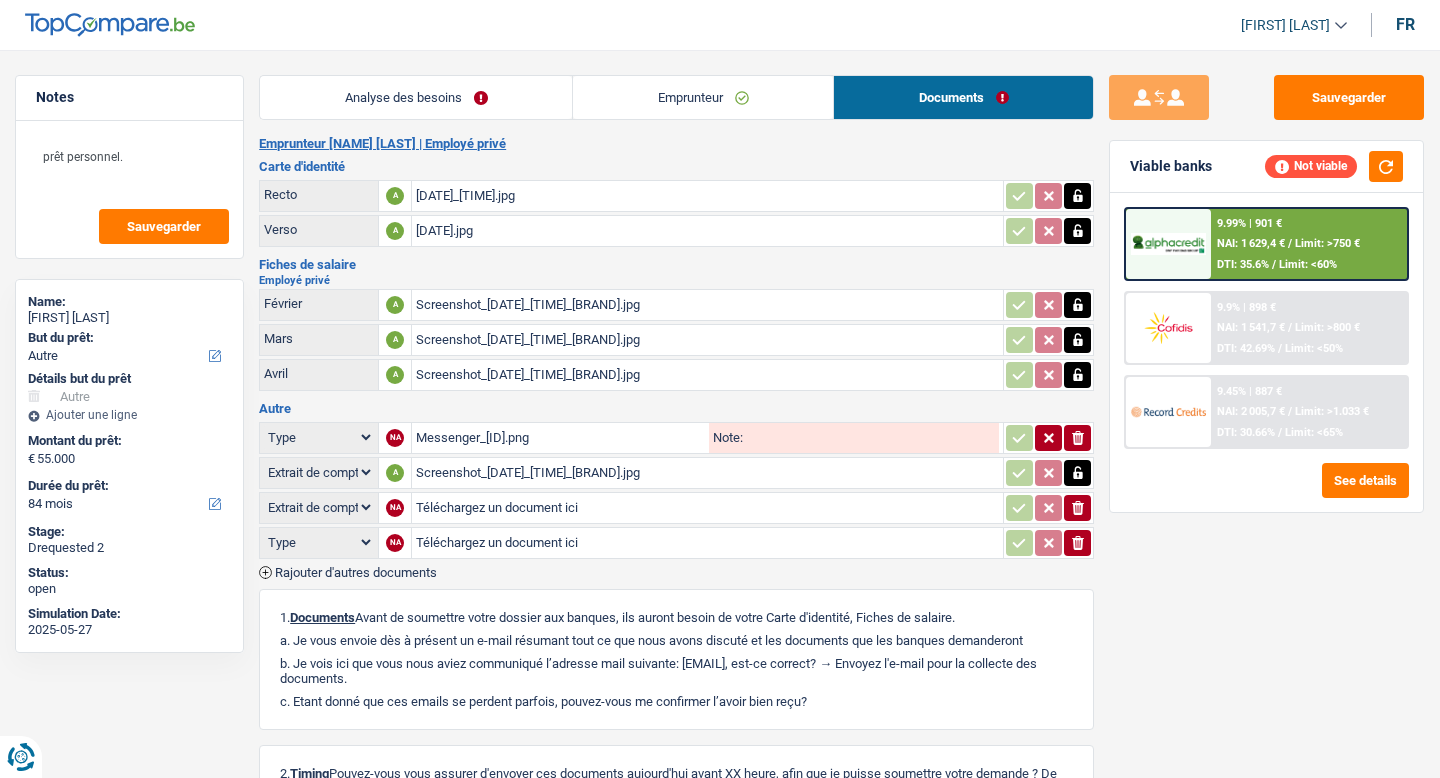 click on "Téléchargez un document ici" at bounding box center (707, 508) 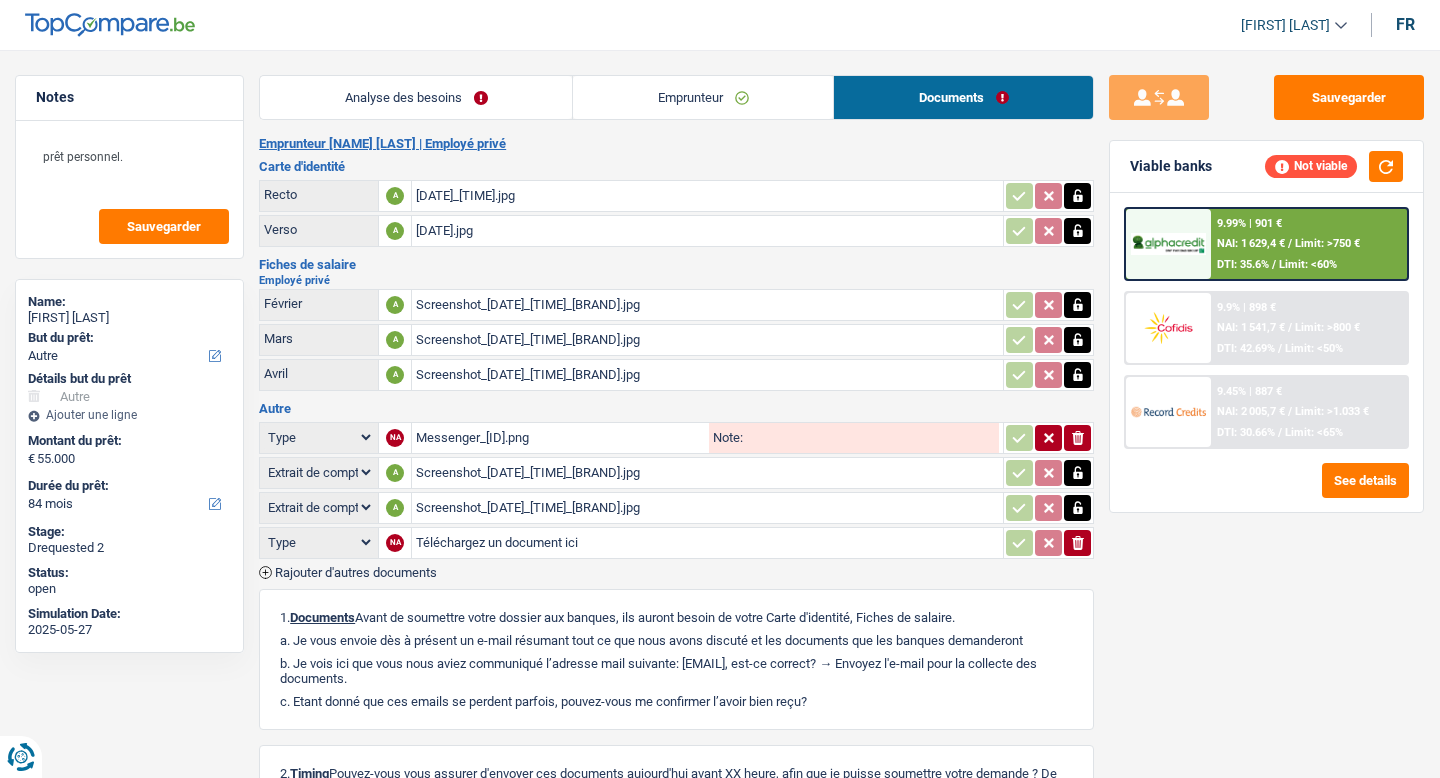 click on "Téléchargez un document ici" at bounding box center [707, 543] 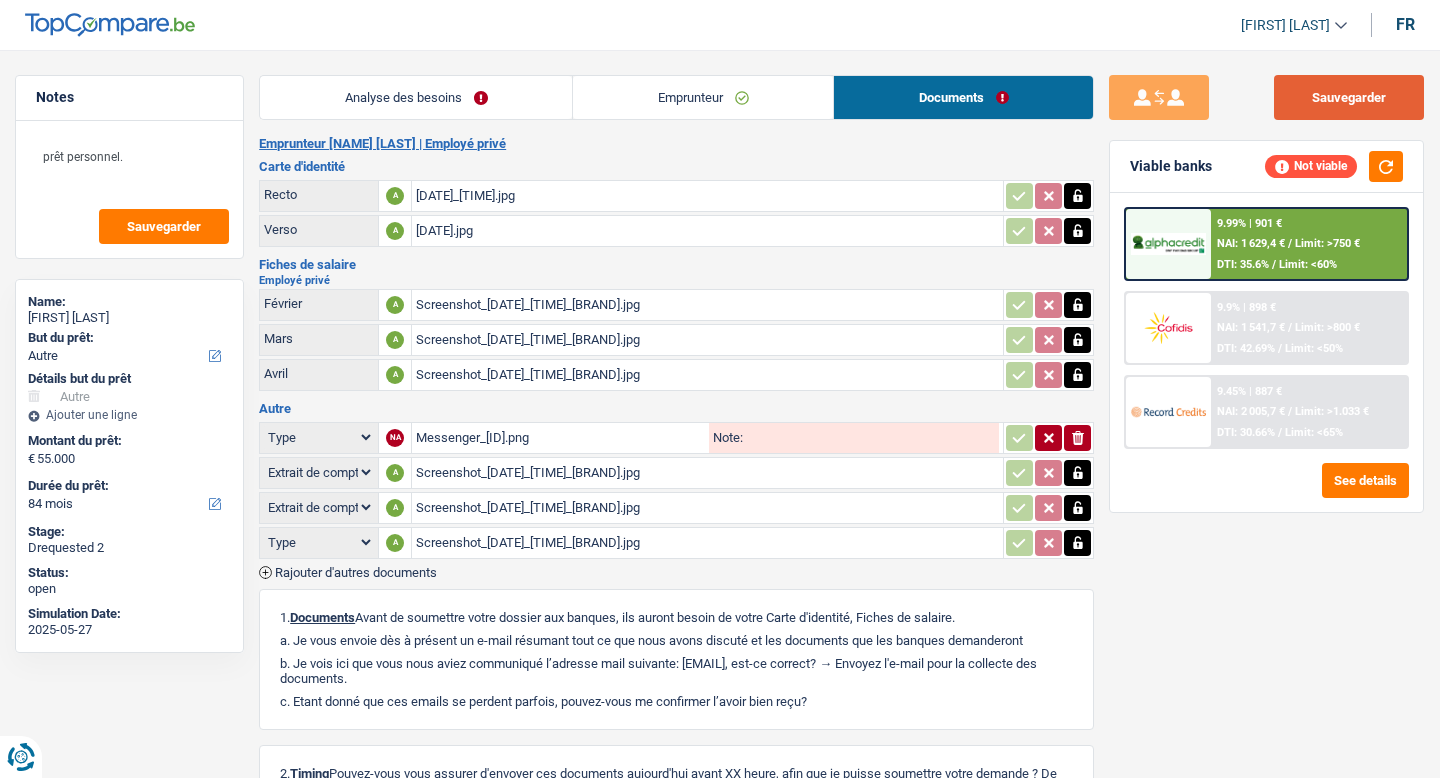 click on "Sauvegarder" at bounding box center (1349, 97) 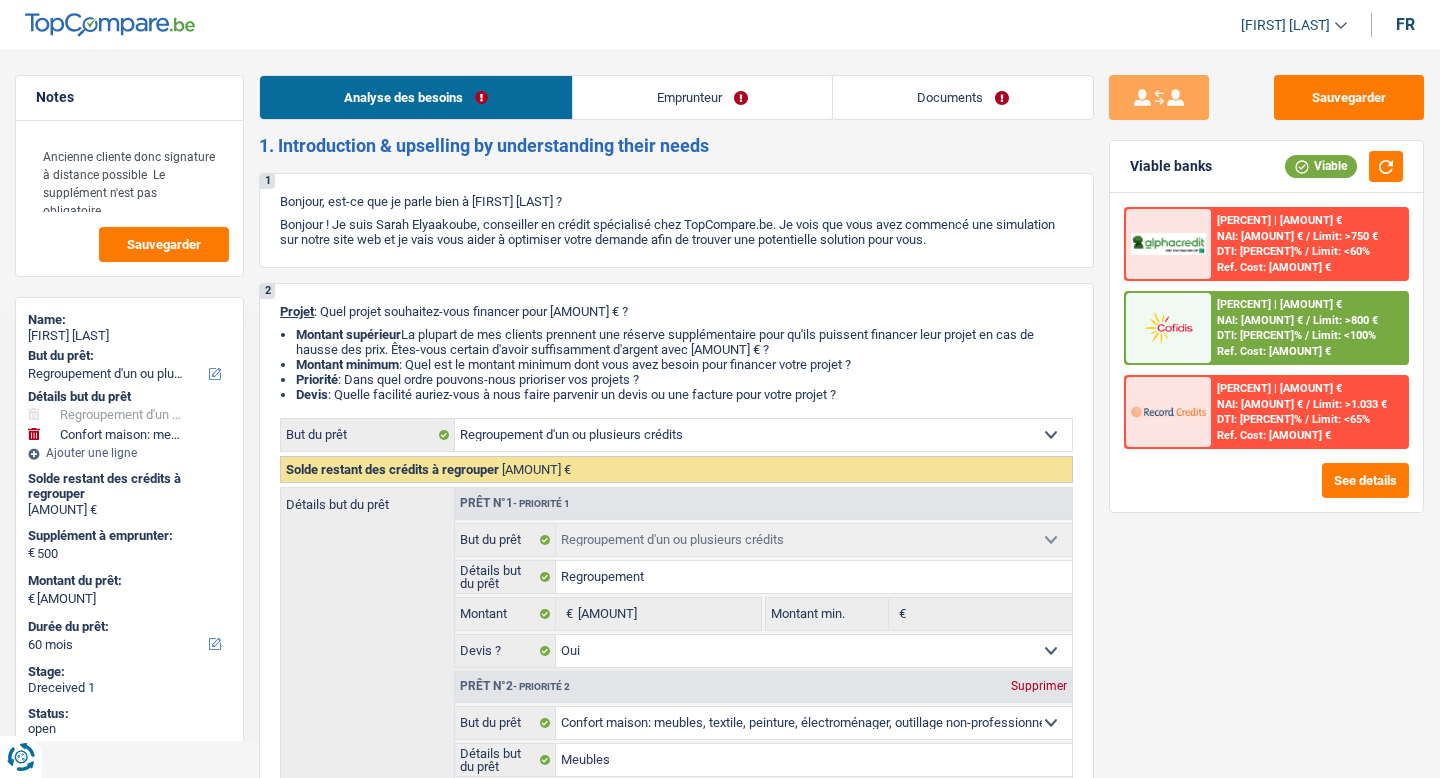 scroll, scrollTop: 0, scrollLeft: 0, axis: both 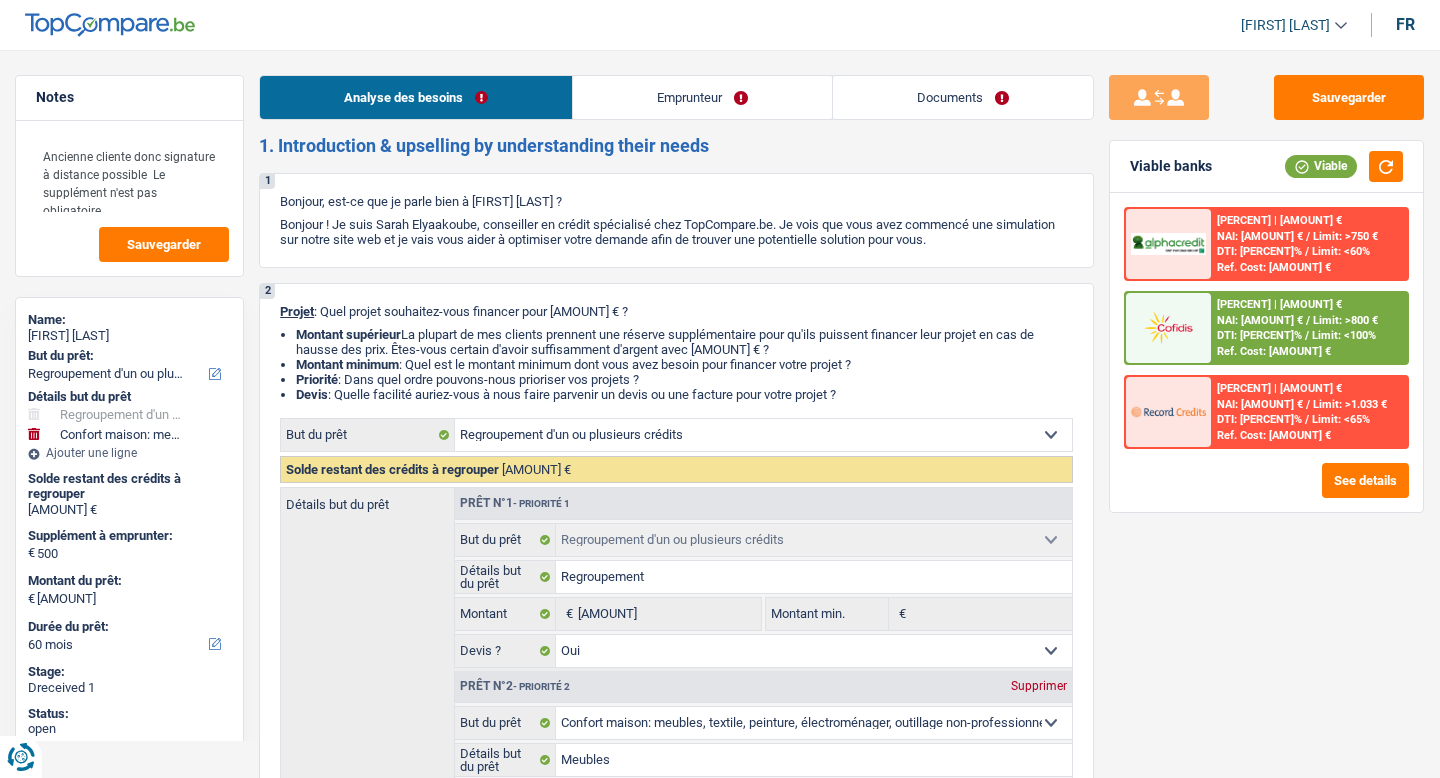 click on "Documents" at bounding box center (963, 97) 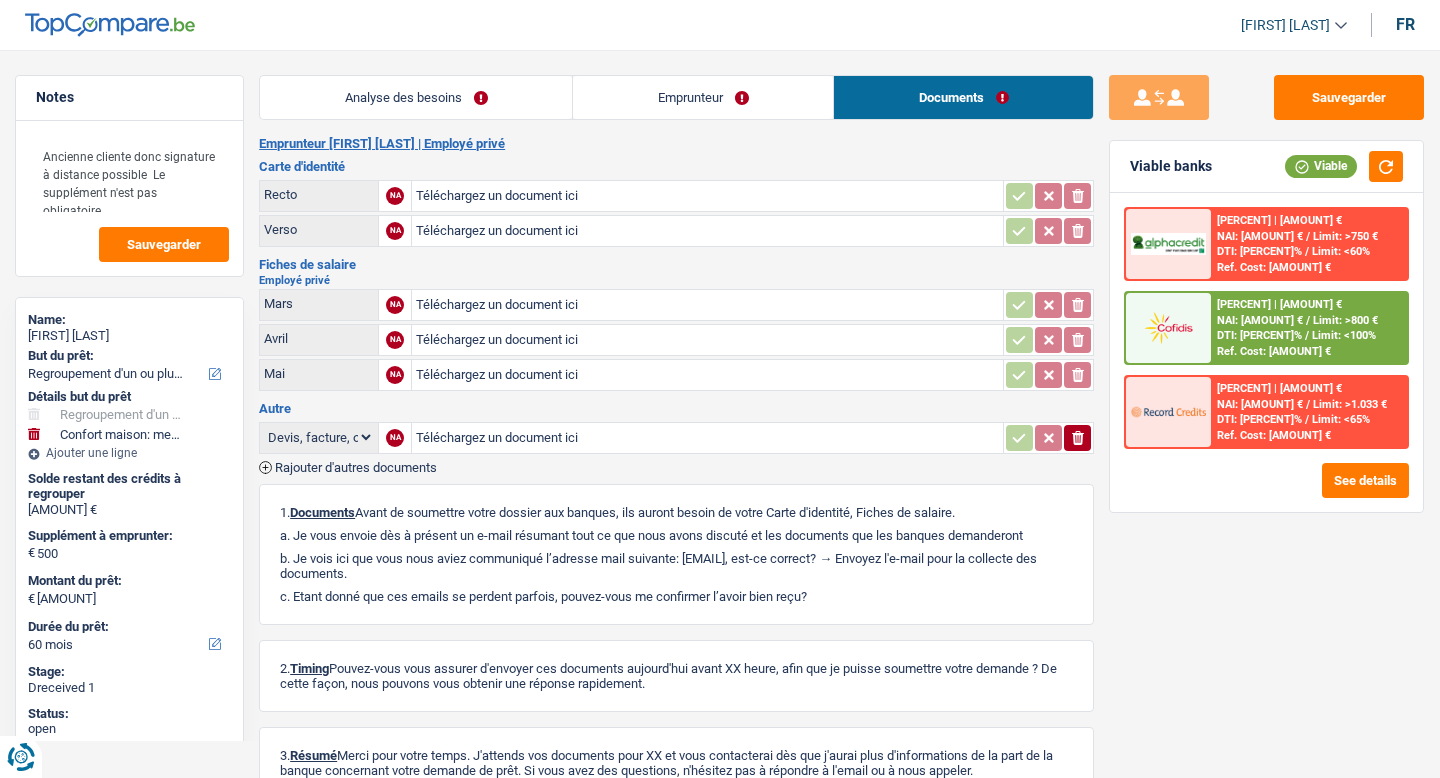 click on "Téléchargez un document ici" at bounding box center [707, 196] 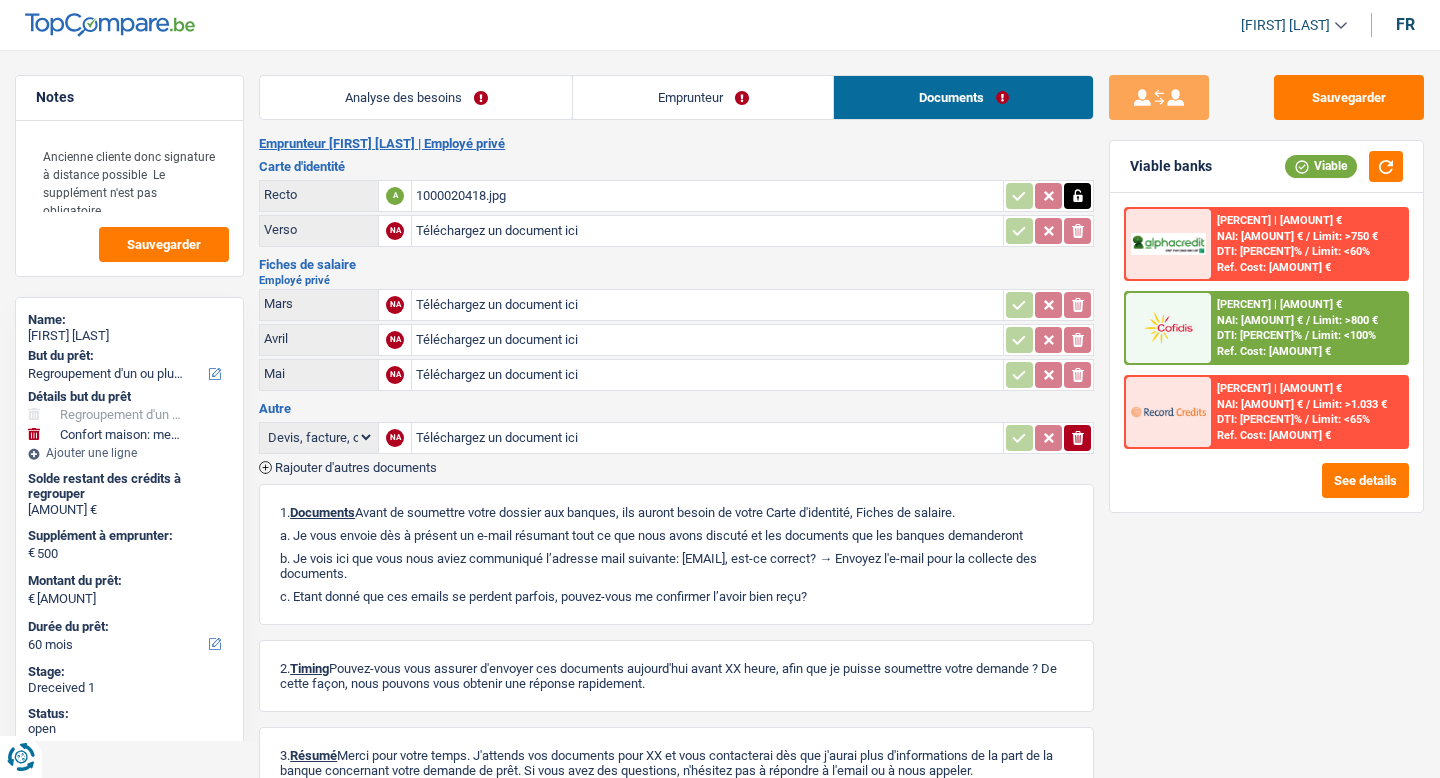 type on "C:\fakepath\1000020417.jpg" 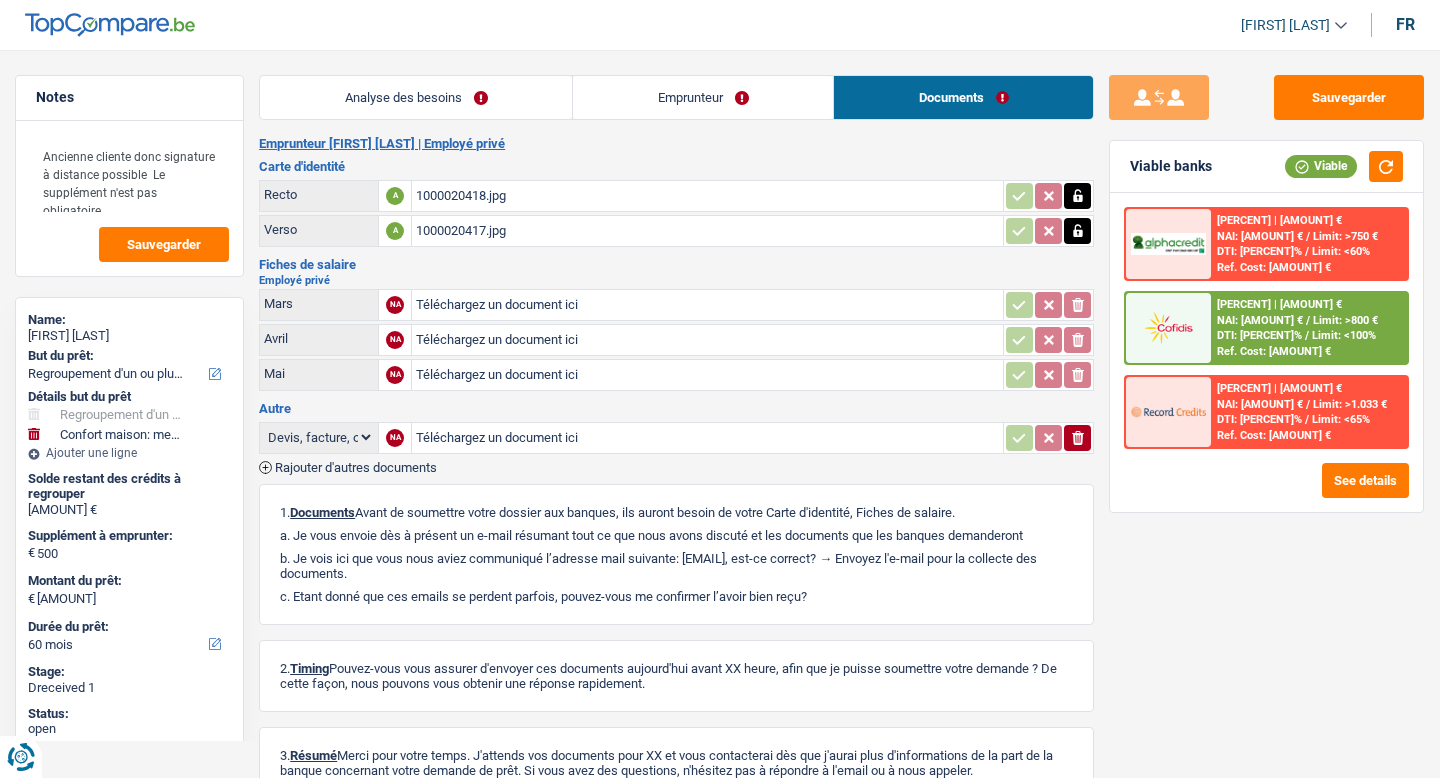 click on "Téléchargez un document ici" at bounding box center [707, 305] 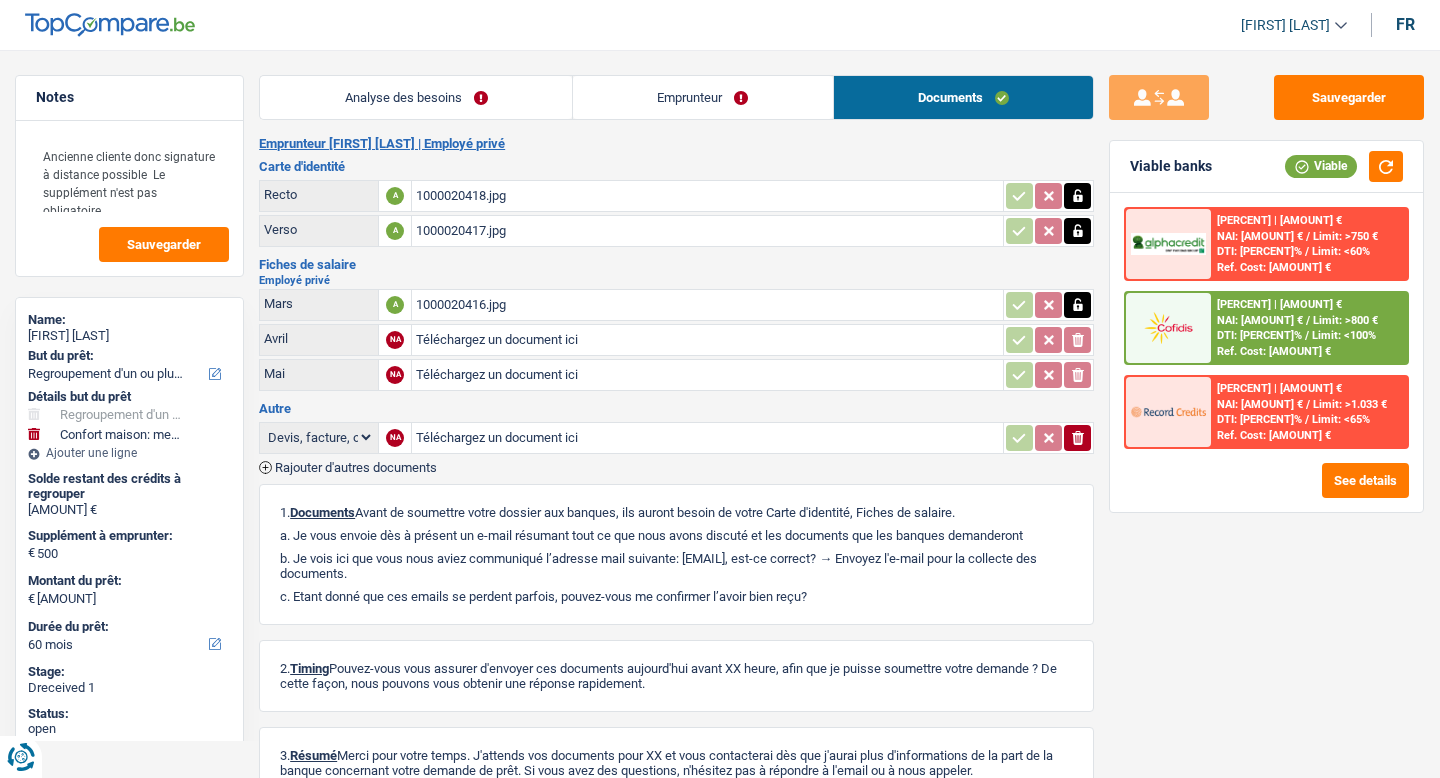 type on "C:\fakepath\1000020415.jpg" 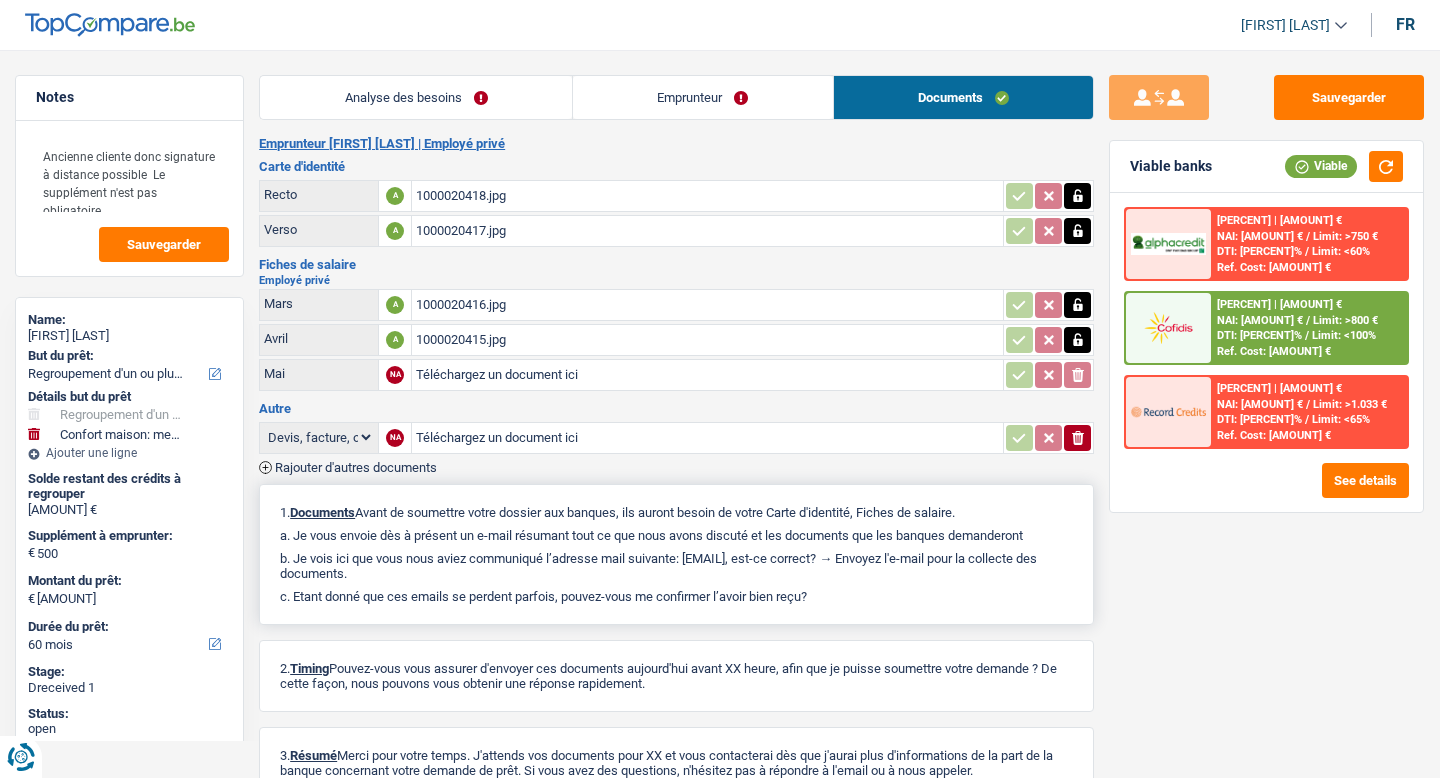 type on "C:\fakepath\1000020414.jpg" 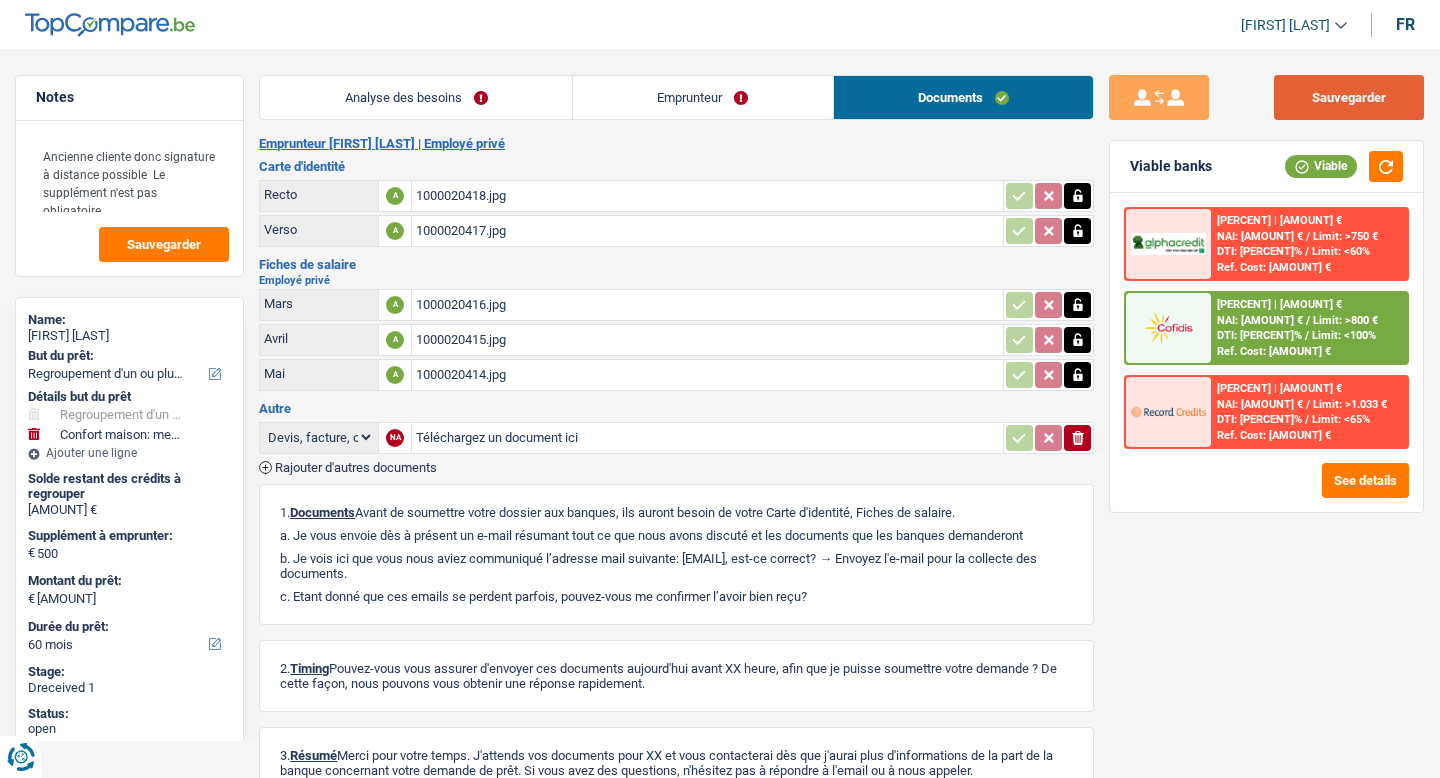 click on "Sauvegarder" at bounding box center [1349, 97] 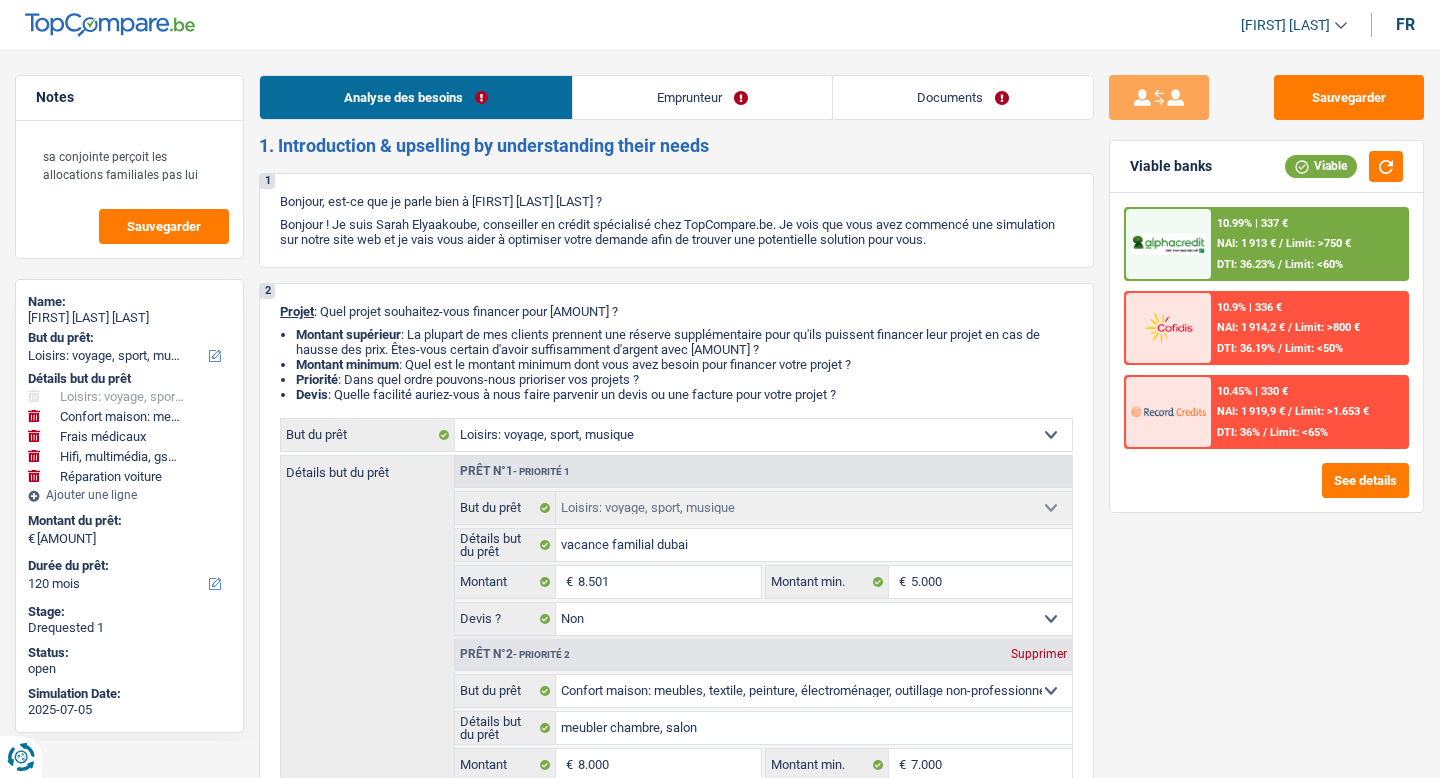 scroll, scrollTop: 0, scrollLeft: 0, axis: both 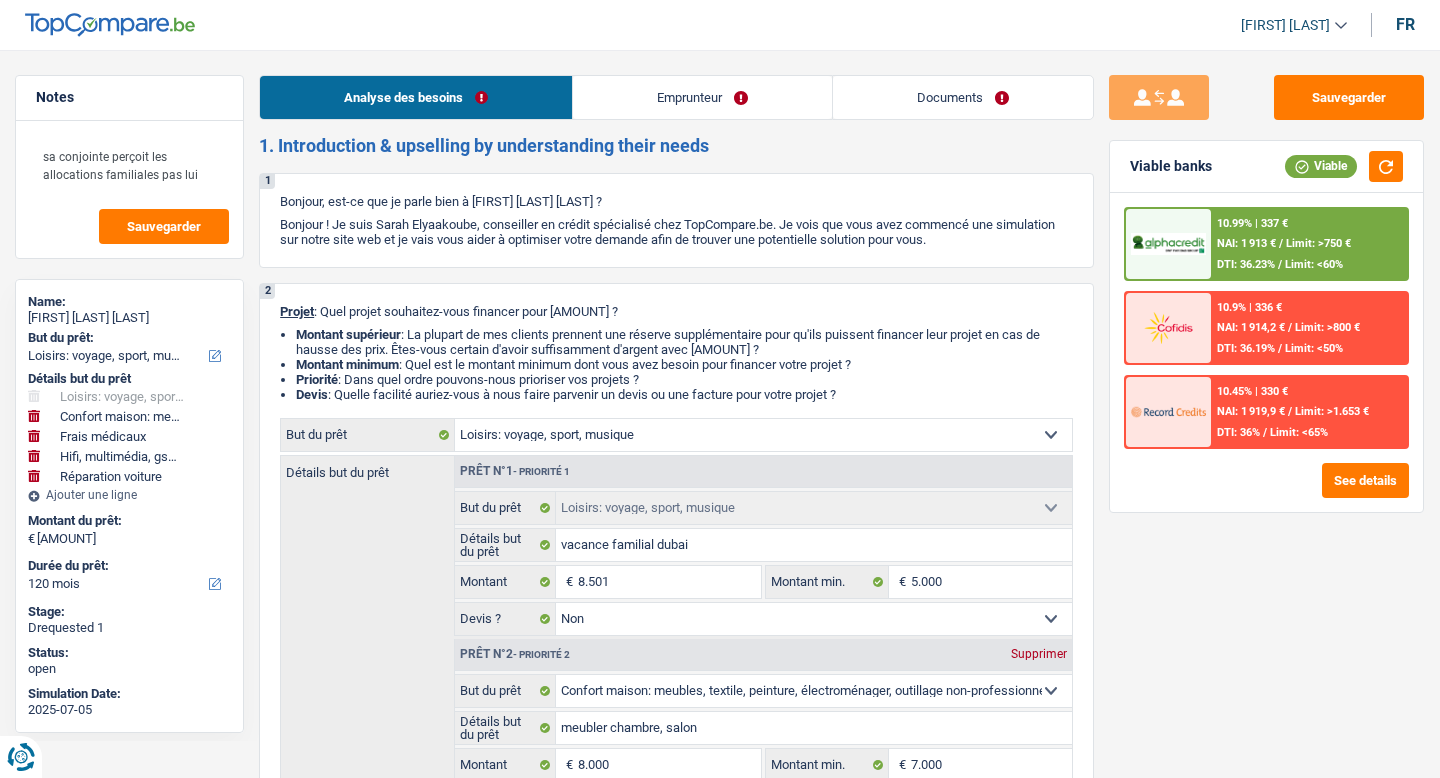 click on "Documents" at bounding box center [963, 97] 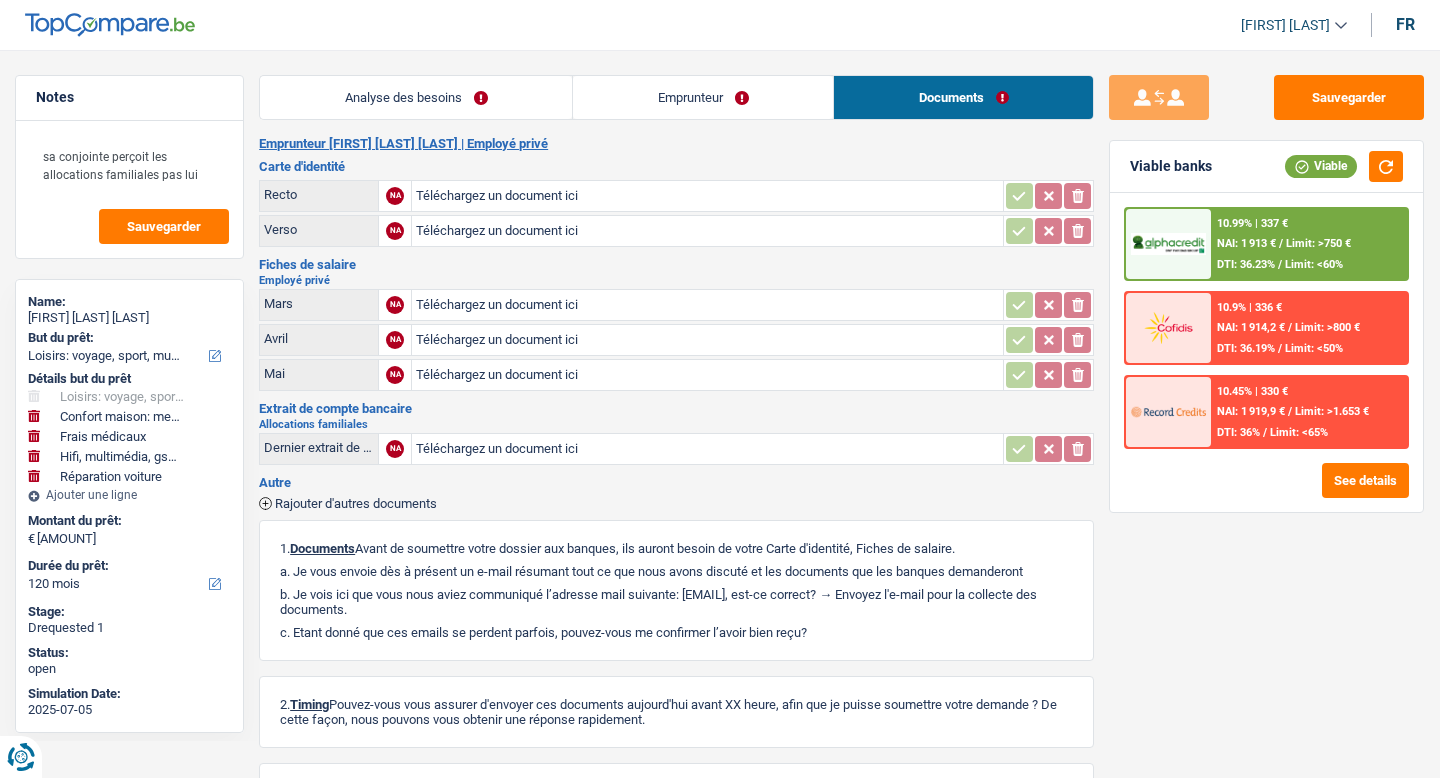 click on "Téléchargez un document ici" at bounding box center (707, 196) 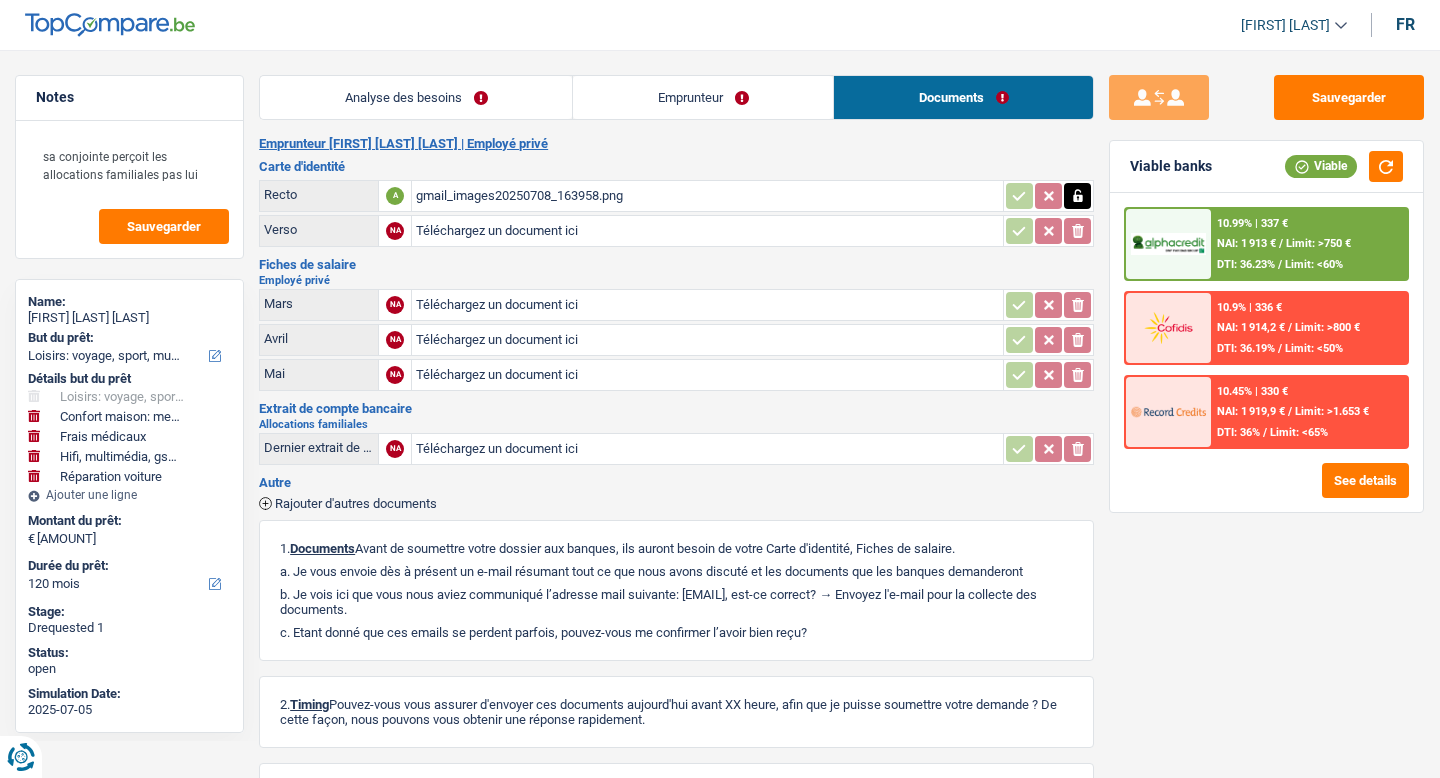 type on "C:\fakepath\gmail_images20250708_164018.png" 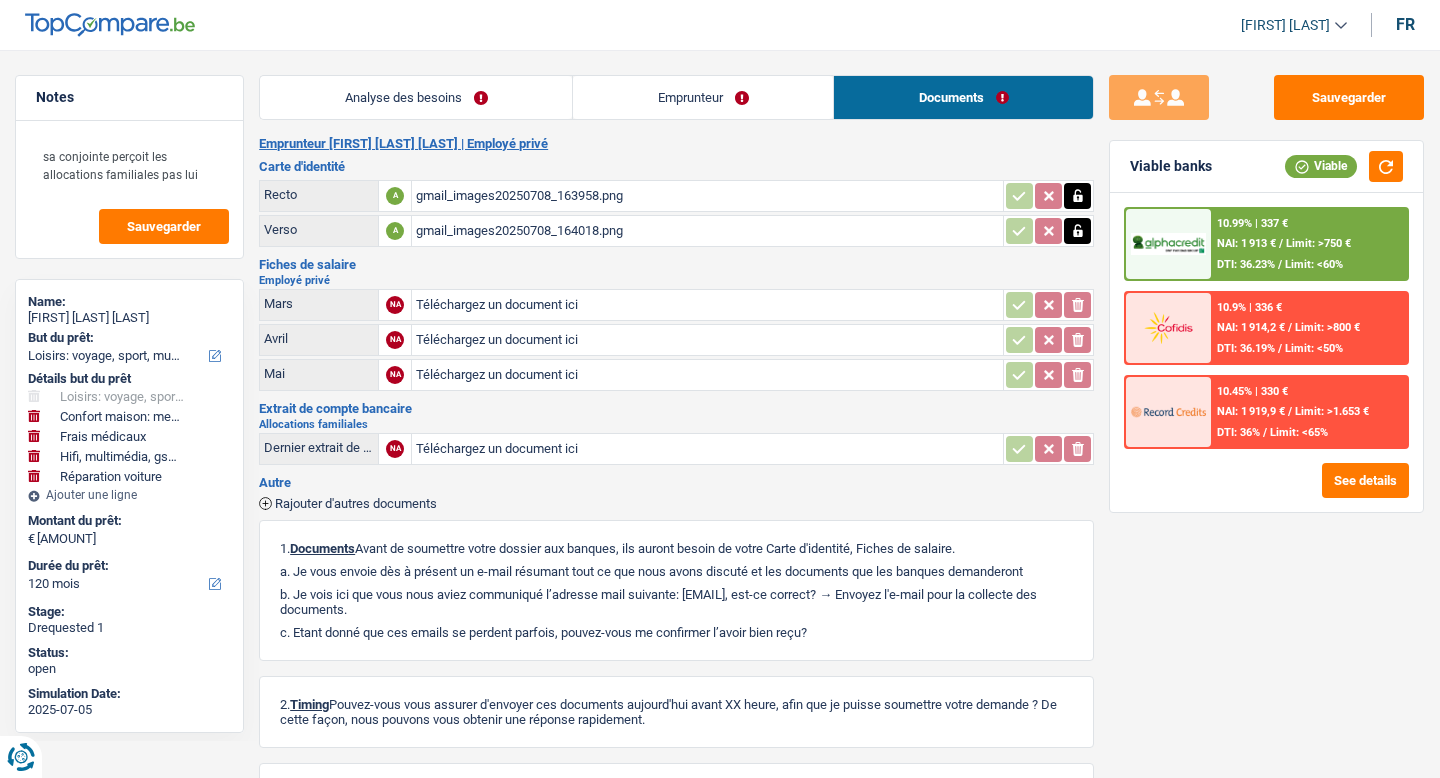type on "C:\fakepath\gmail_images20250708_164040.png" 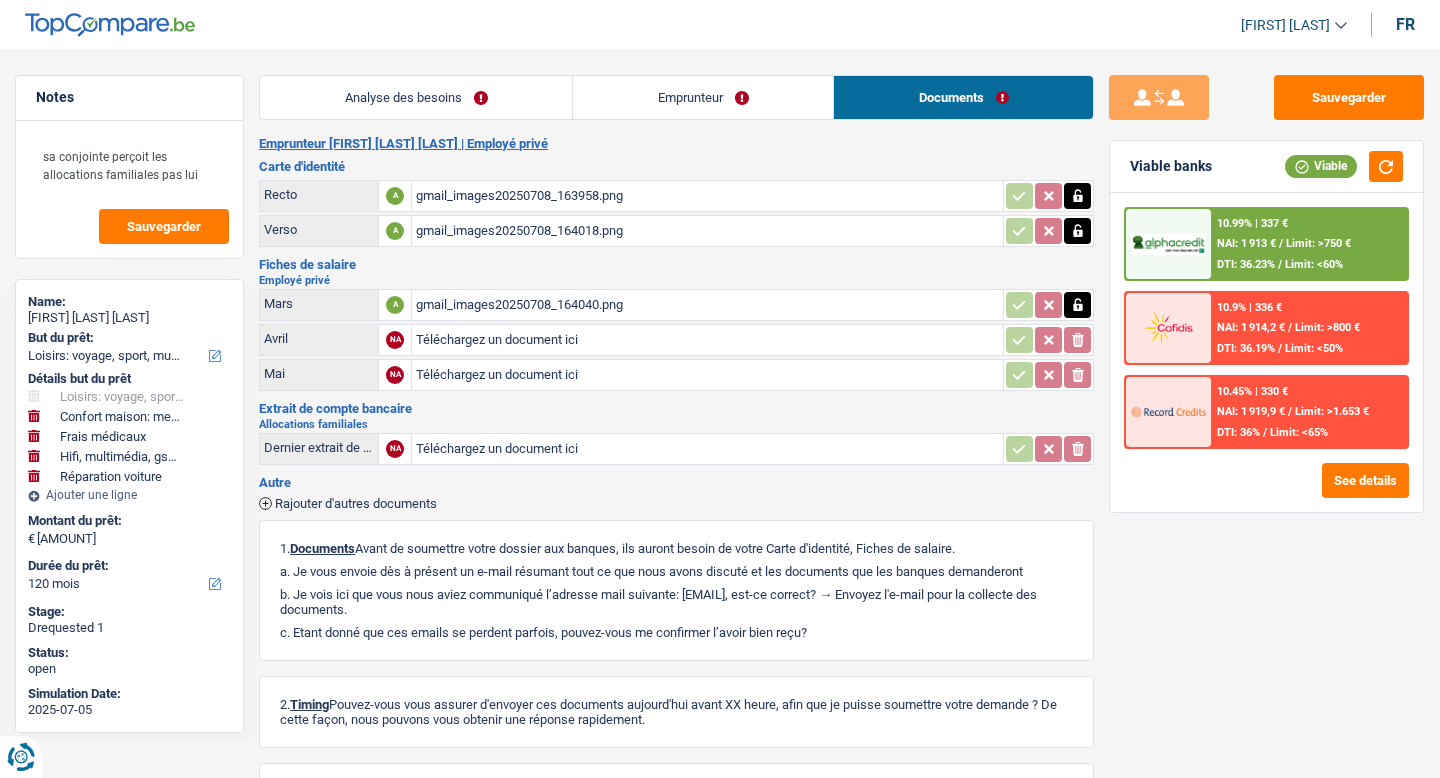 type on "C:\fakepath\gmail_images20250708_164108.png" 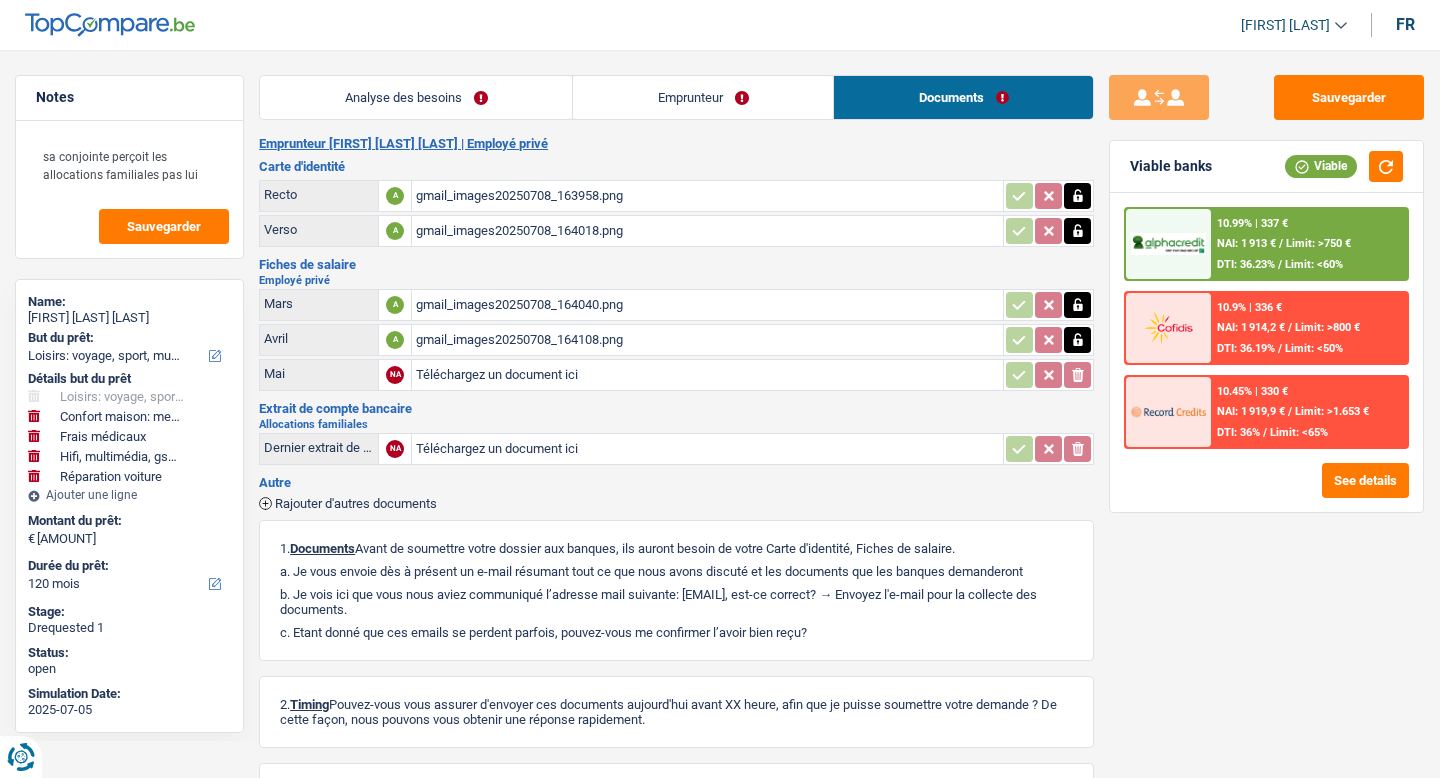 type on "C:\fakepath\gmail_images20250708_164128.png" 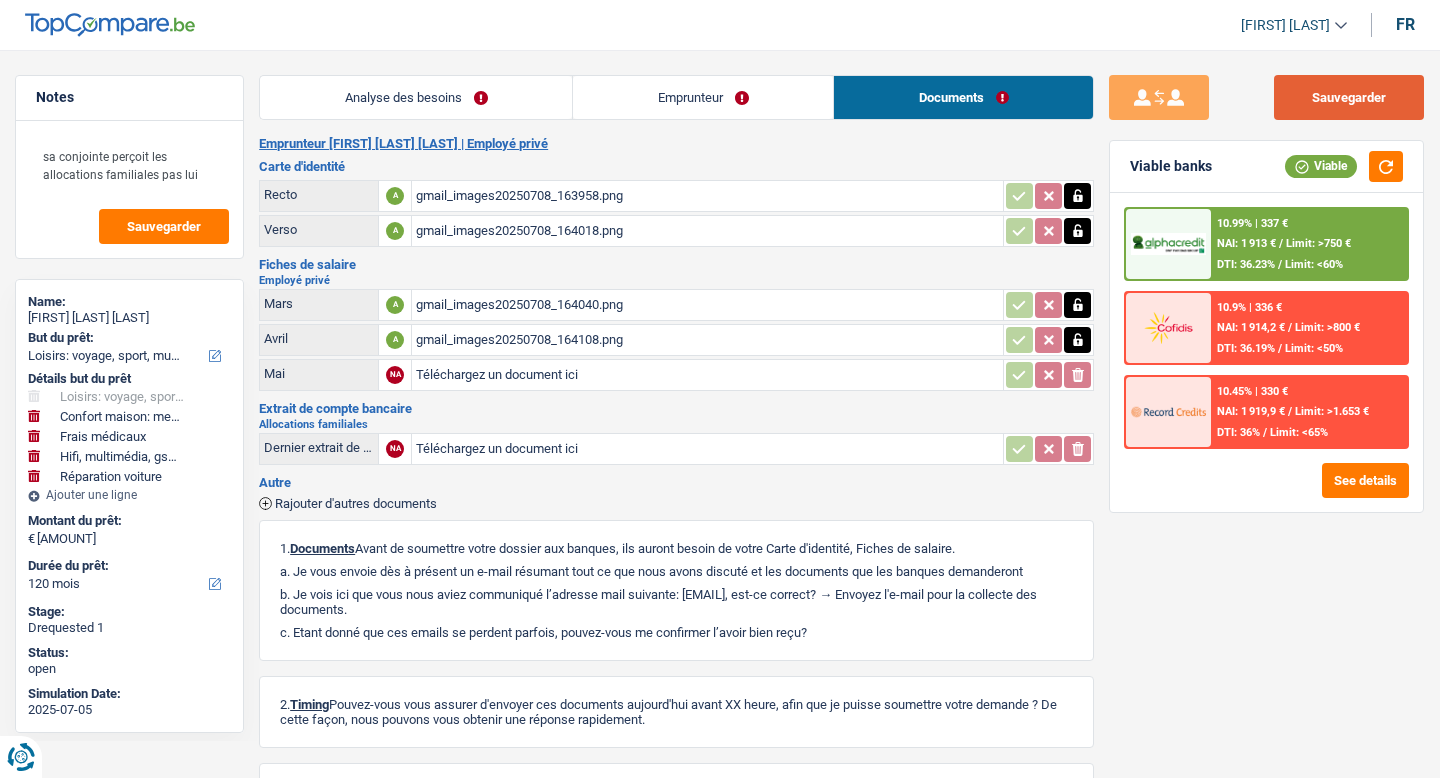 click on "Sauvegarder" at bounding box center [1349, 97] 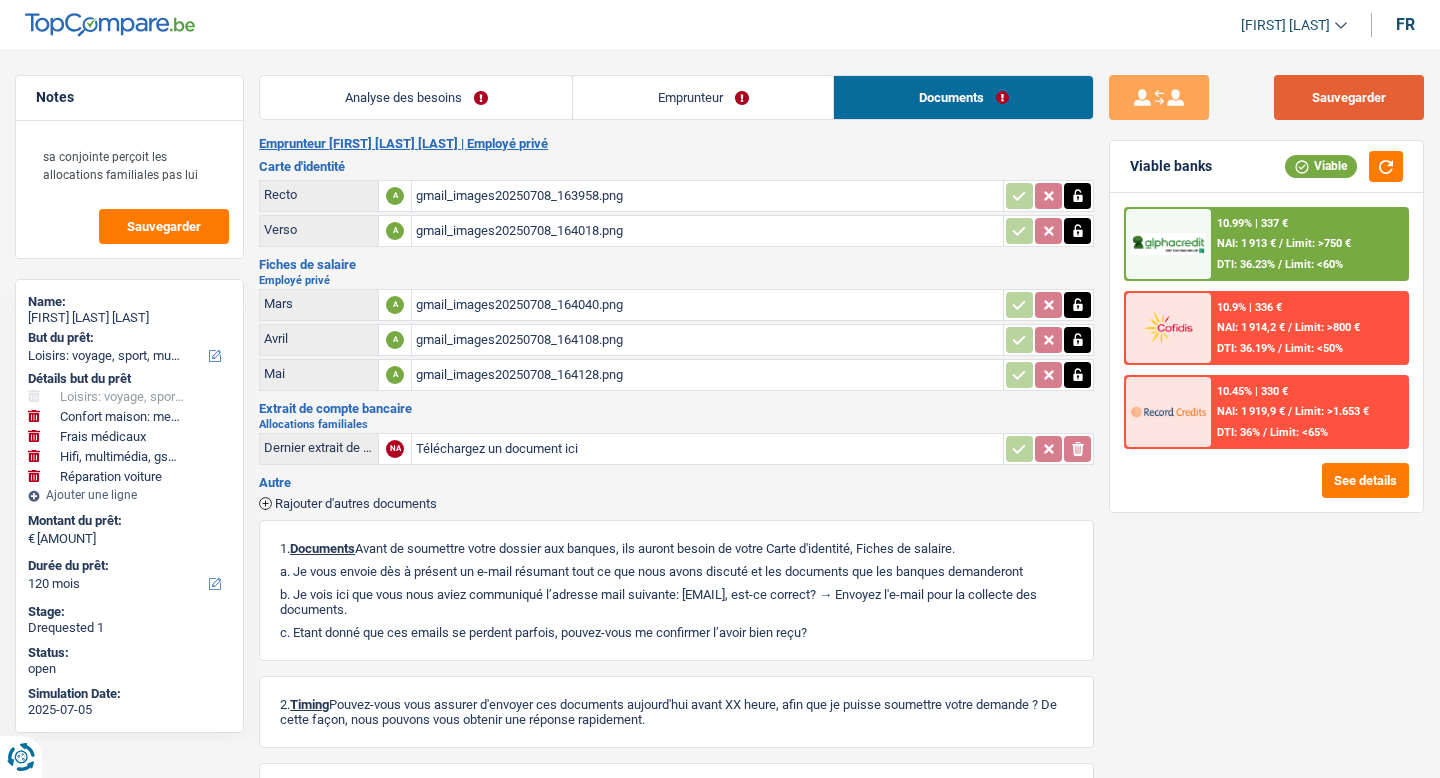 click on "Sauvegarder" at bounding box center [1349, 97] 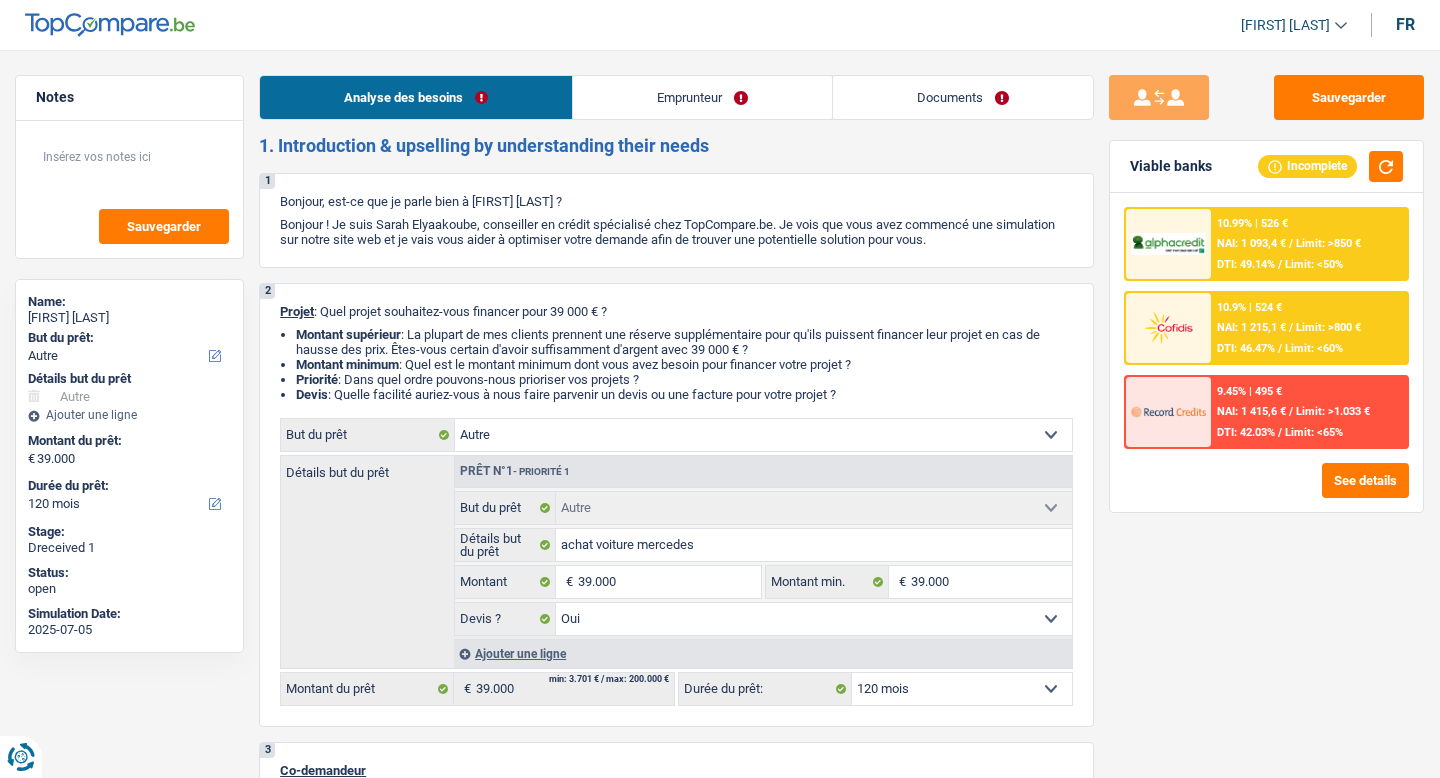 scroll, scrollTop: 0, scrollLeft: 0, axis: both 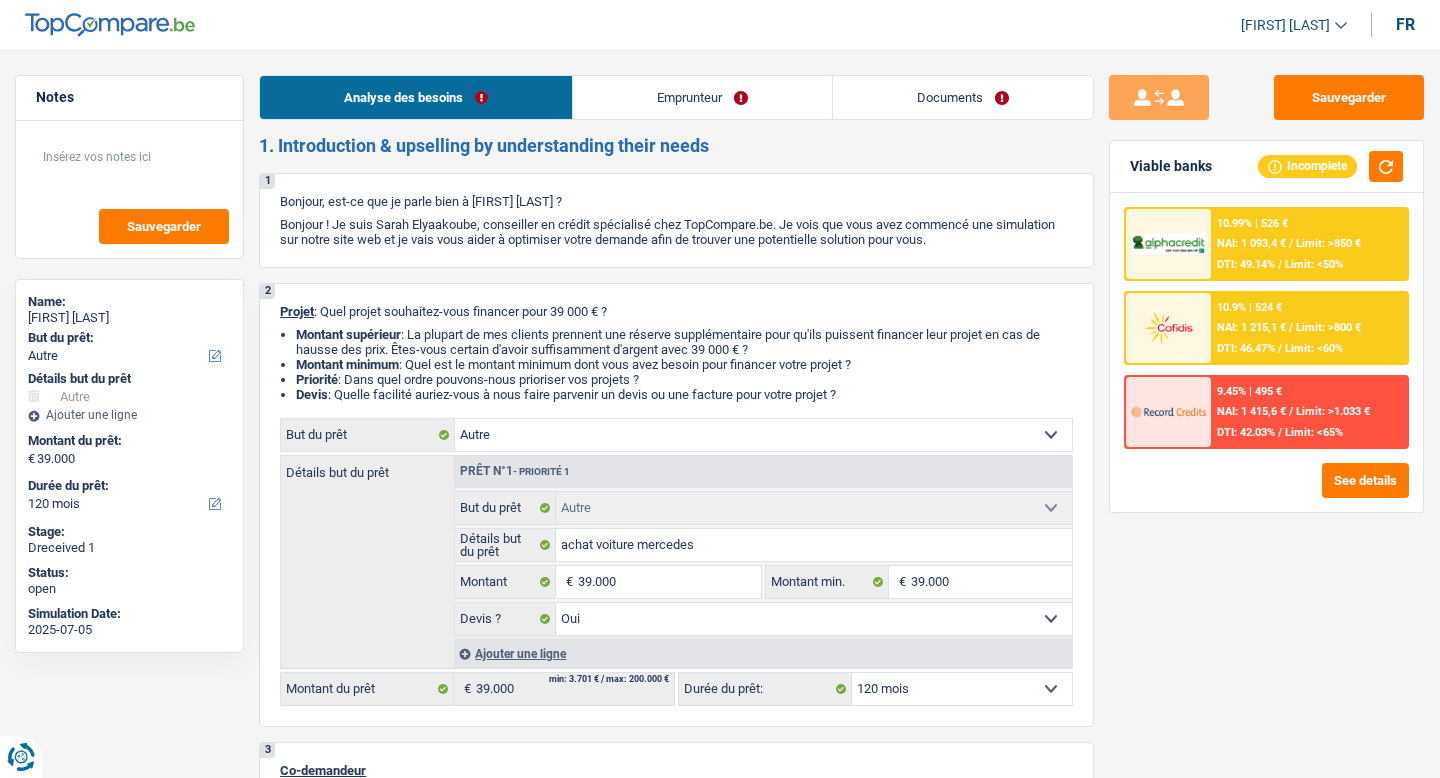 click on "Documents" at bounding box center (963, 97) 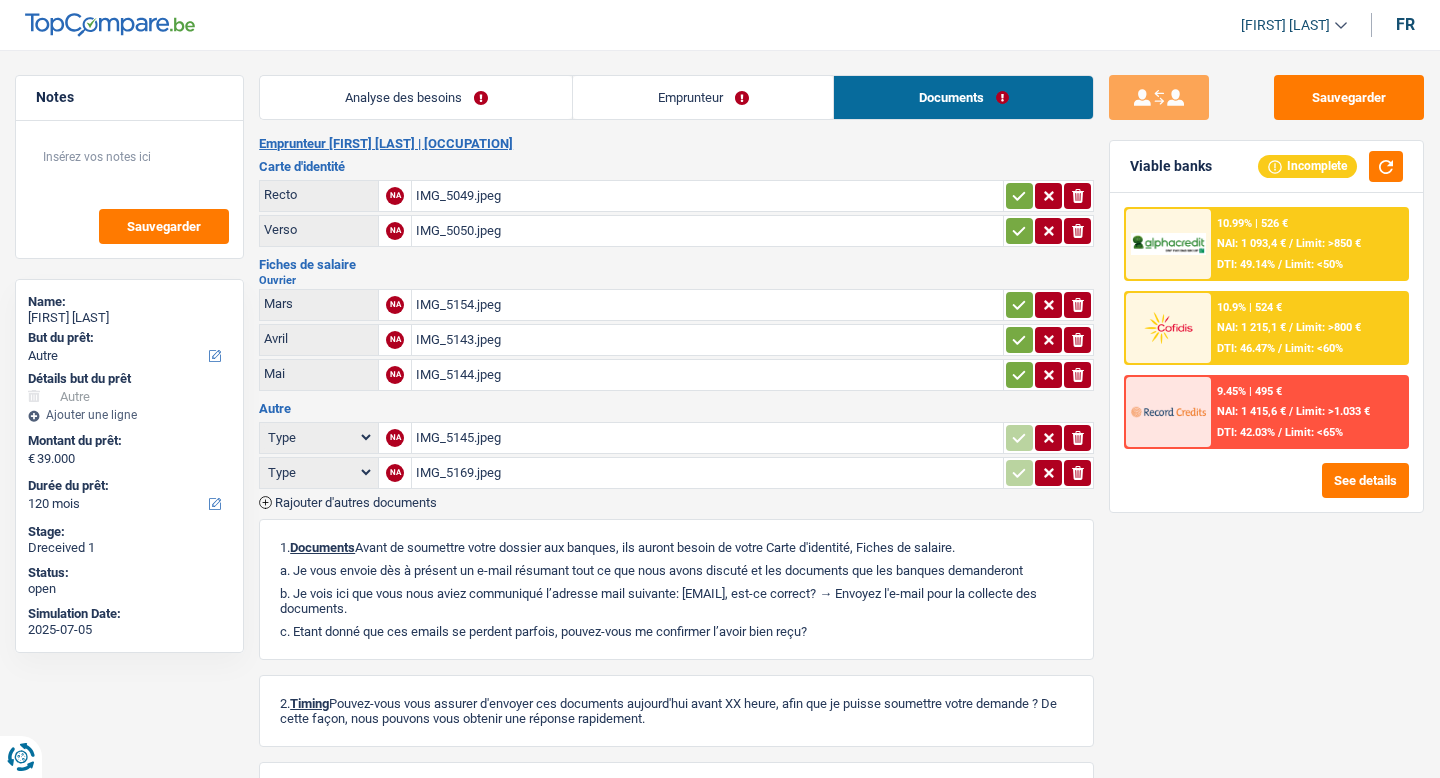 click on "Rajouter d'autres documents" at bounding box center (356, 502) 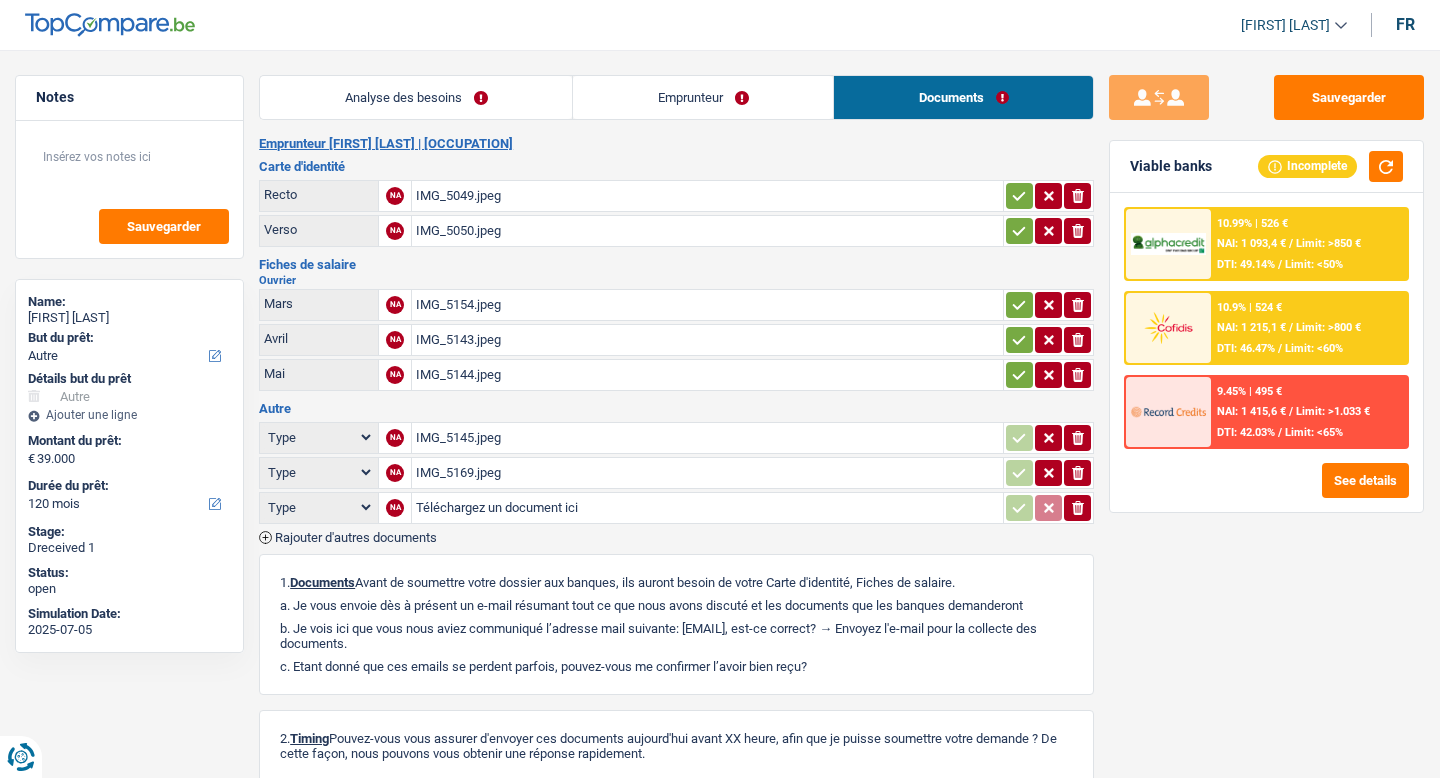 click on "Type
Analyse des besoins pour l'assurance
Attestation d'invalidité
Attestation de votre employeur
Attestation perte de la carte d'identité
Autre
Avertissement extrait de rôle 2023 concernant vos revenus 2022
Avertissement extrait de rôle 2024 concernant vos revenus 2023
Bulletin d'impôt
Carte bancaire
Certificat de composition de ménage
Certificat de résidence élargi
Certificat médical
Contrat de bail" at bounding box center (319, 507) 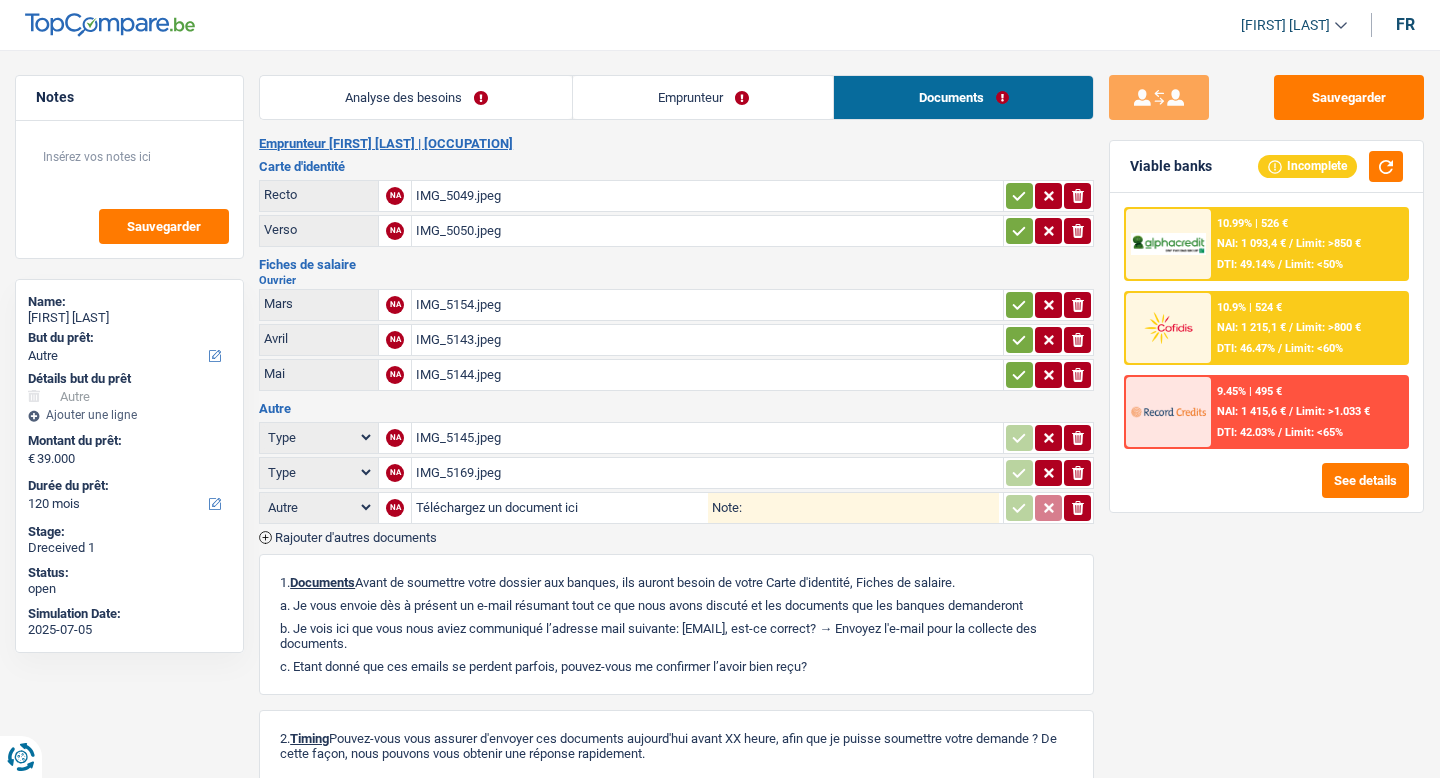 click on "Note:" at bounding box center (870, 508) 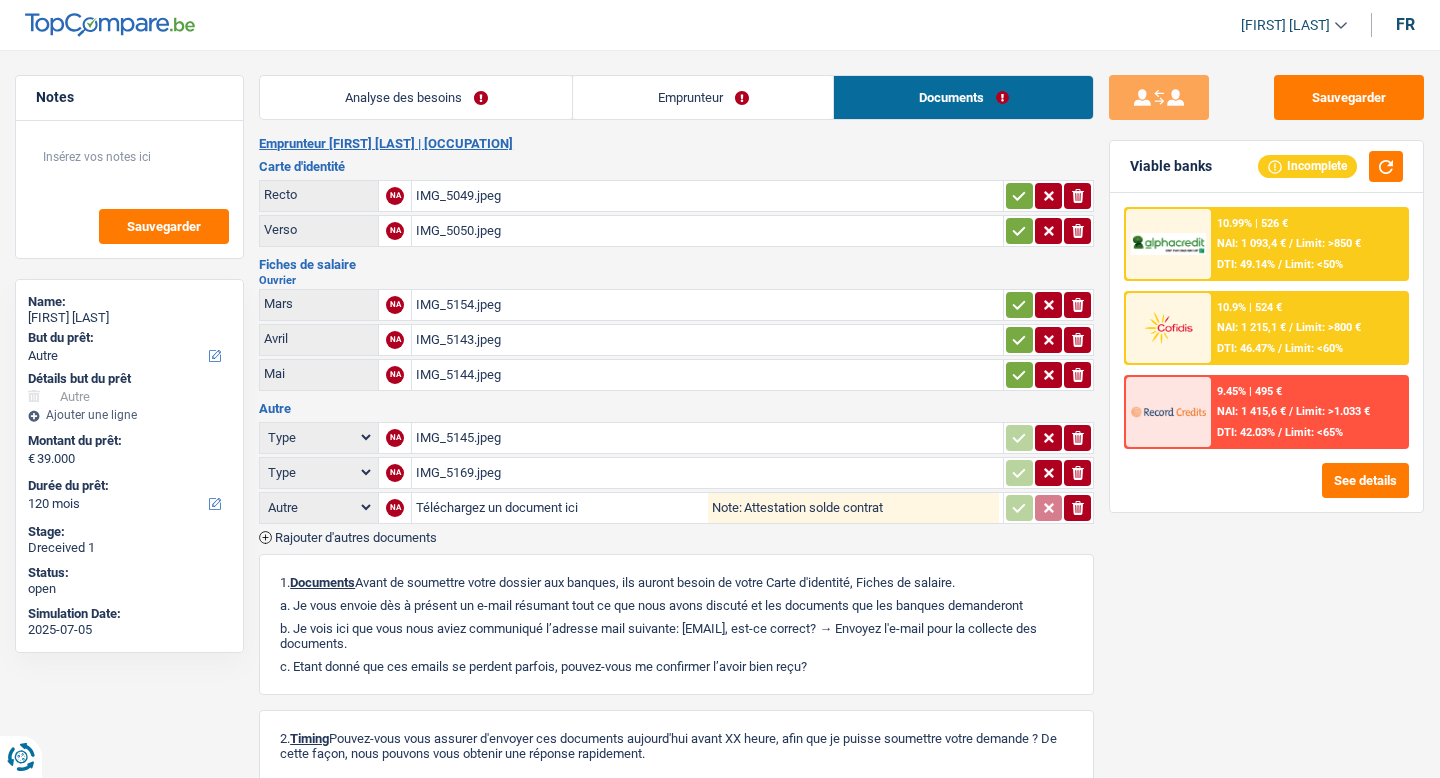 type on "Attestation solde contrat" 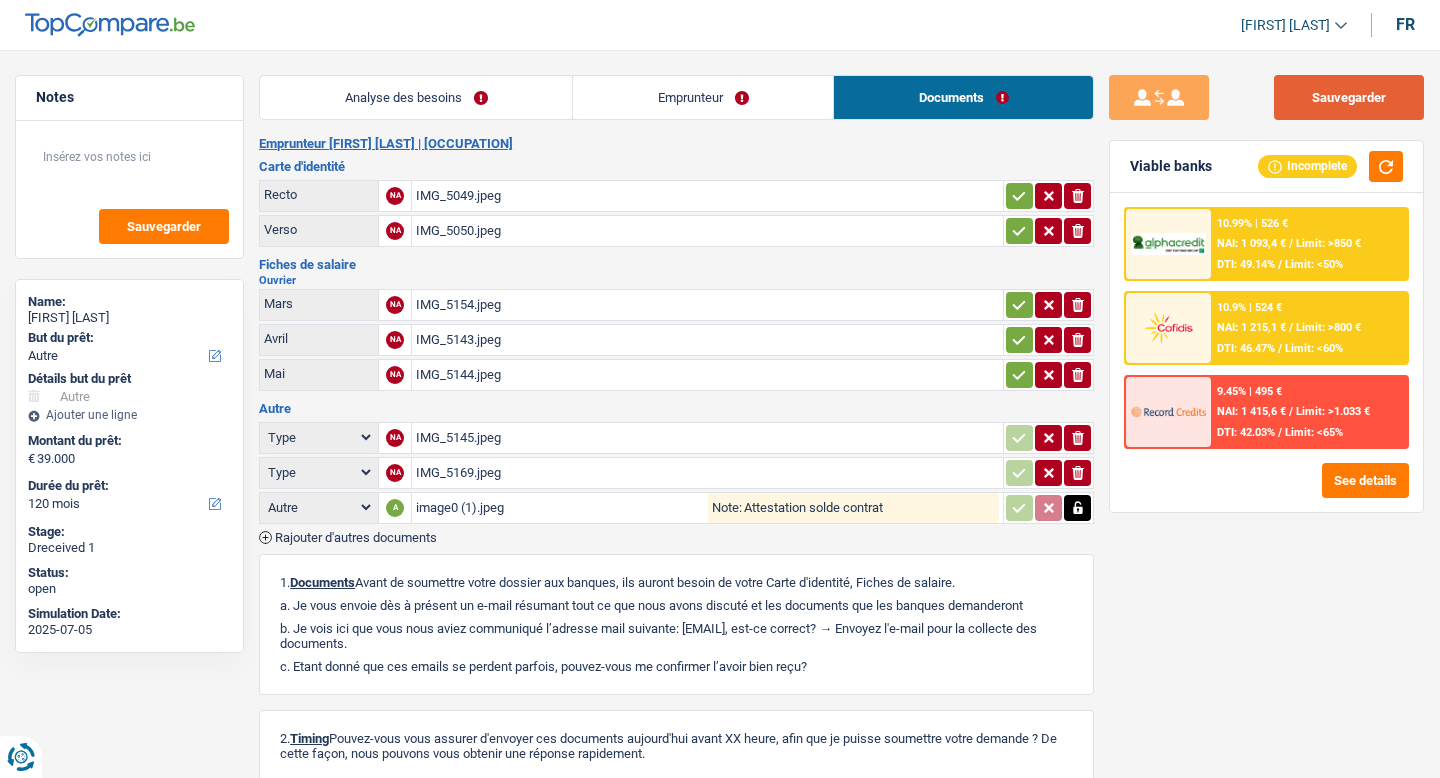 click on "Sauvegarder" at bounding box center [1349, 97] 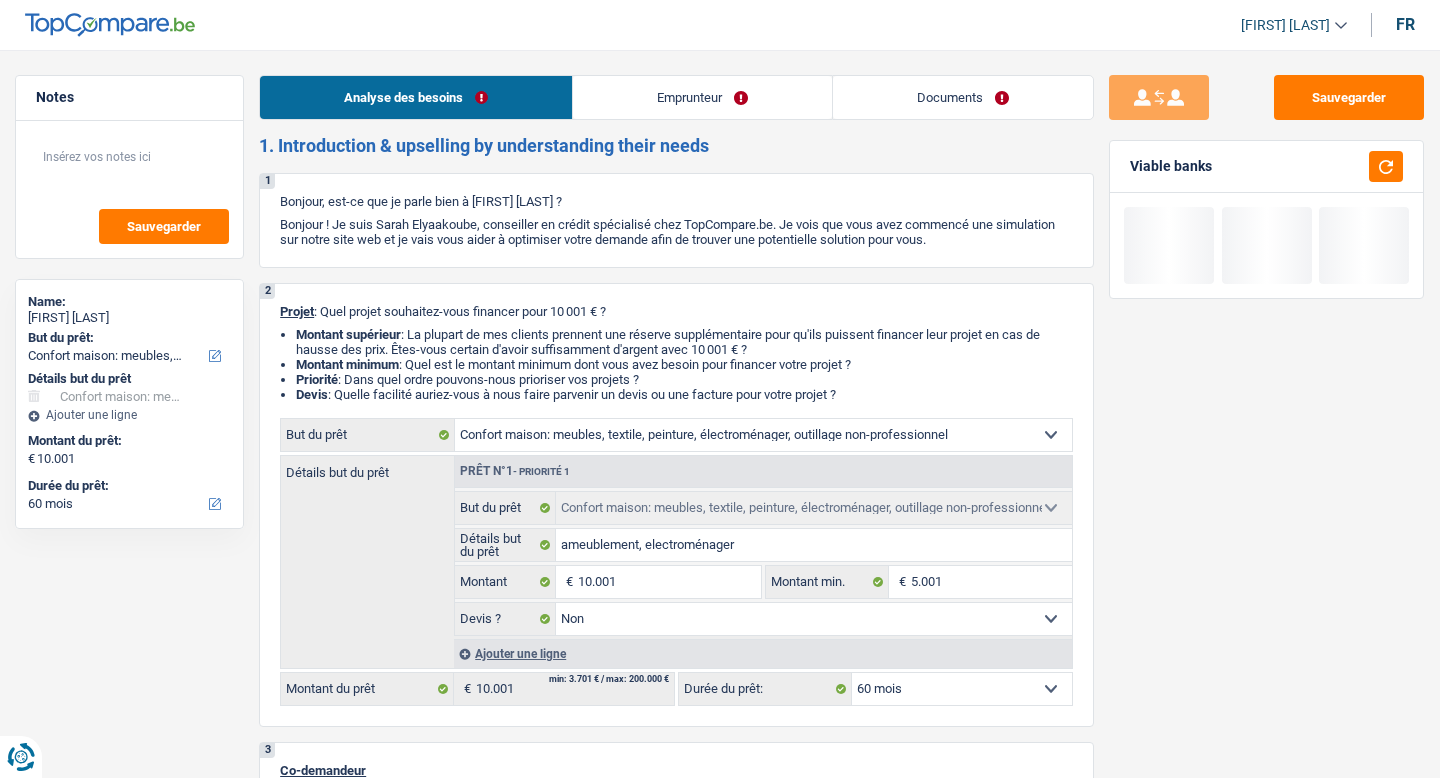 scroll, scrollTop: 0, scrollLeft: 0, axis: both 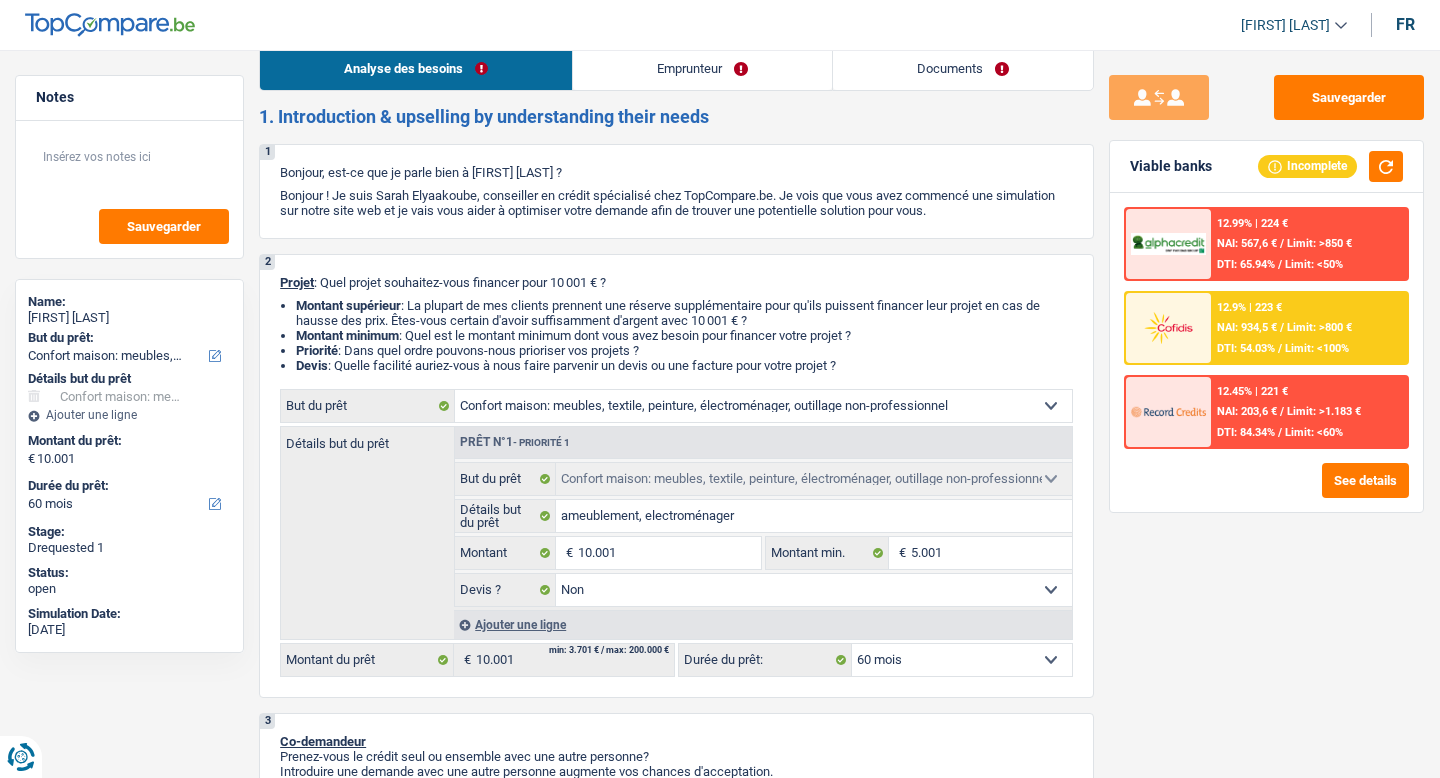 click on "Emprunteur" at bounding box center (702, 68) 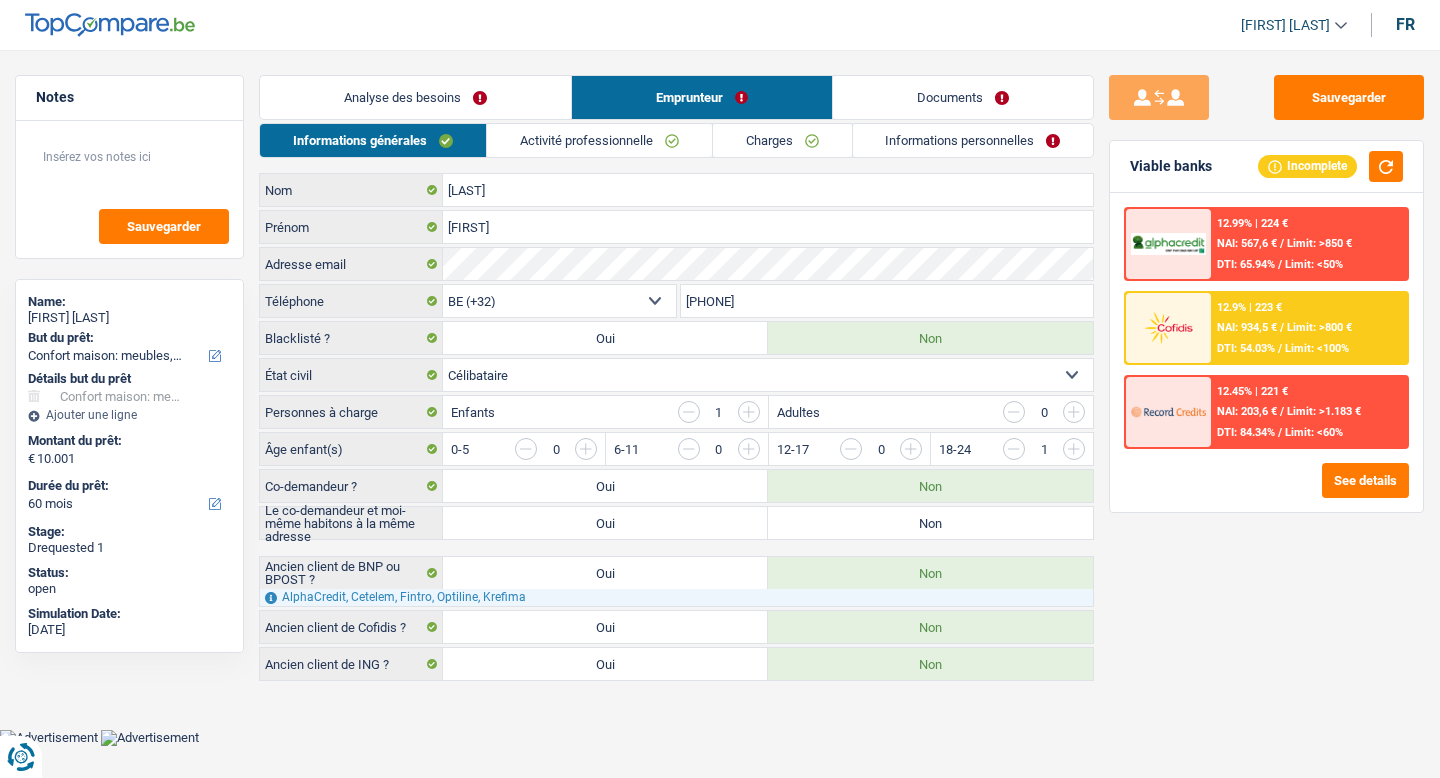 click on "Analyse des besoins" at bounding box center [415, 97] 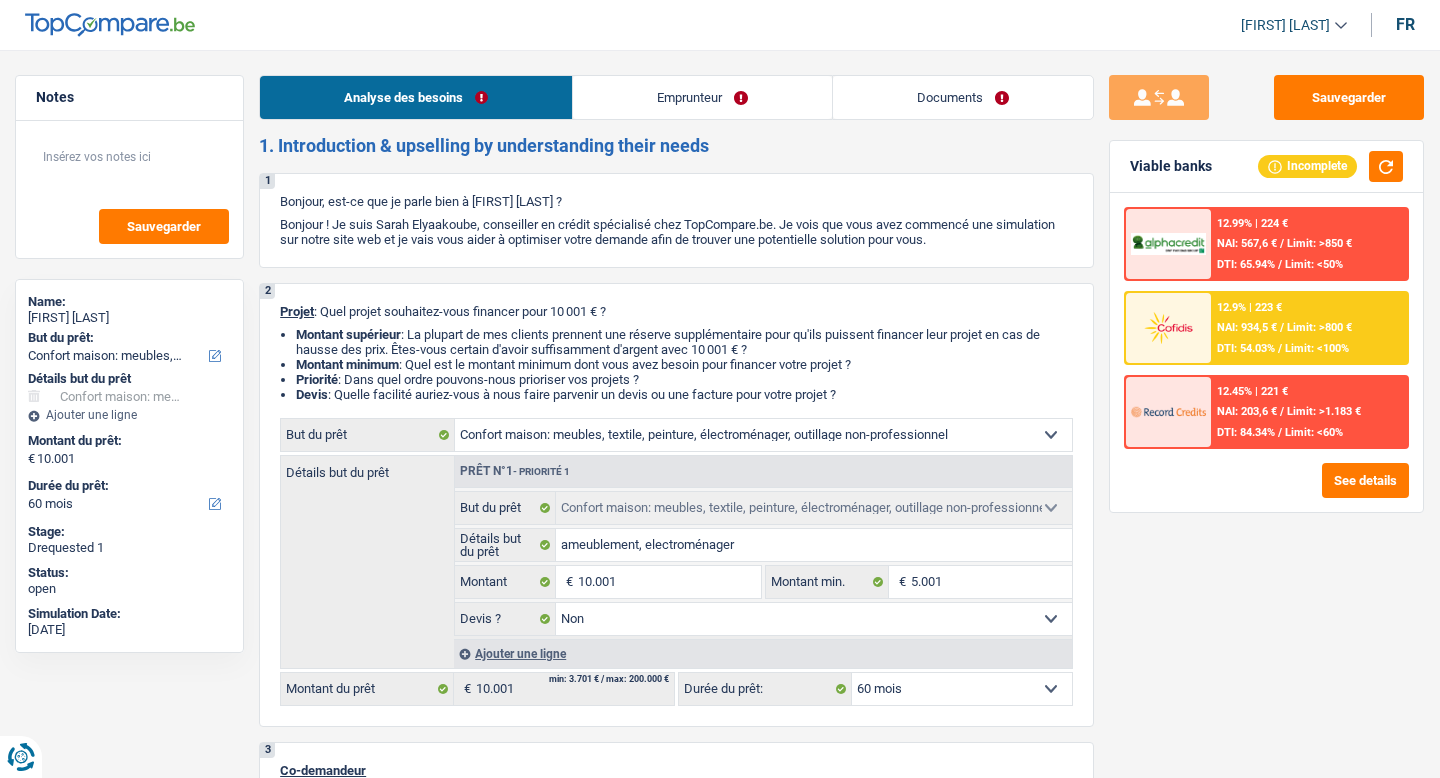 click on "Emprunteur" at bounding box center [702, 97] 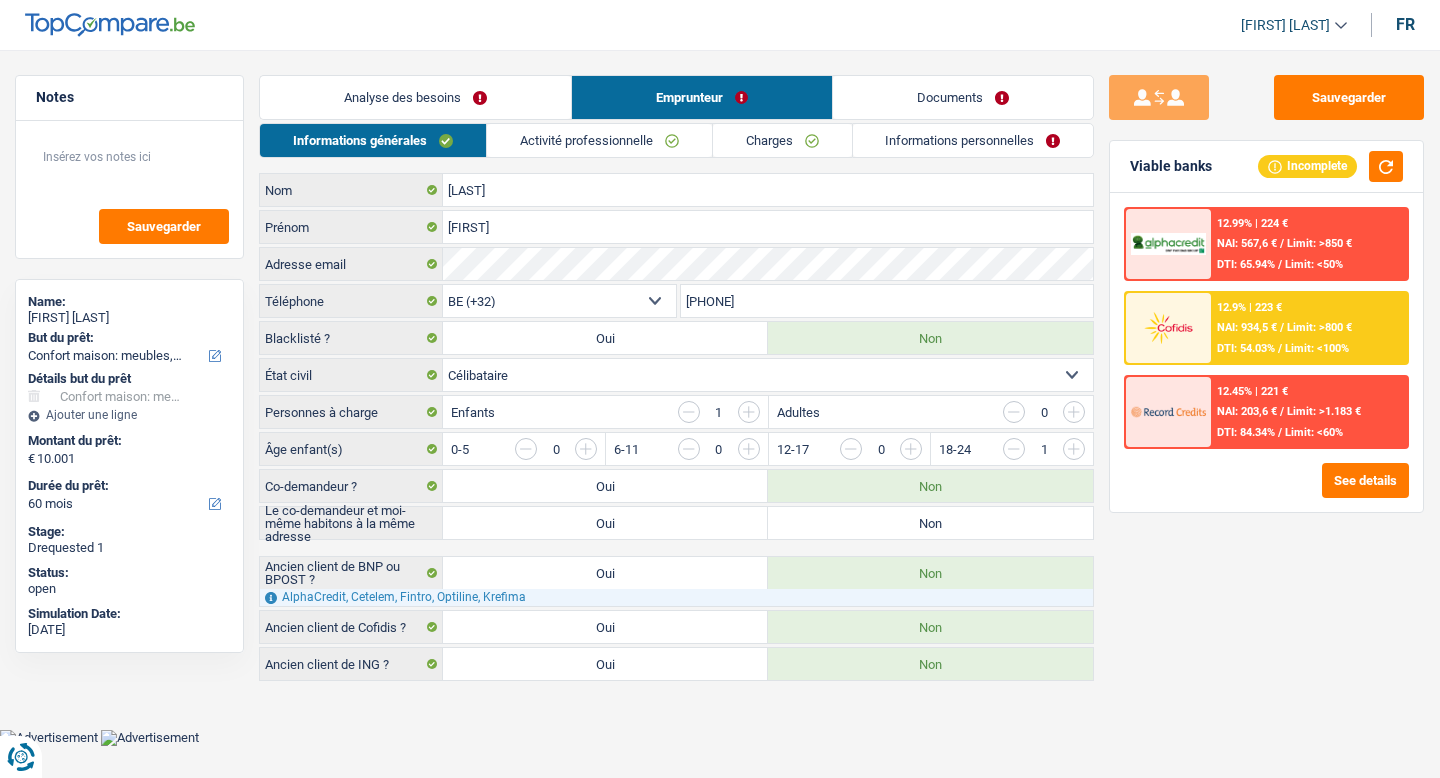 click on "Analyse des besoins" at bounding box center (415, 97) 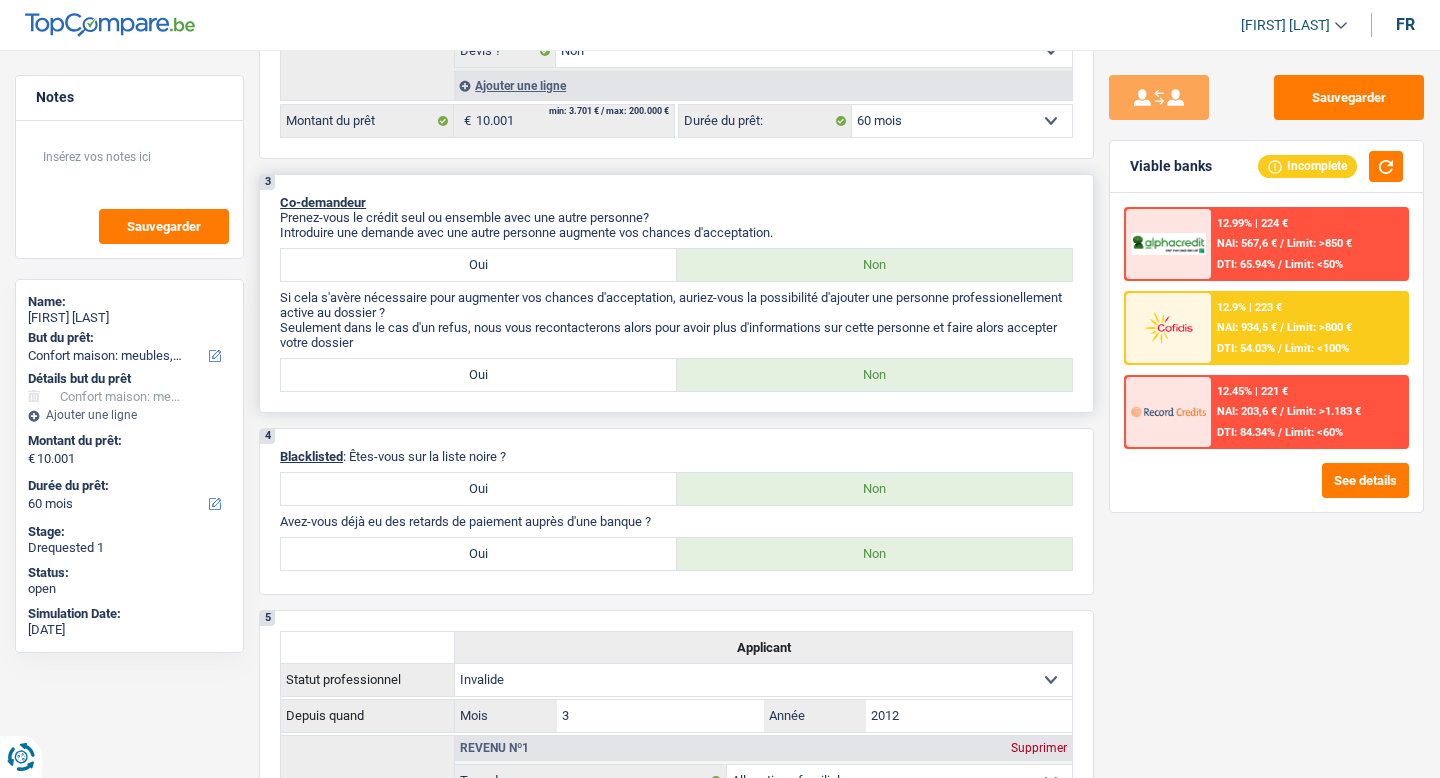 scroll, scrollTop: 515, scrollLeft: 0, axis: vertical 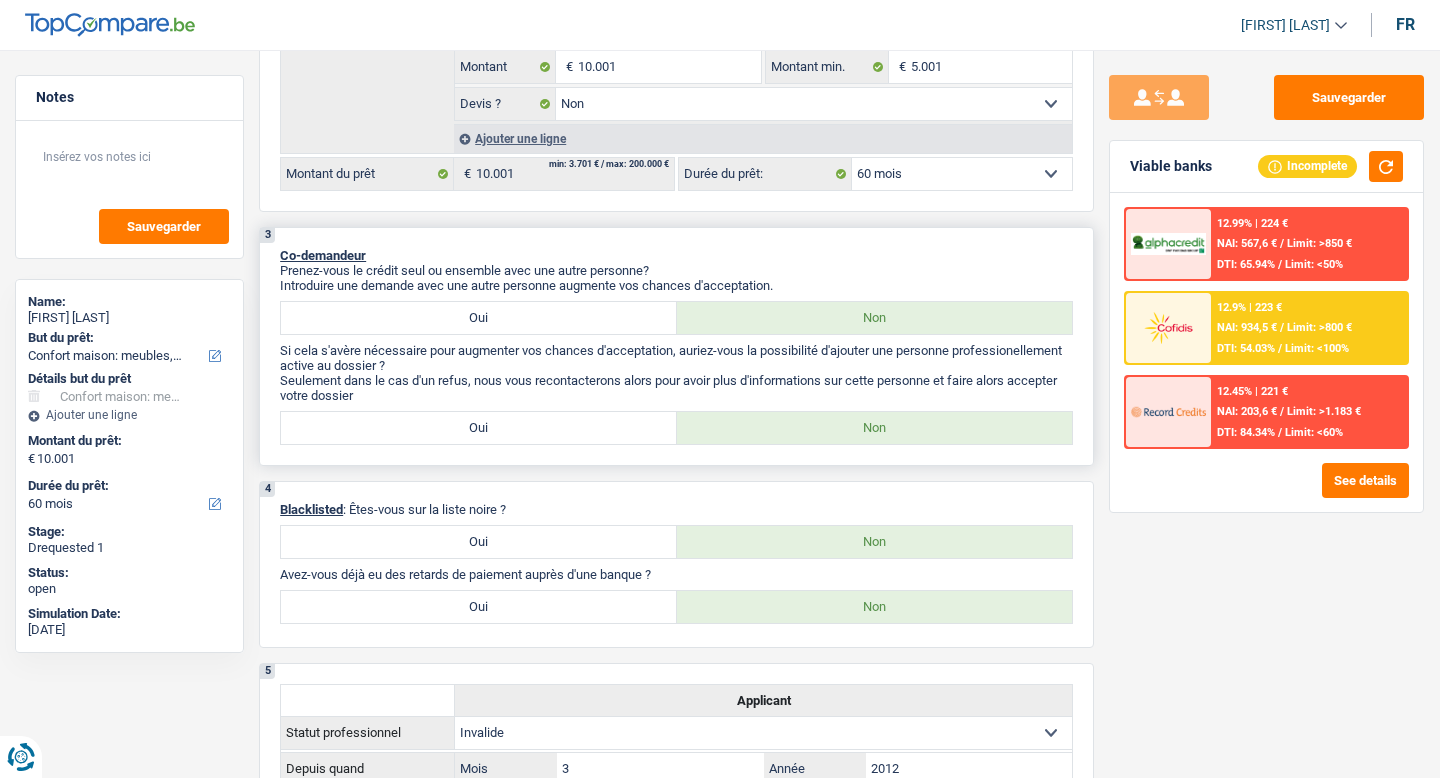 click on "Oui" at bounding box center [479, 428] 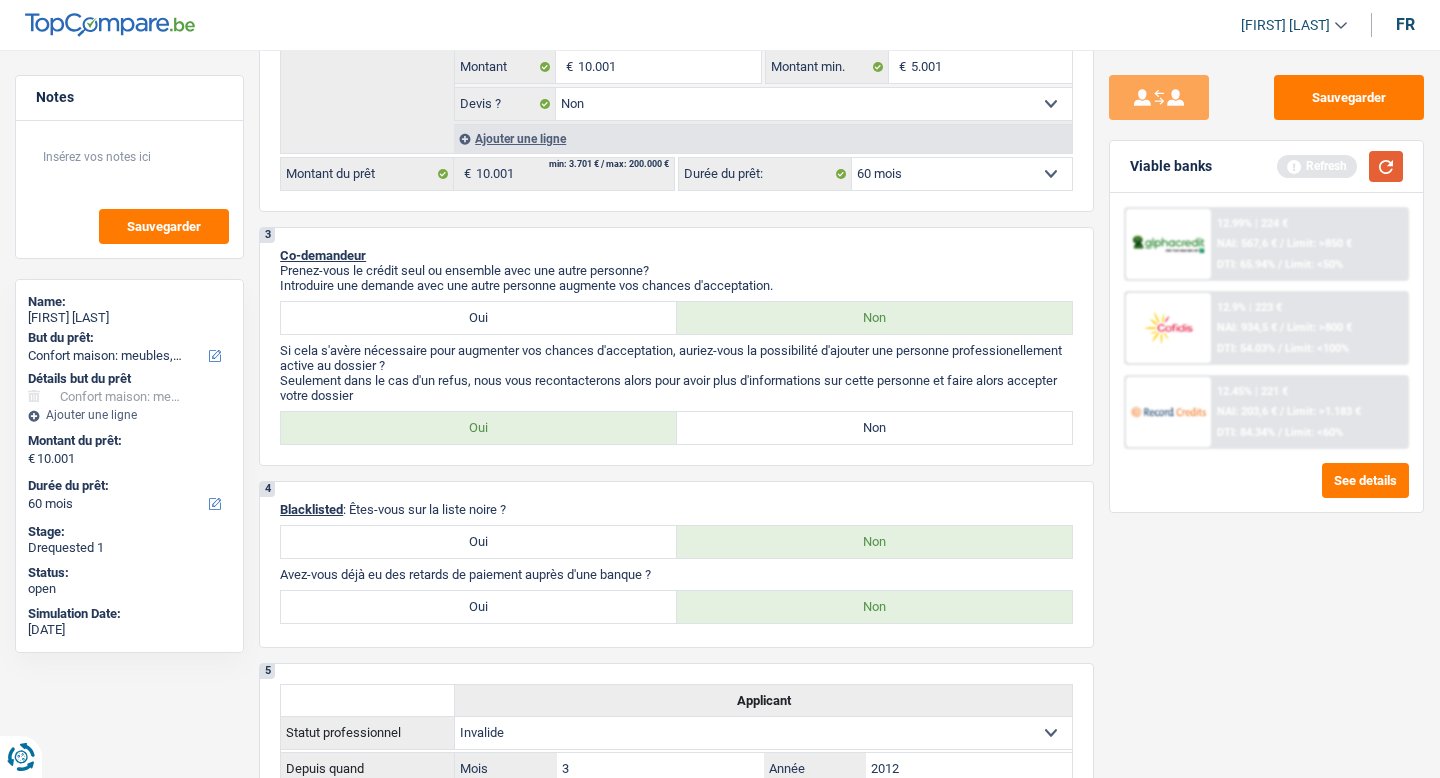 click at bounding box center [1386, 166] 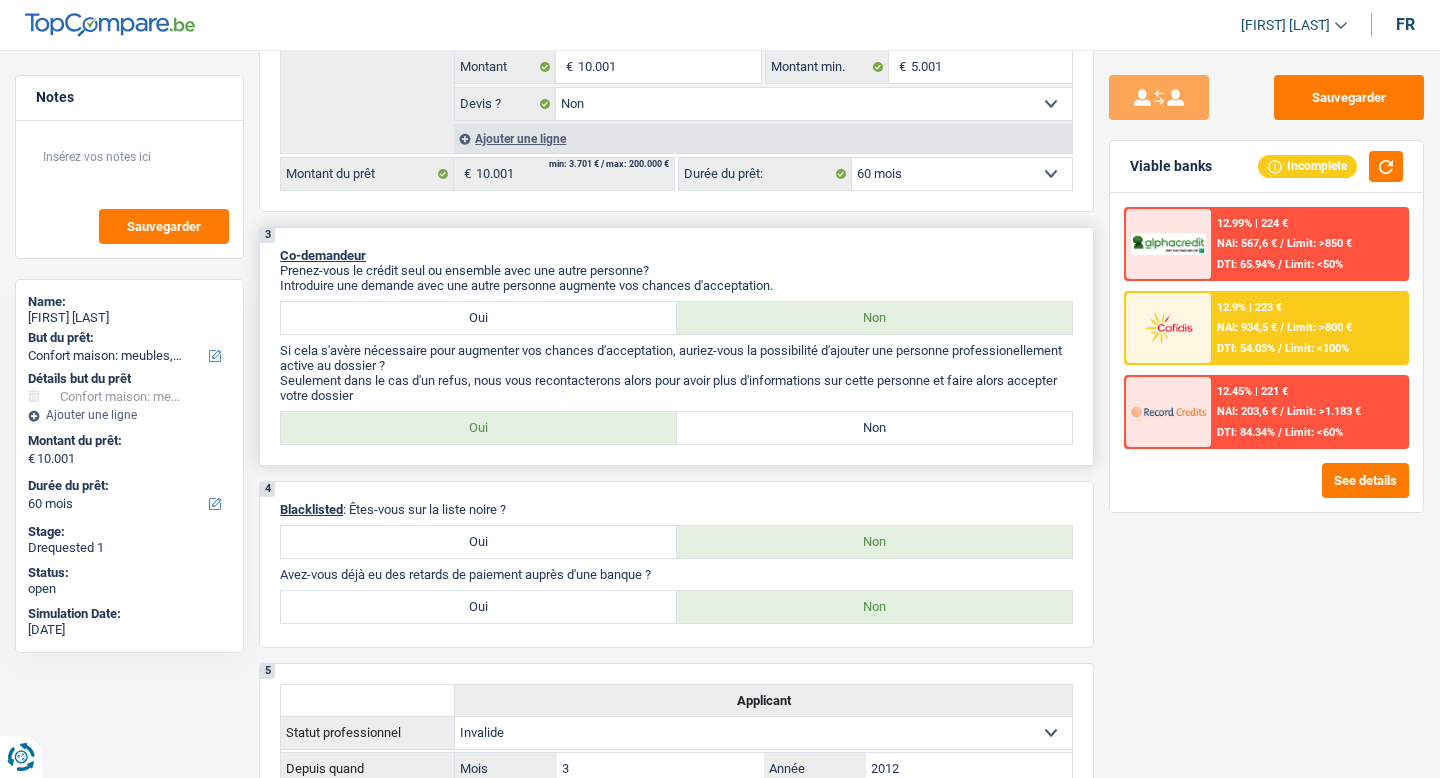 click on "Oui" at bounding box center [479, 318] 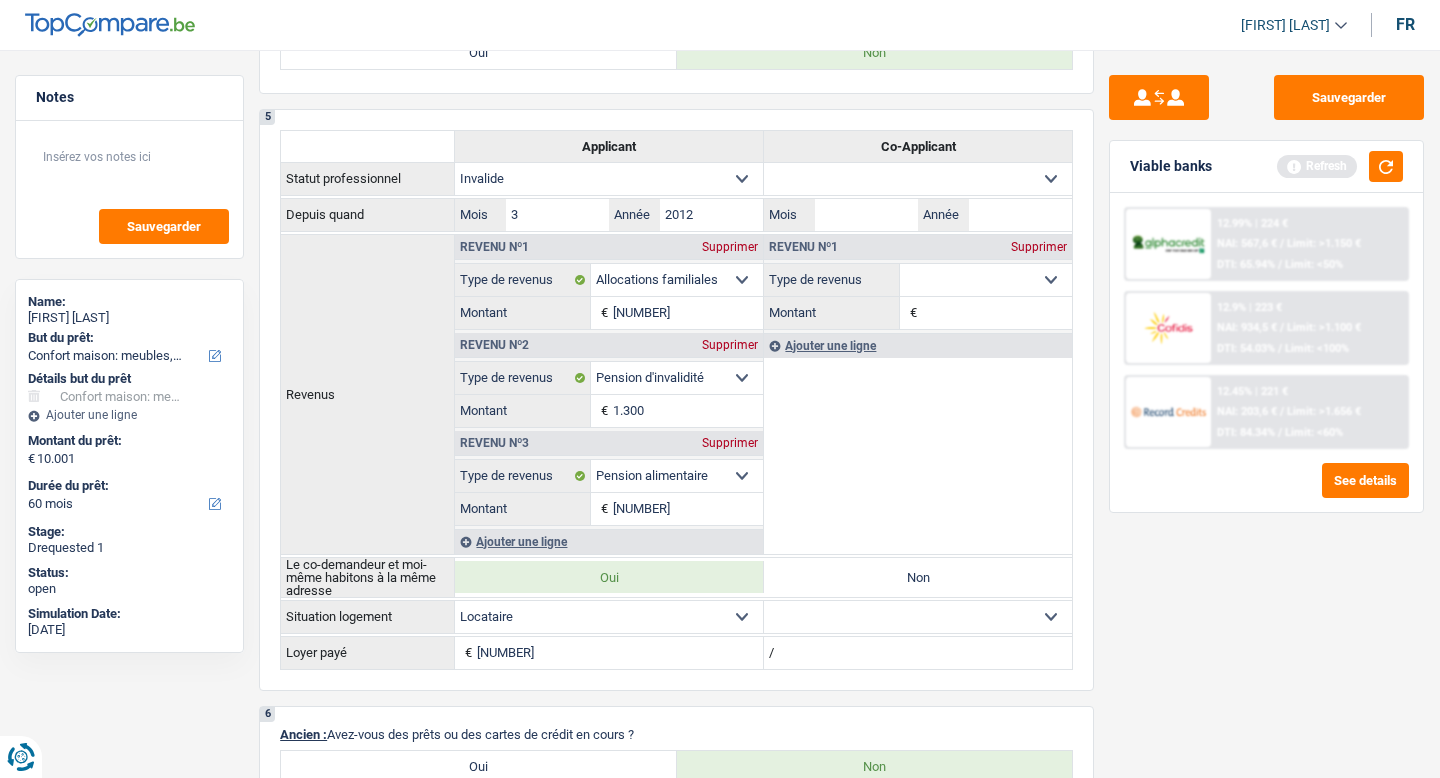 scroll, scrollTop: 895, scrollLeft: 0, axis: vertical 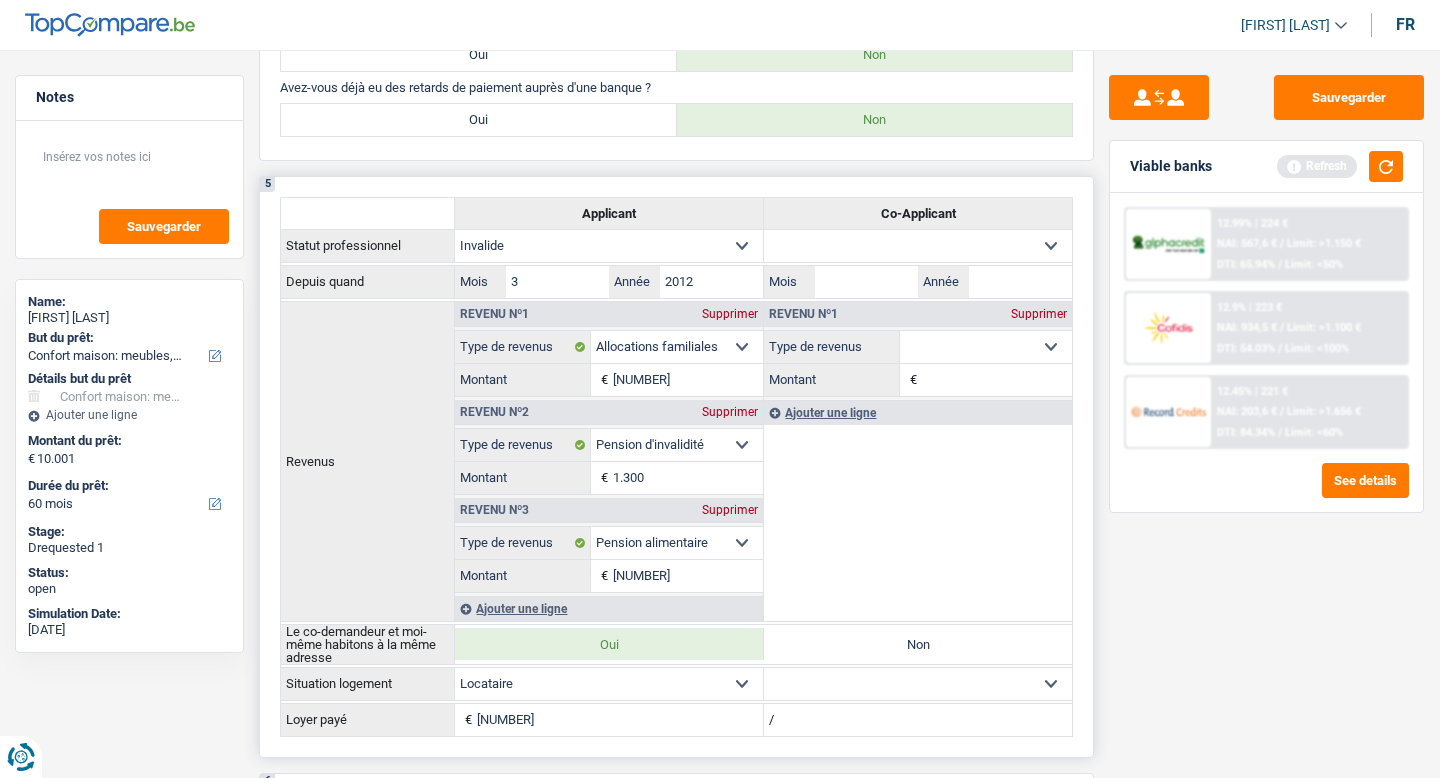 click on "Ouvrier Employé privé Employé public Invalide Indépendant Pensionné Chômeur Mutuelle Femme au foyer Sans profession Allocataire sécurité/Intégration social (SPF Sécurité Sociale, CPAS) Etudiant Profession libérale Commerçant Rentier Pré-pensionné
Sélectionner une option" at bounding box center (918, 246) 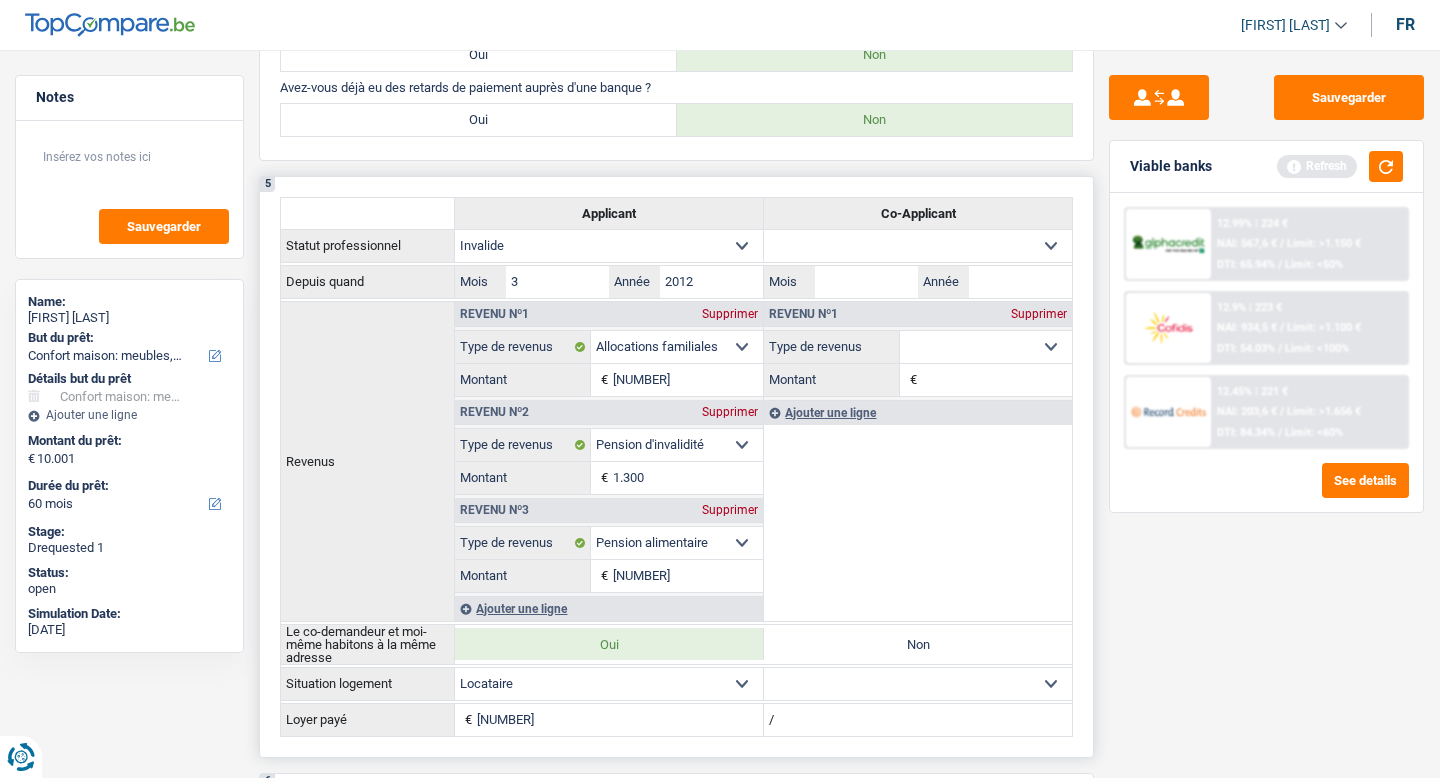 select on "invalid" 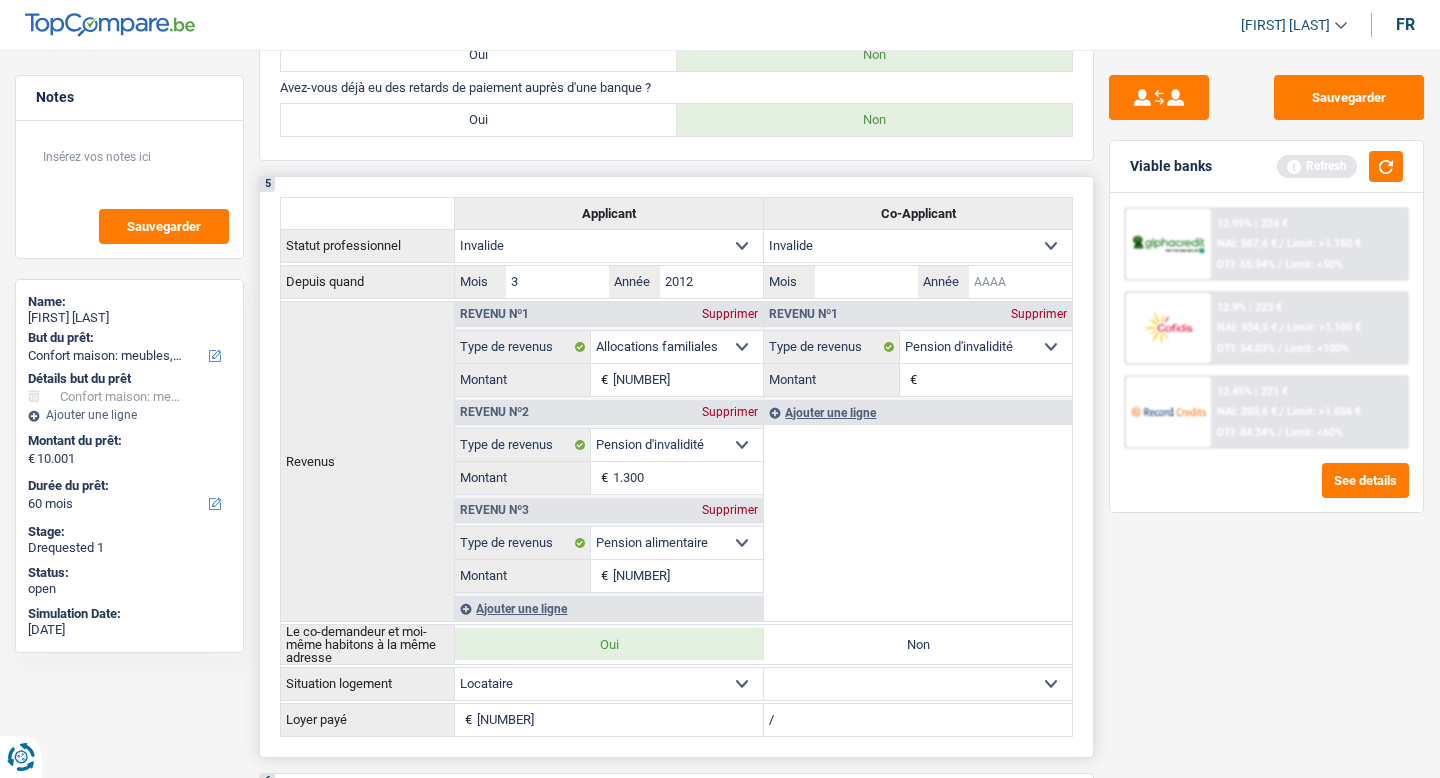 click on "Année" at bounding box center [1020, 282] 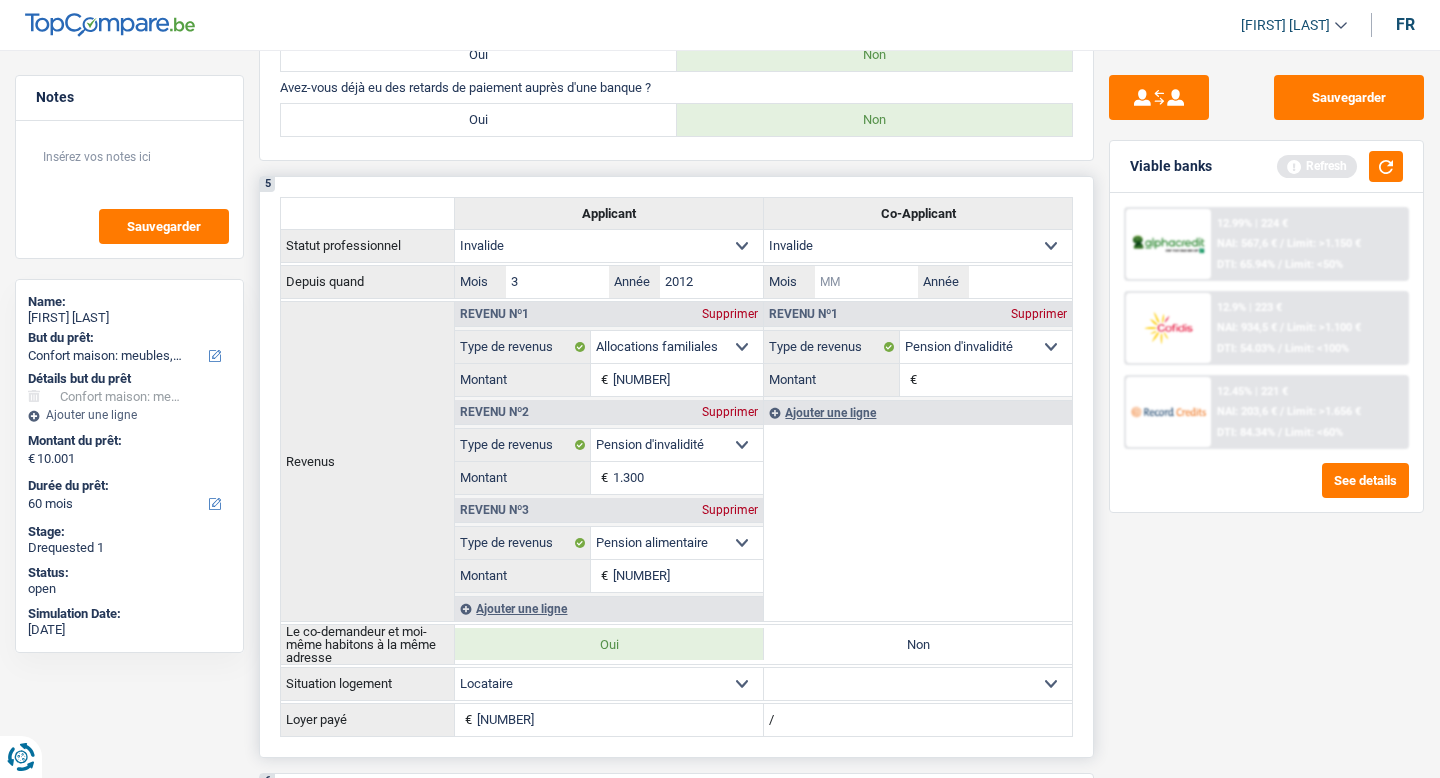 click on "Mois" at bounding box center [866, 282] 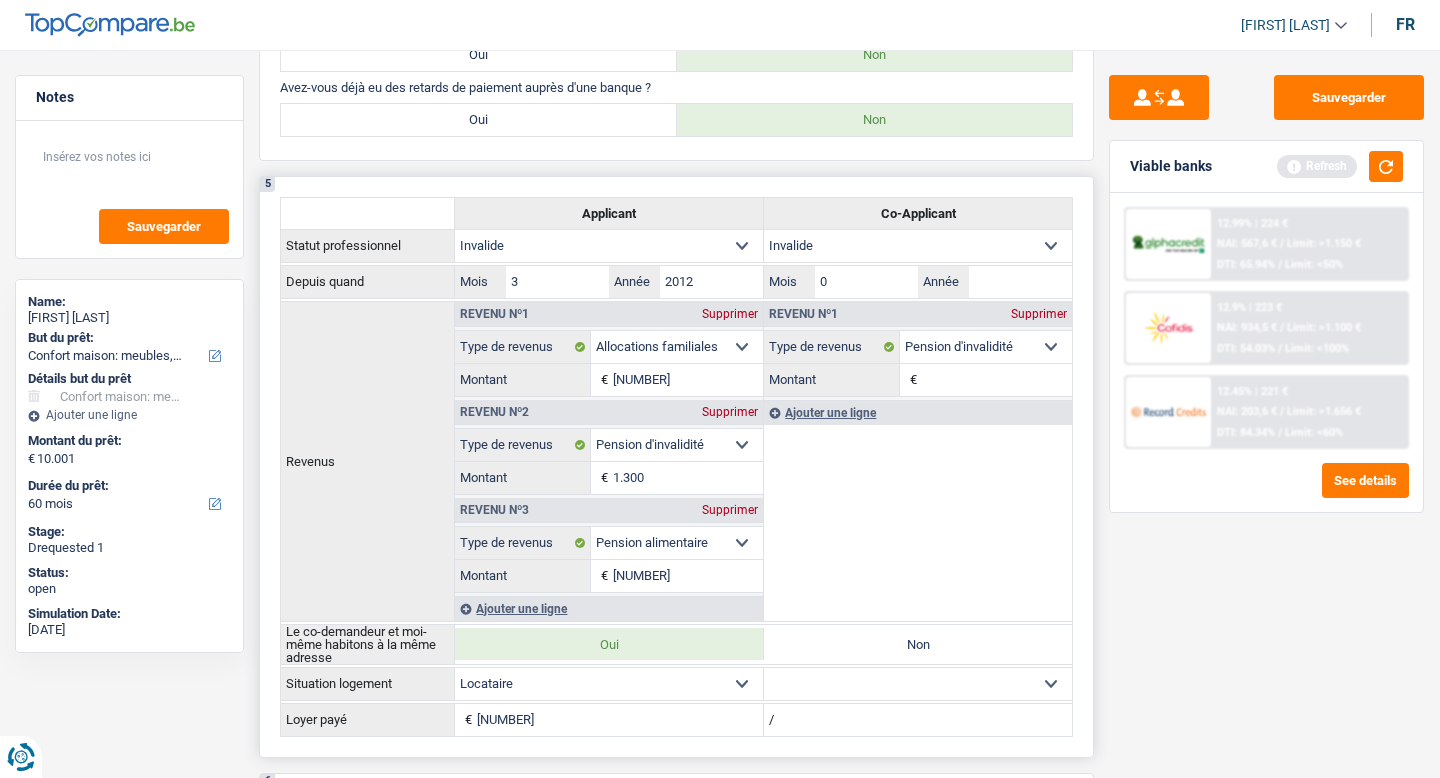 type on "03" 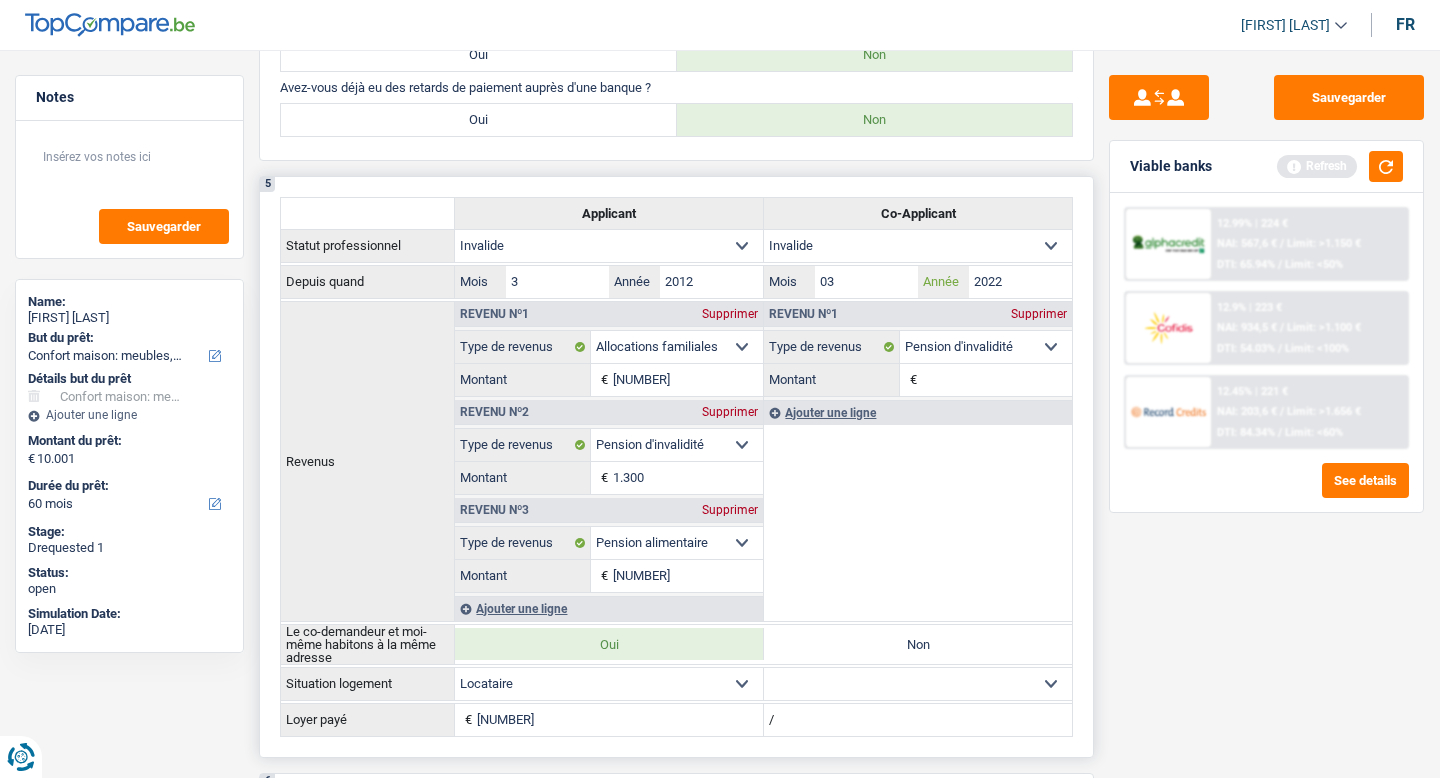 type on "2022" 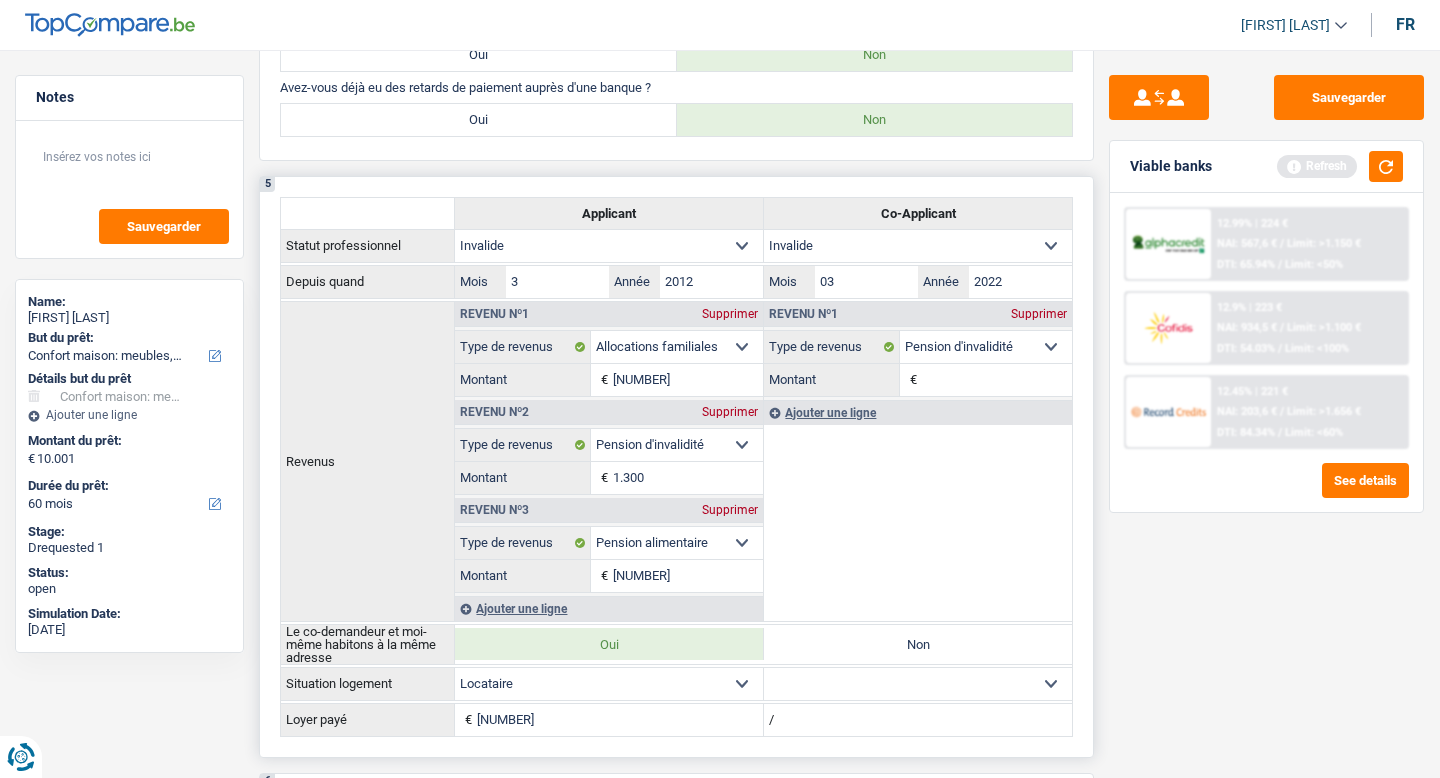 click on "Montant" at bounding box center (997, 380) 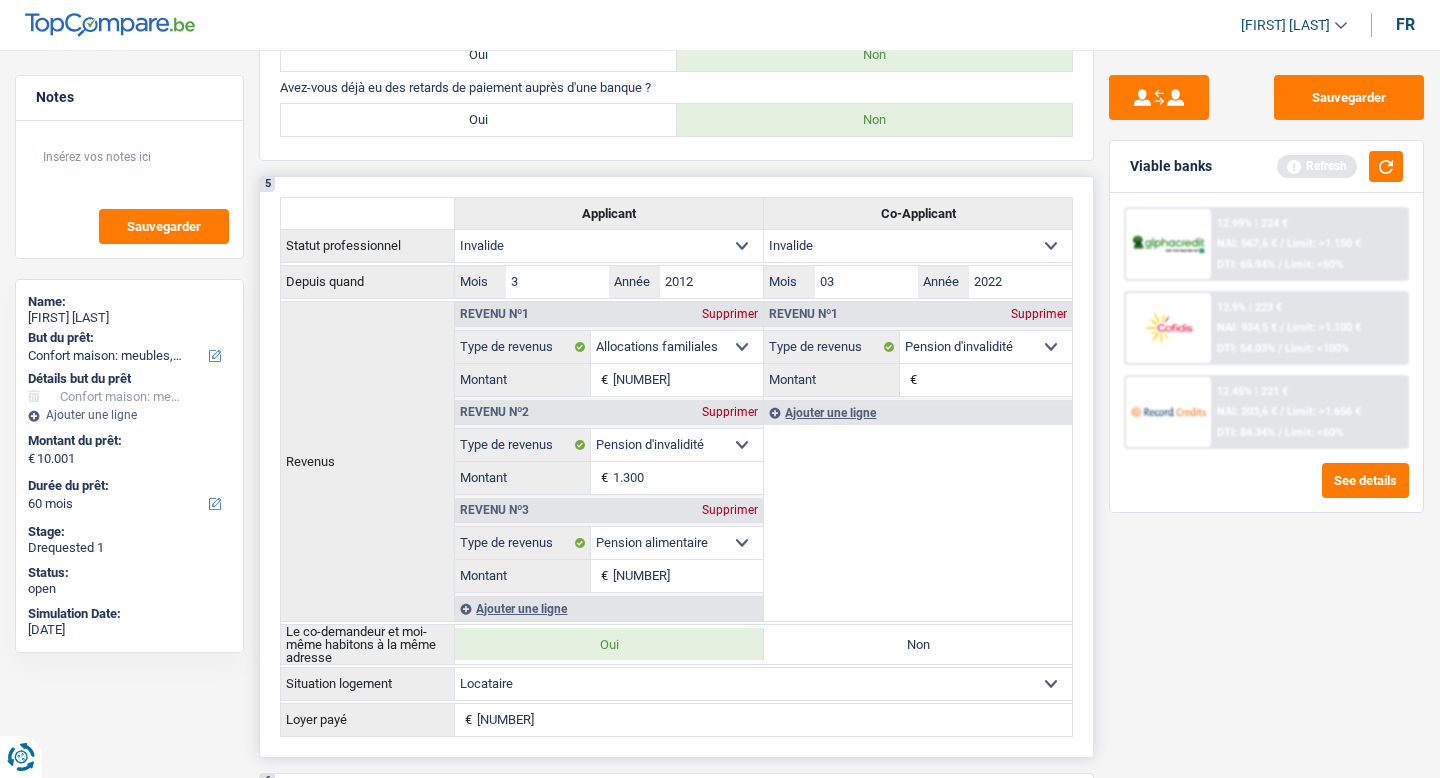 click on "Montant" at bounding box center [997, 380] 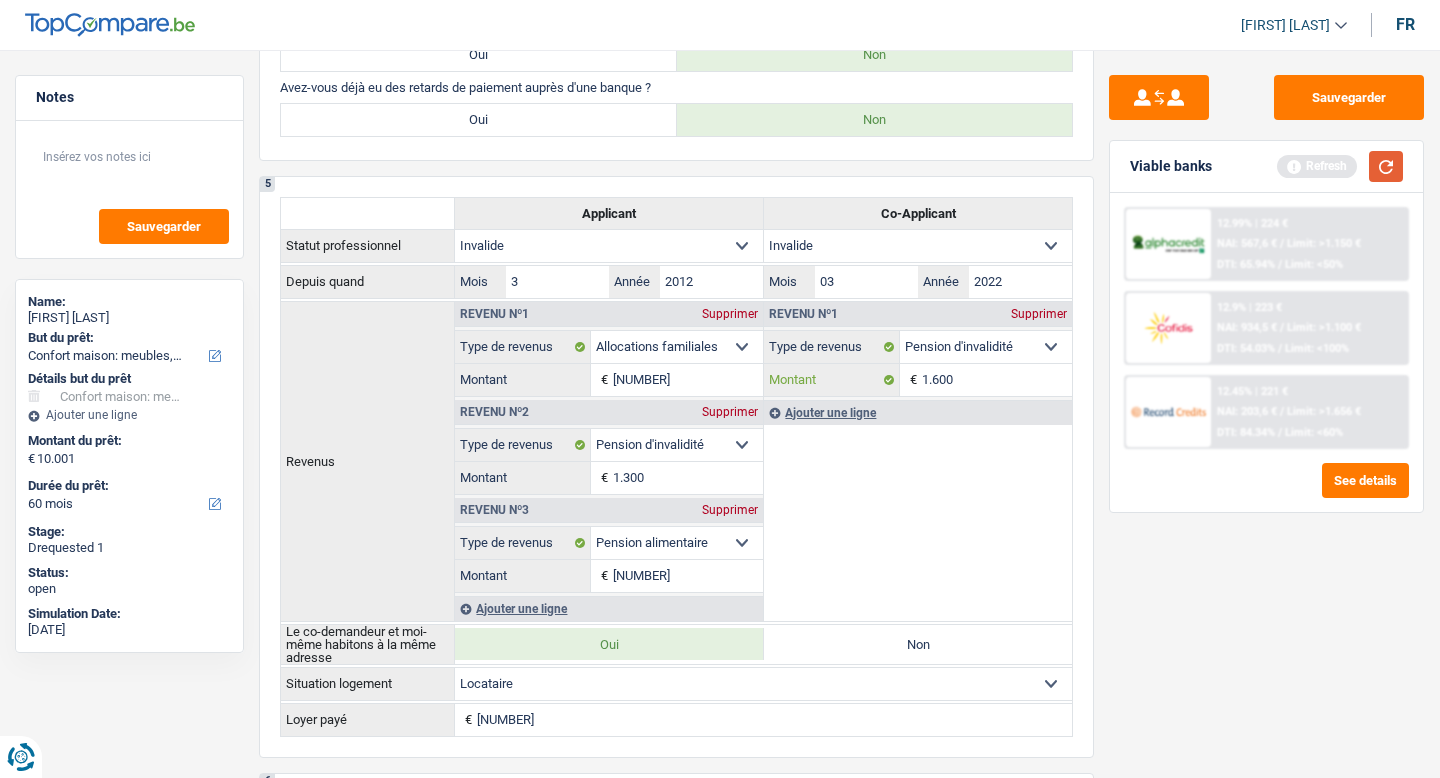 type on "1.600" 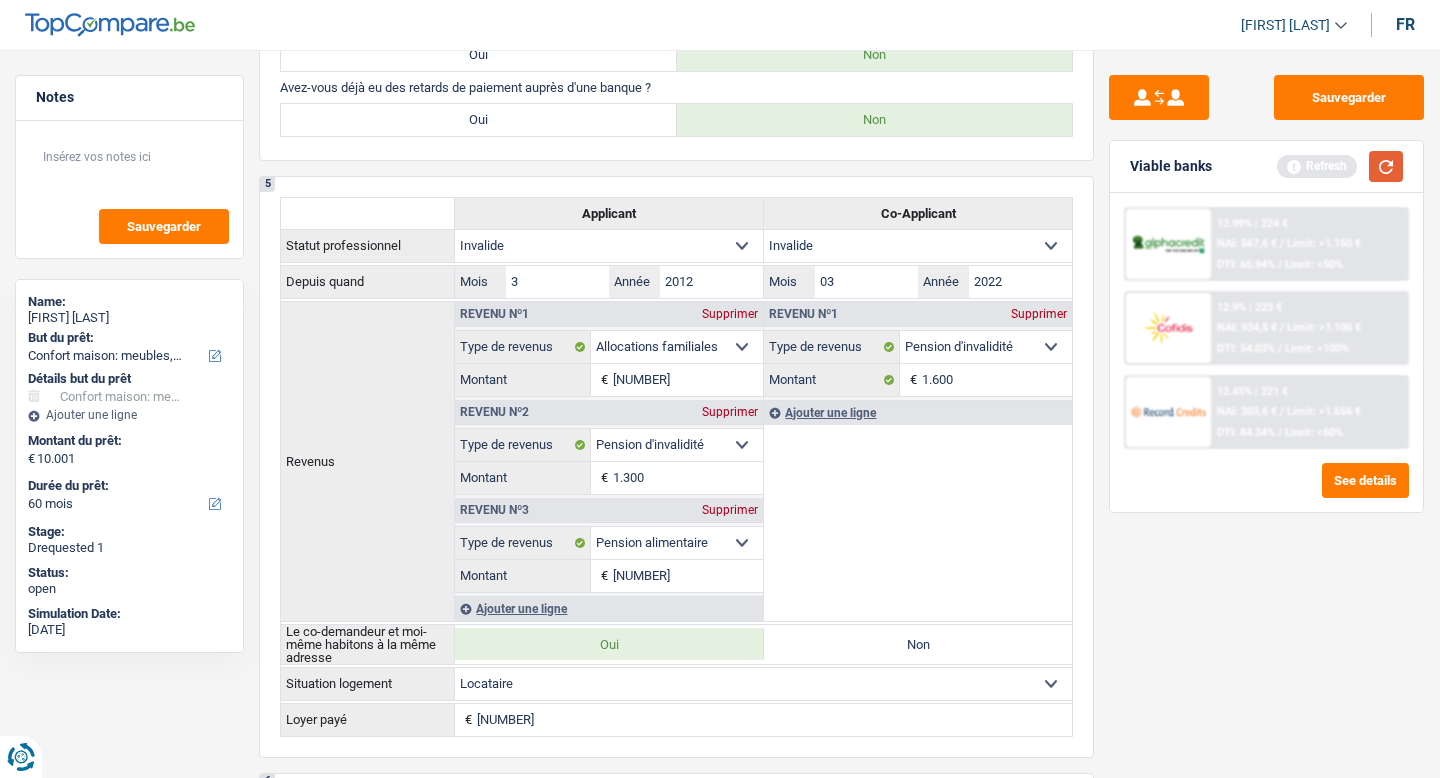 click at bounding box center (1386, 166) 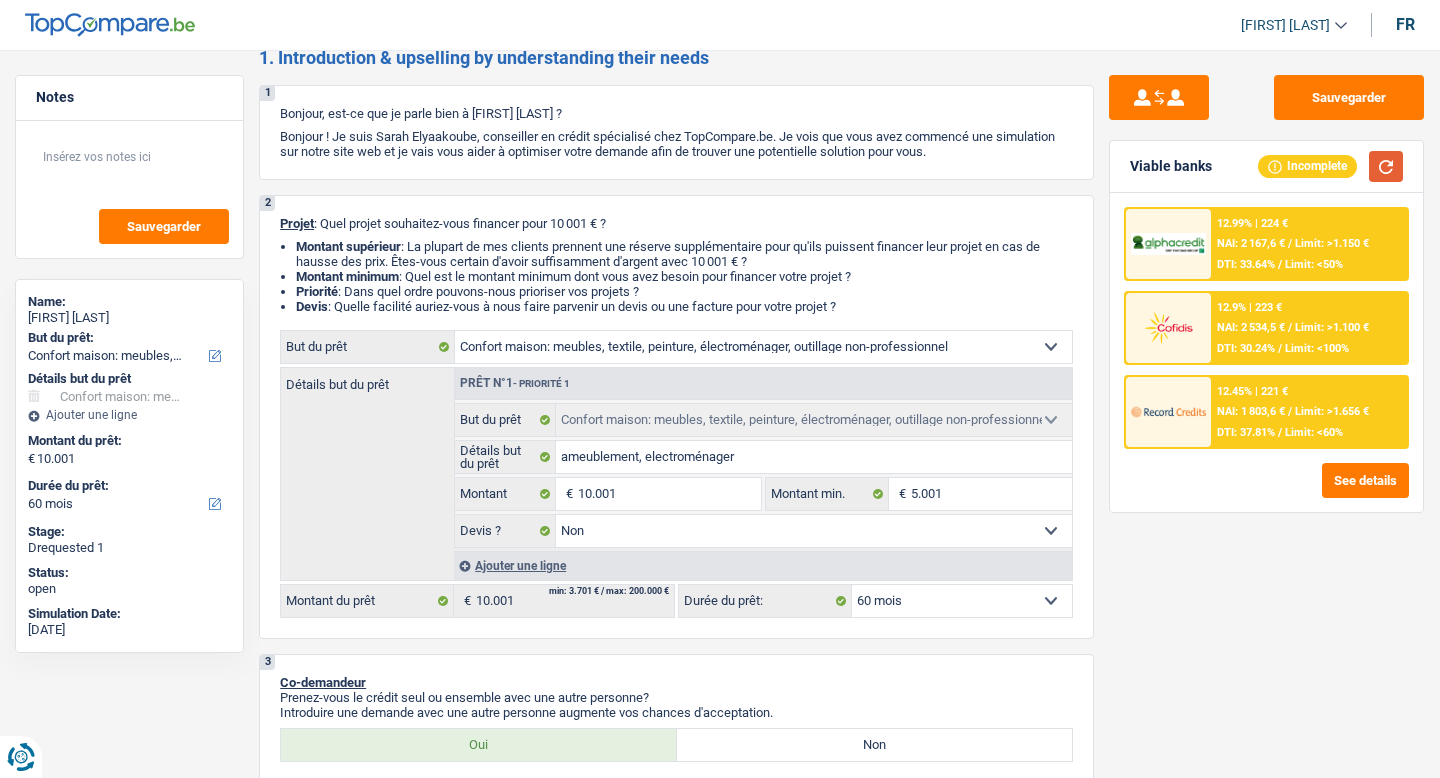 scroll, scrollTop: 0, scrollLeft: 0, axis: both 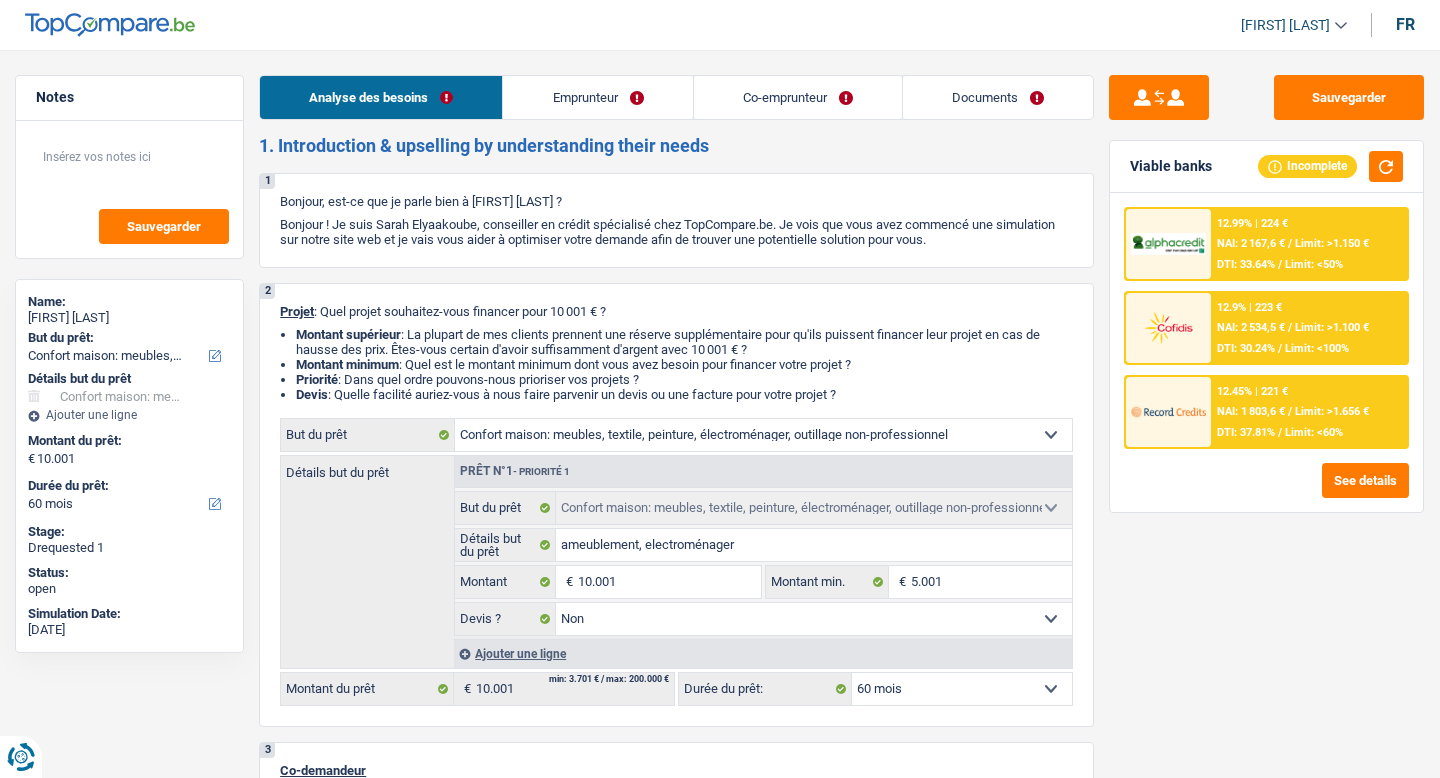 click on "Emprunteur" at bounding box center [597, 97] 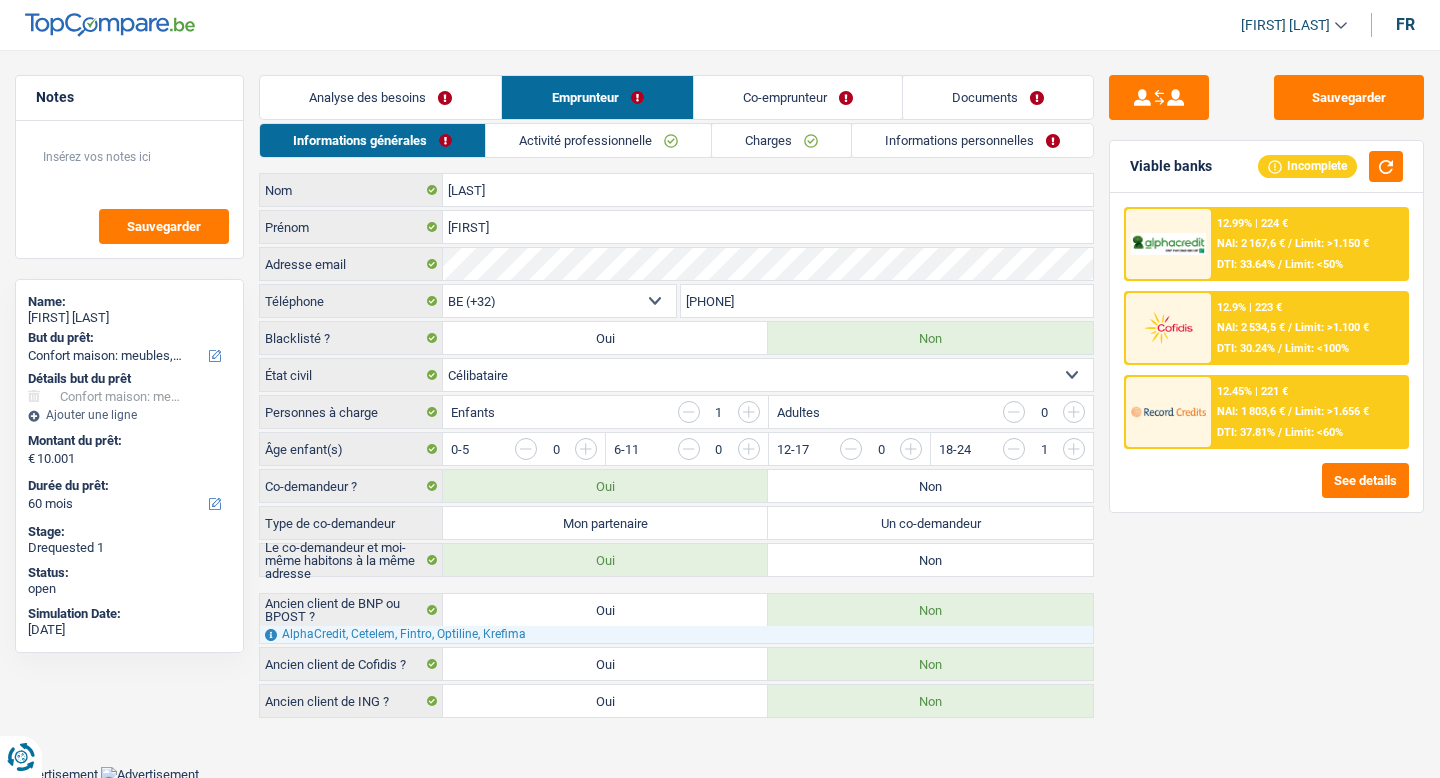 click on "Célibataire Marié(e) Cohabitant(e) légal(e) Divorcé(e) Veuf(ve) Séparé (de fait)
Sélectionner une option
État civil" at bounding box center (676, 375) 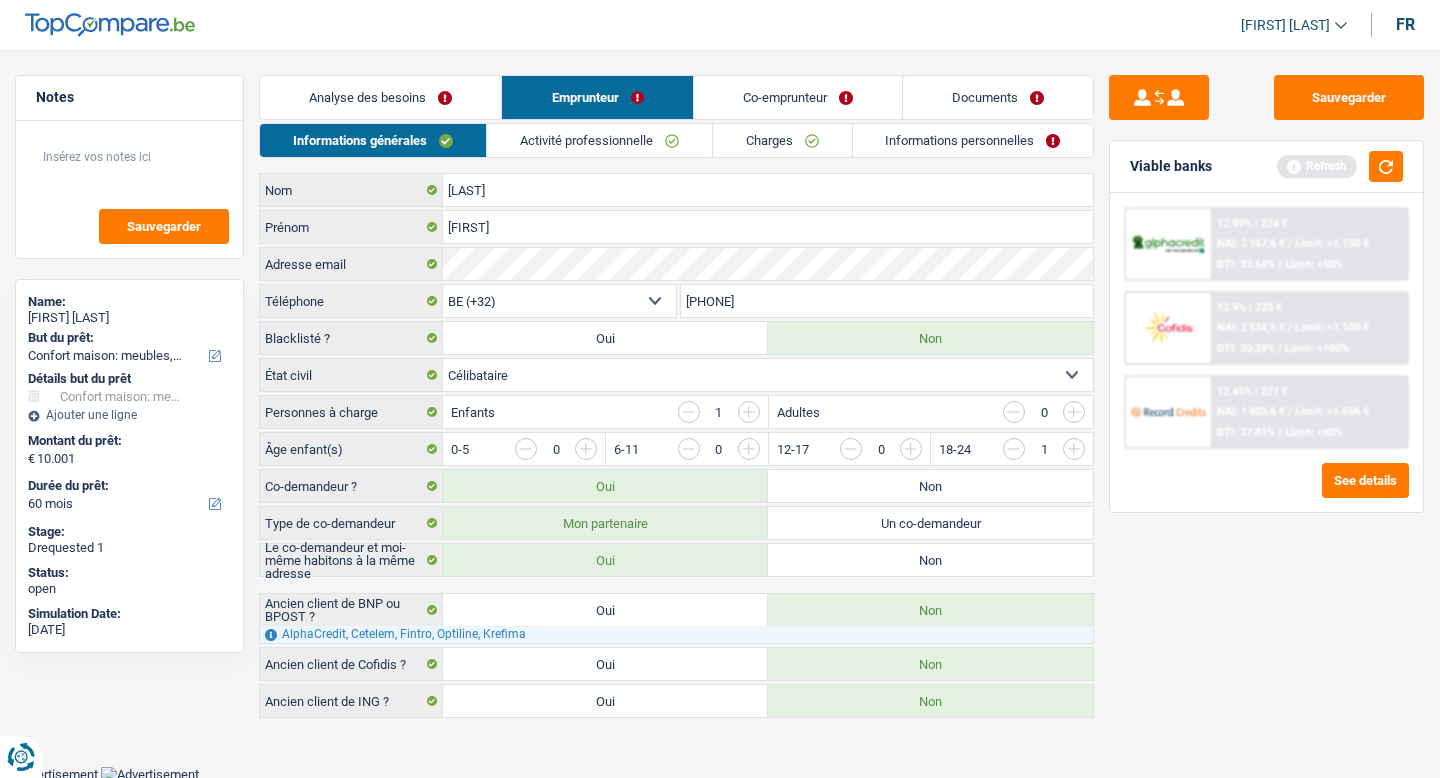 click on "Co-emprunteur" at bounding box center (798, 97) 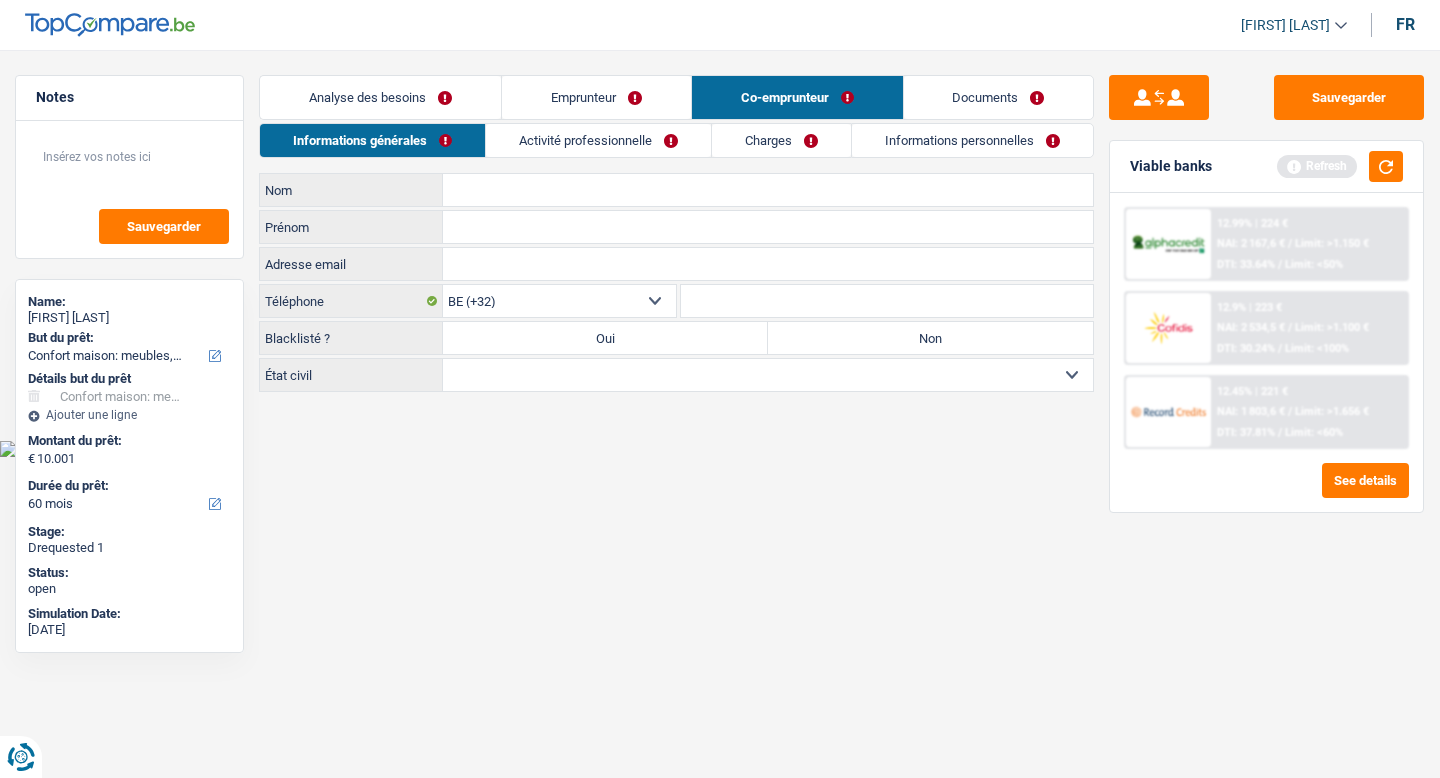 click on "Nom" at bounding box center (768, 190) 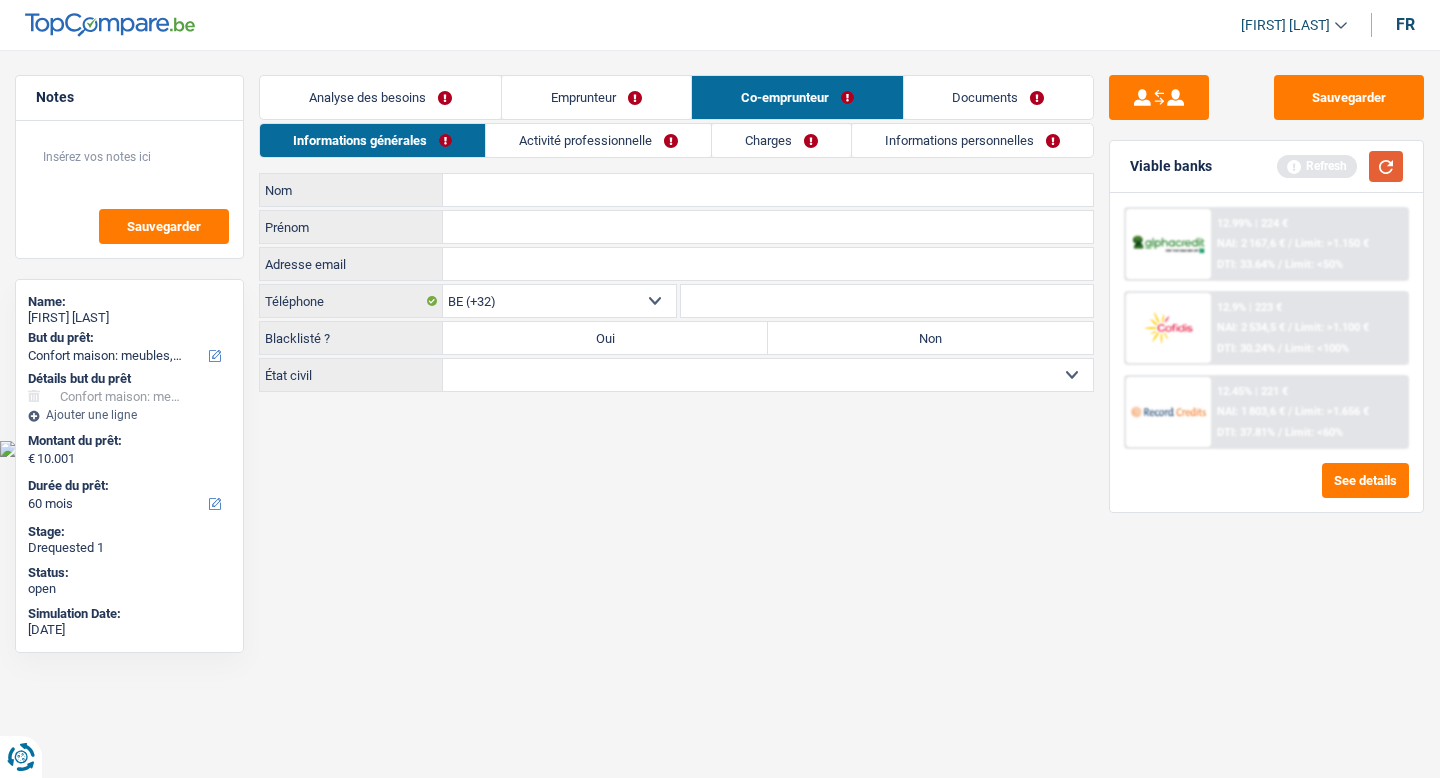 click at bounding box center [1386, 166] 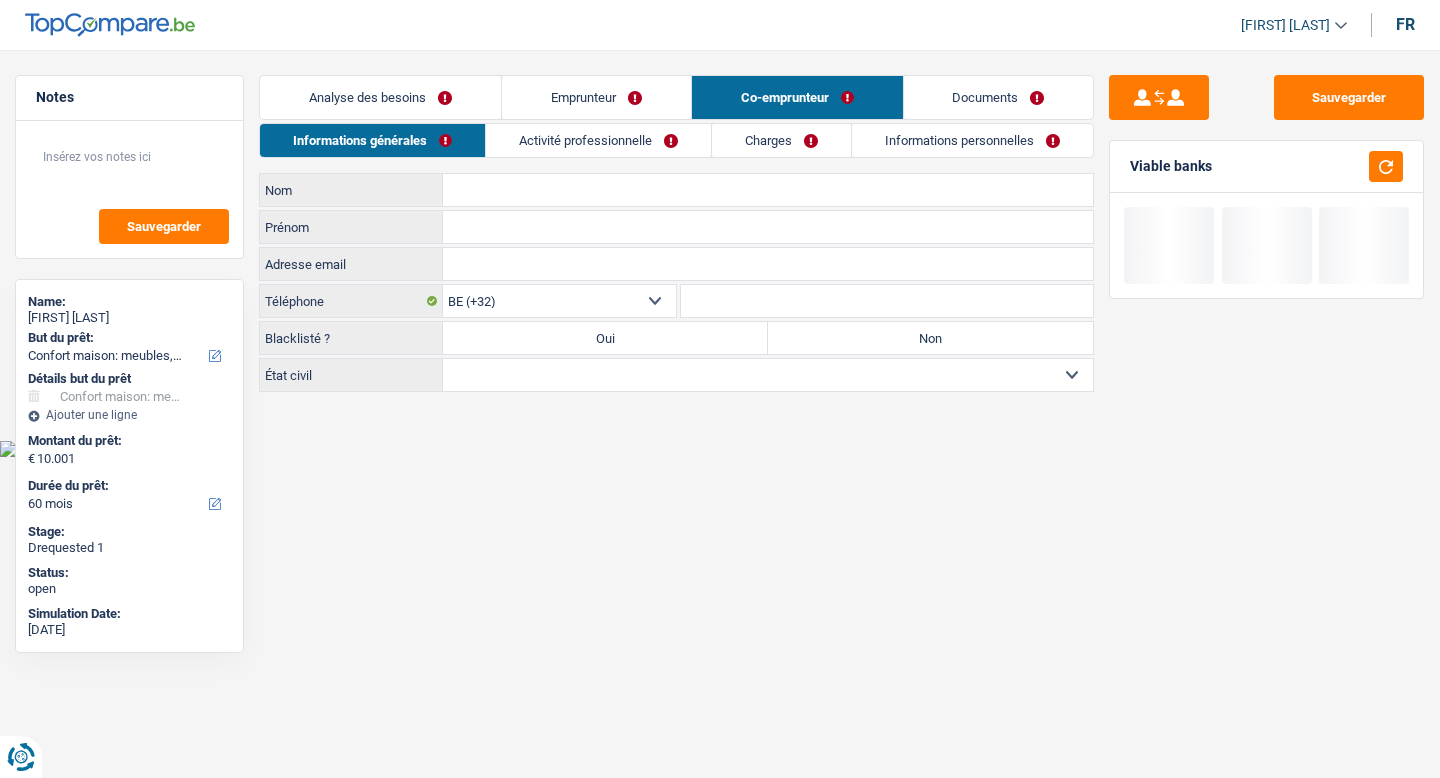click on "Nom" at bounding box center (768, 190) 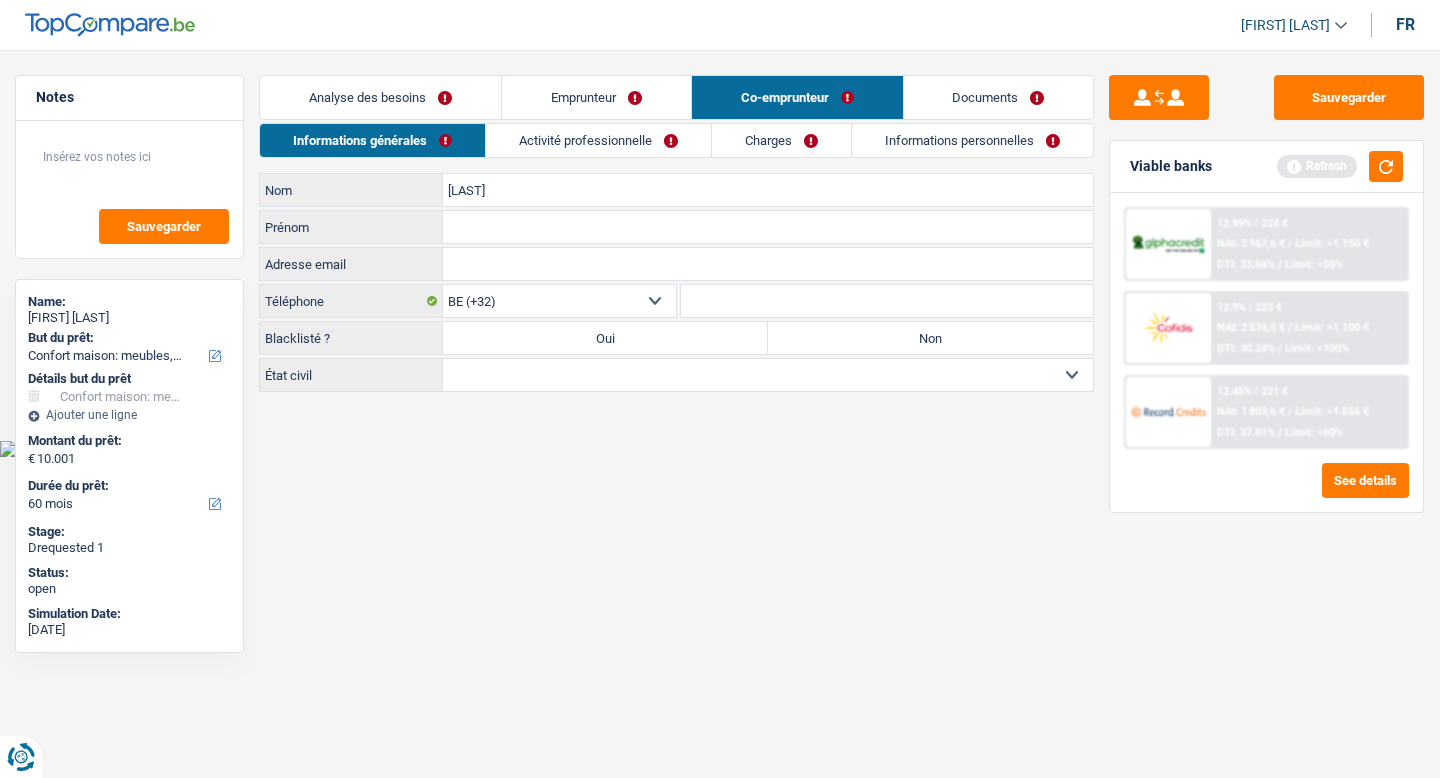 type on "[LAST]" 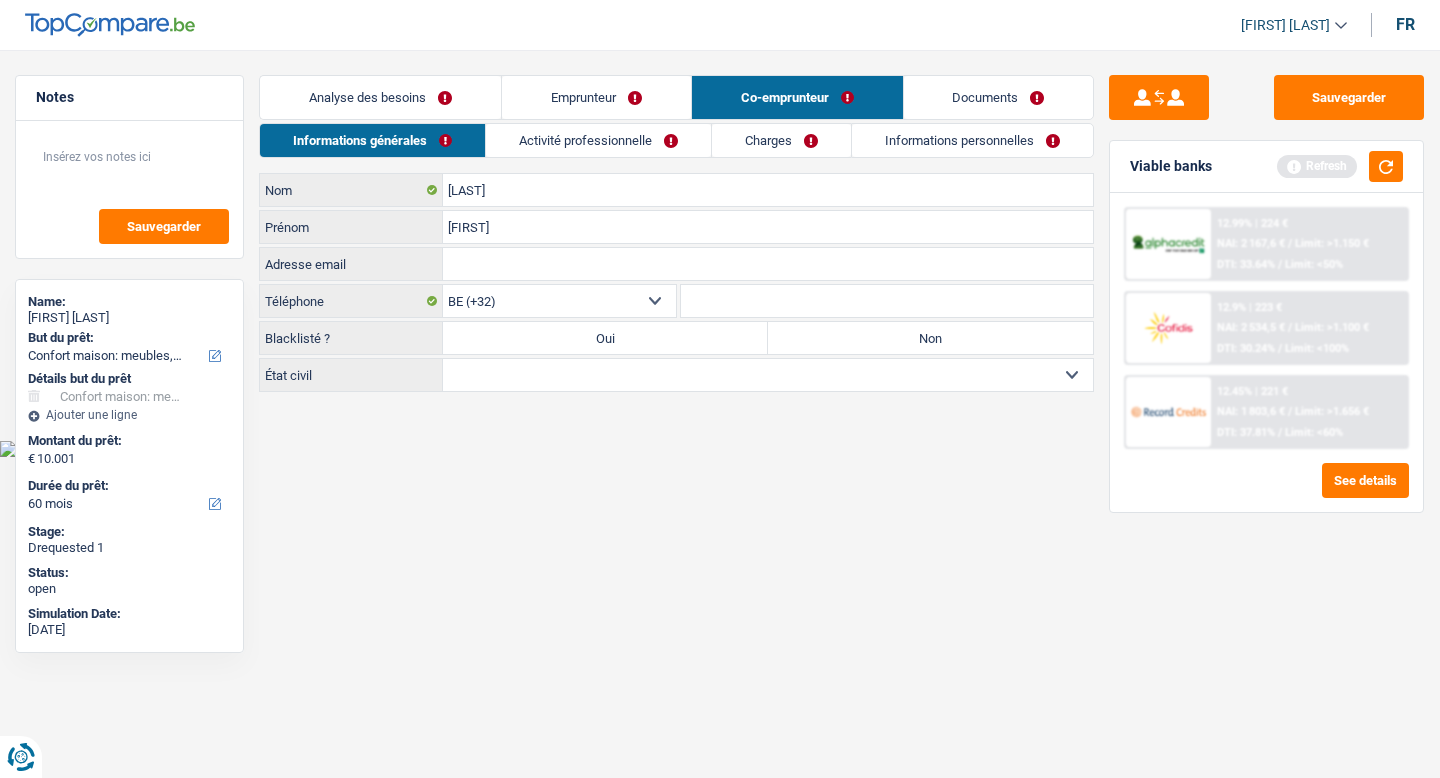 type on "[FIRST]" 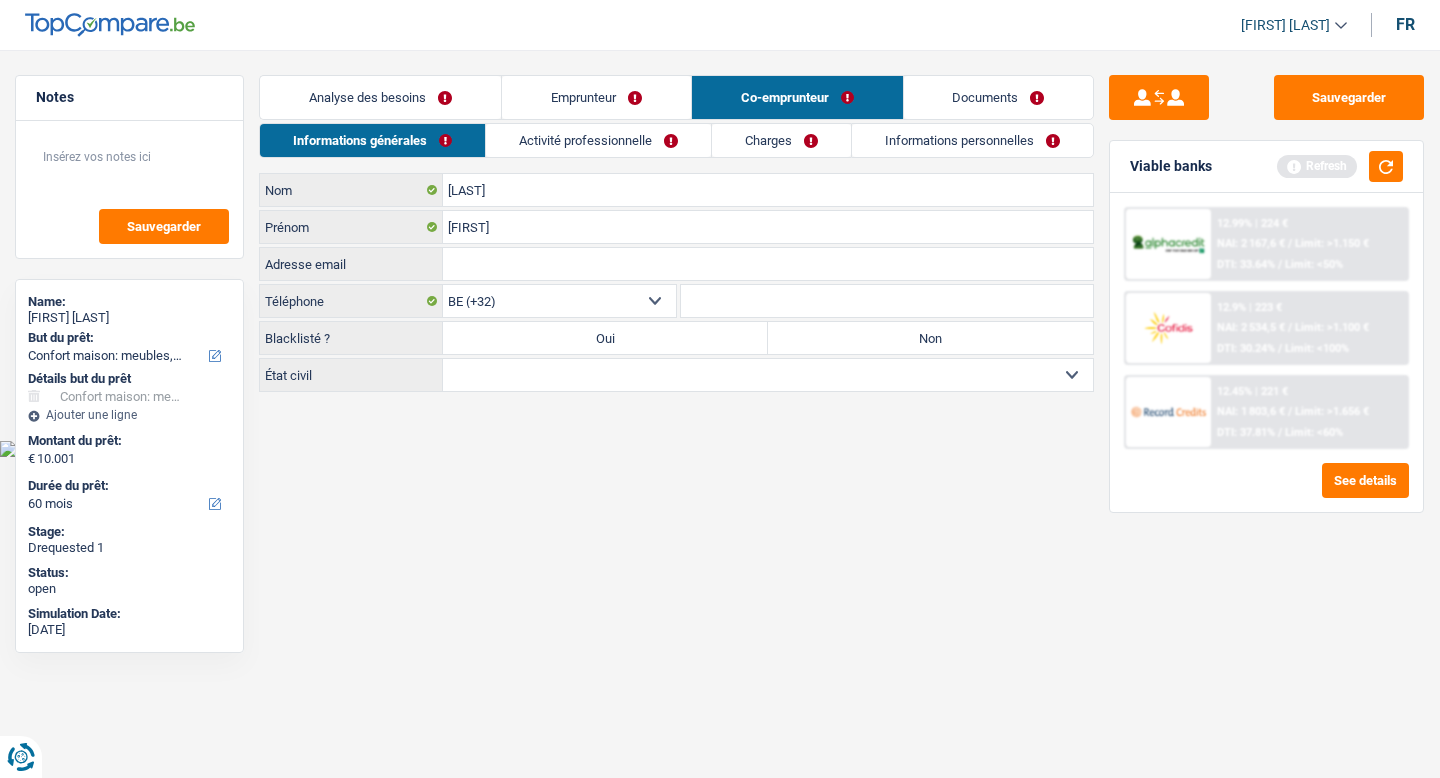 click on "Adresse email" at bounding box center [768, 264] 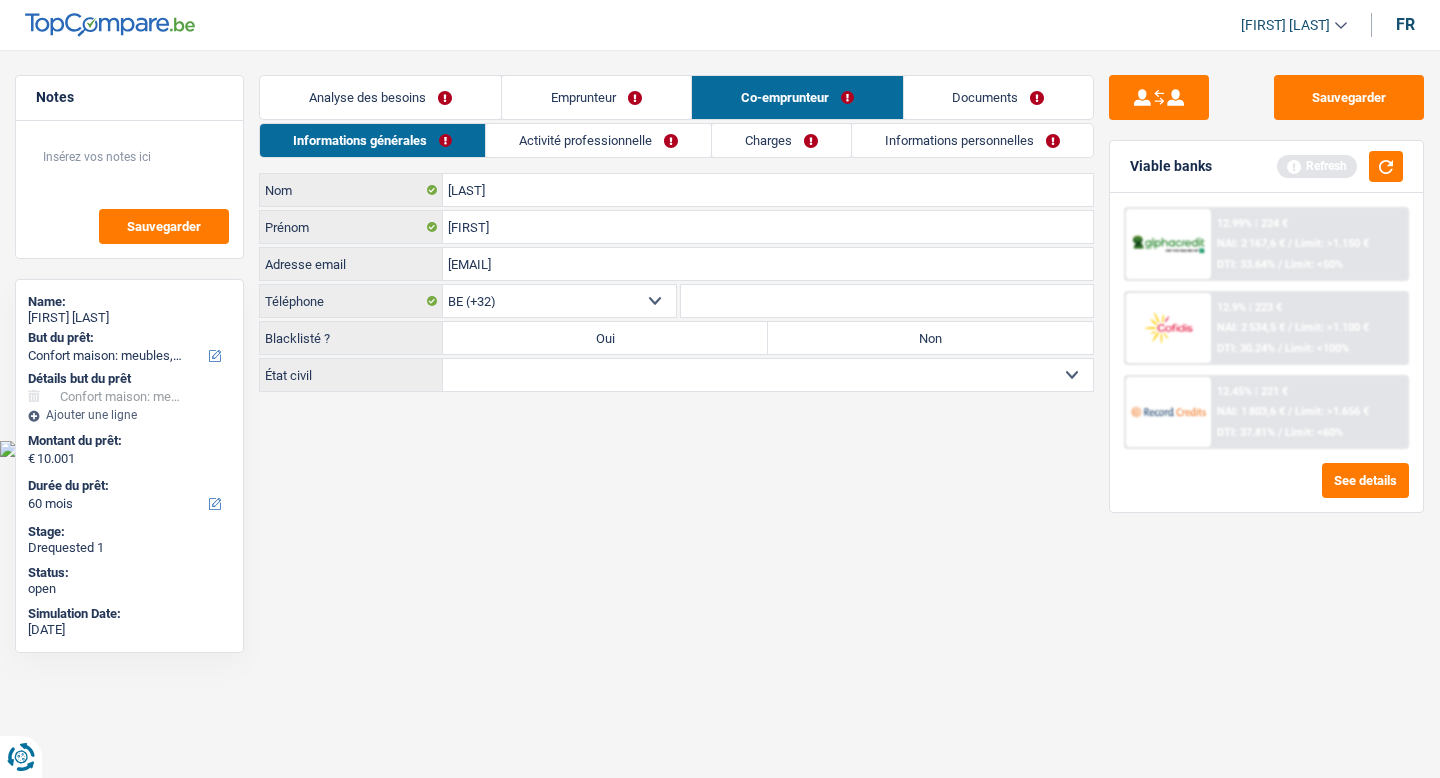 type on "[EMAIL]" 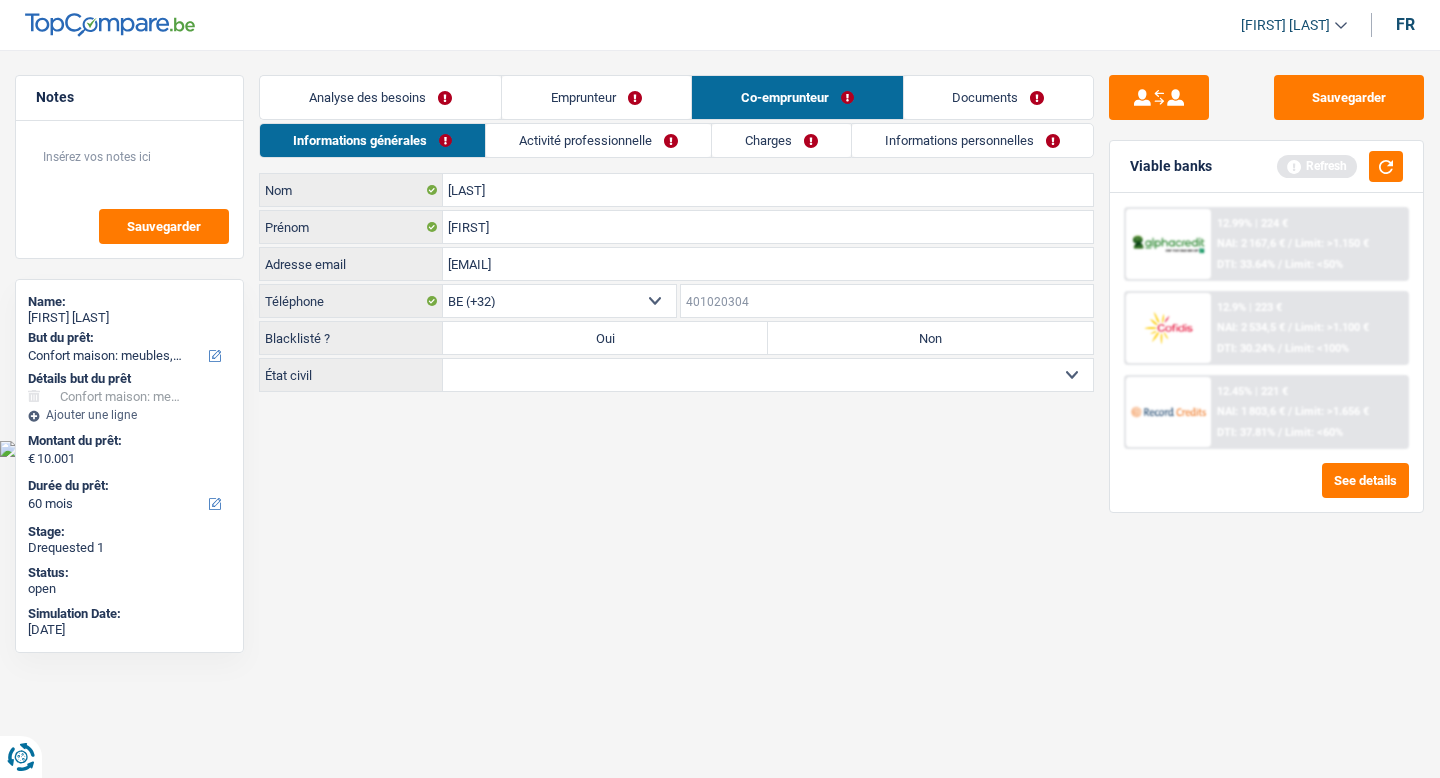 click on "Téléphone" at bounding box center (887, 301) 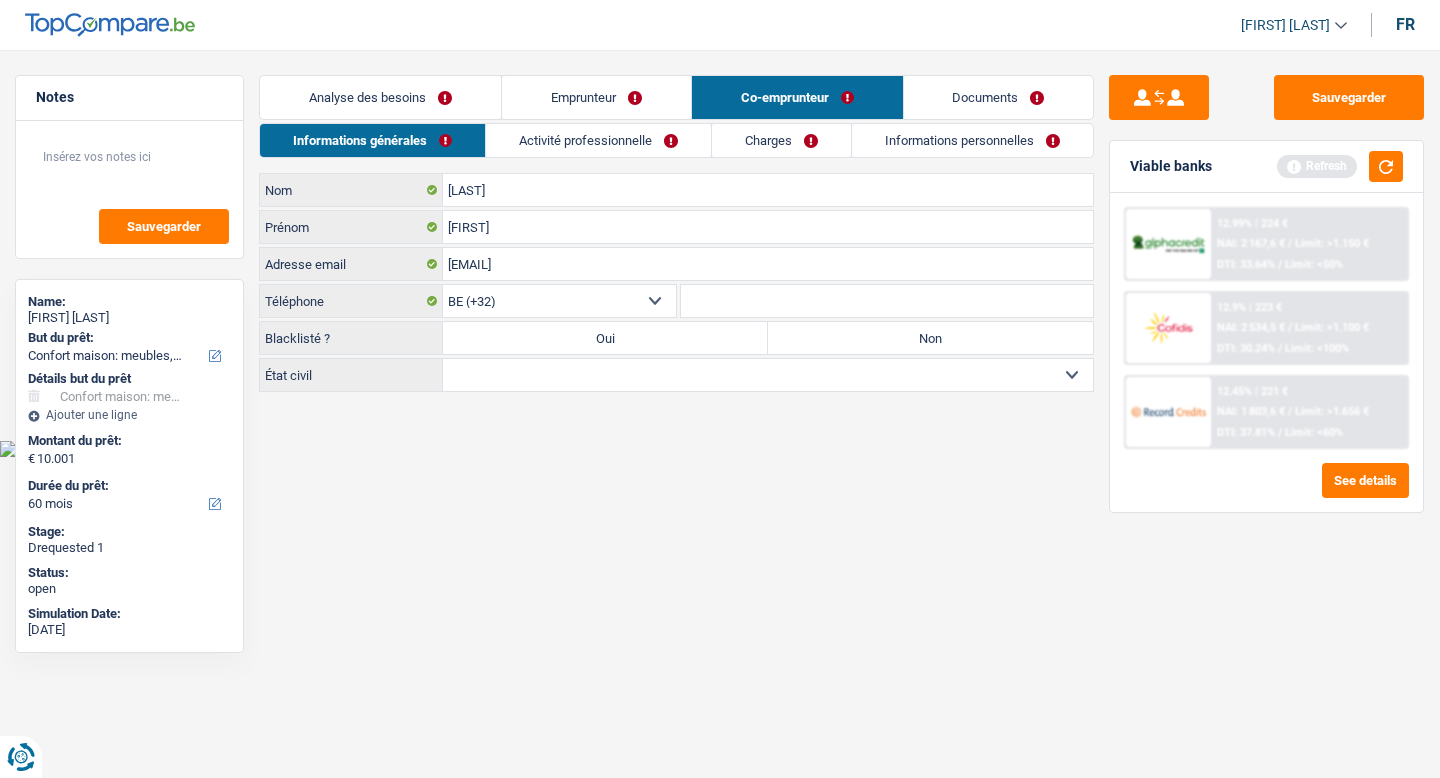 click on "Non" at bounding box center [930, 338] 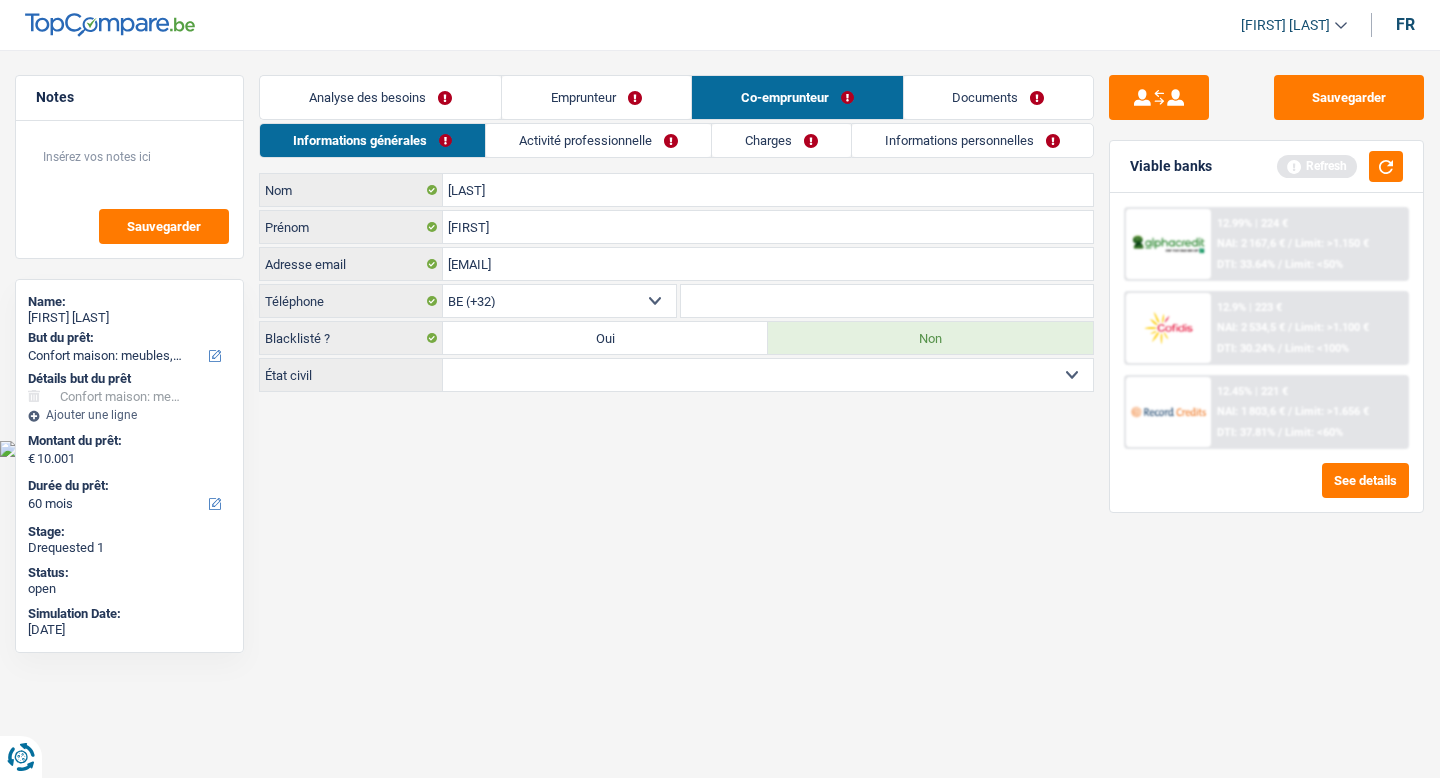 click on "Célibataire Marié(e) Cohabitant(e) légal(e) Divorcé(e) Veuf(ve) Séparé (de fait)
Sélectionner une option" at bounding box center (768, 375) 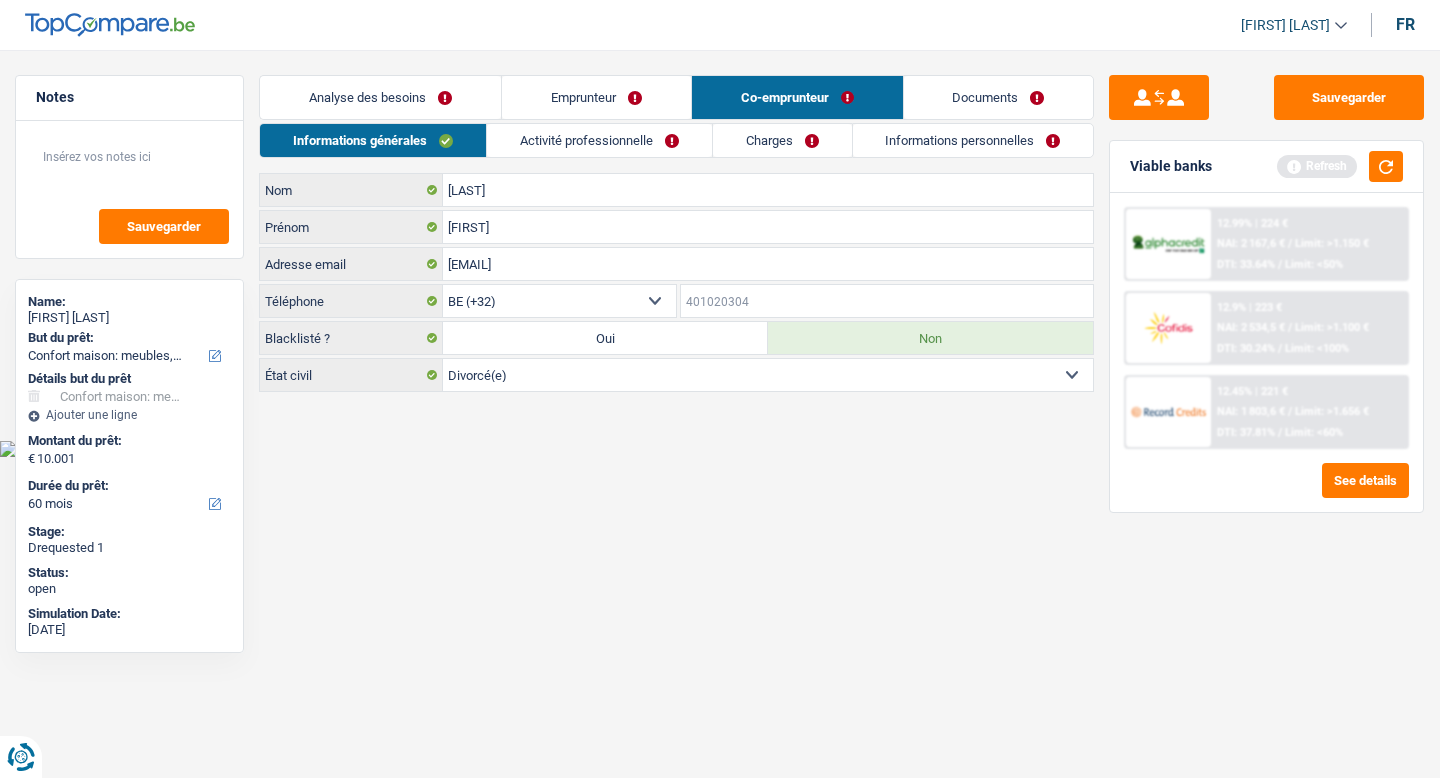 click on "Téléphone" at bounding box center (887, 301) 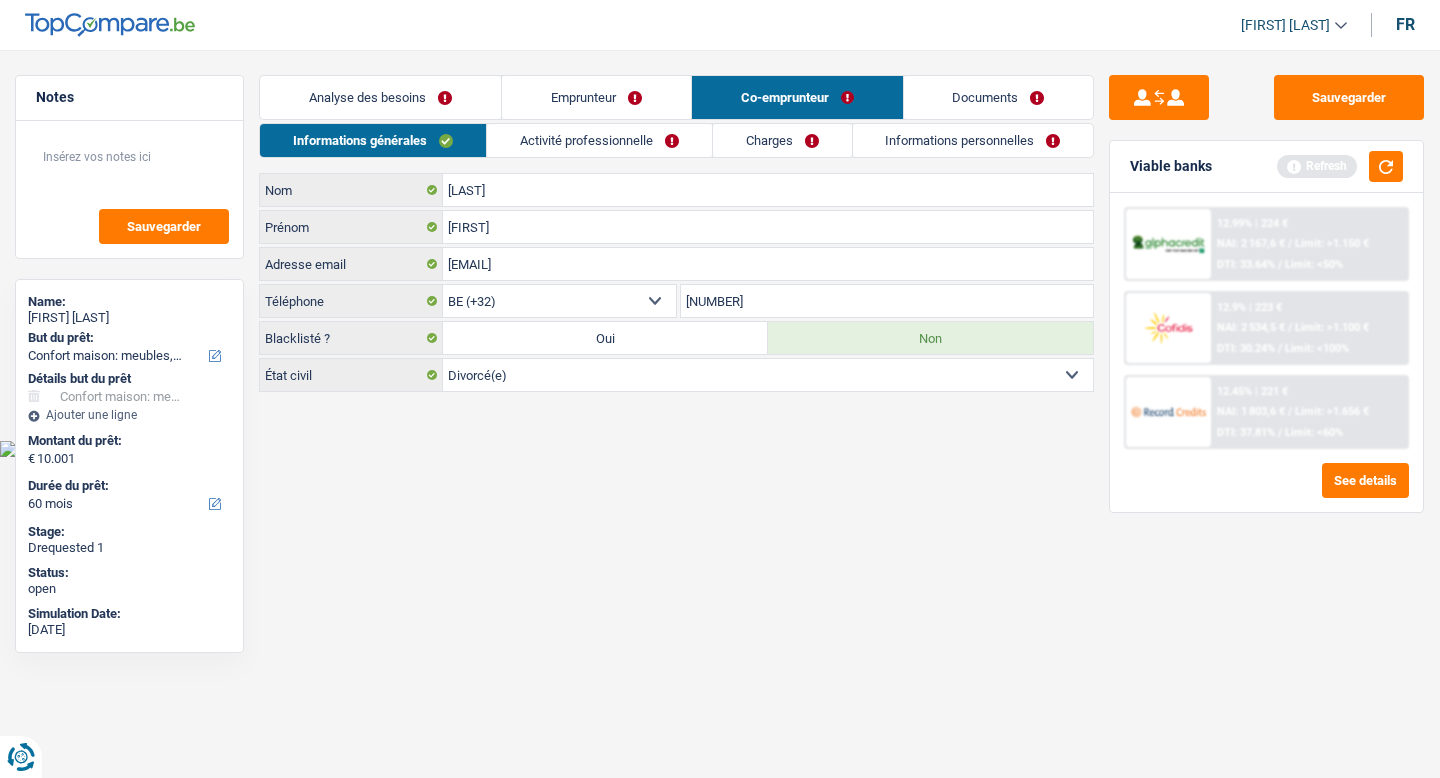 type on "[NUMBER]" 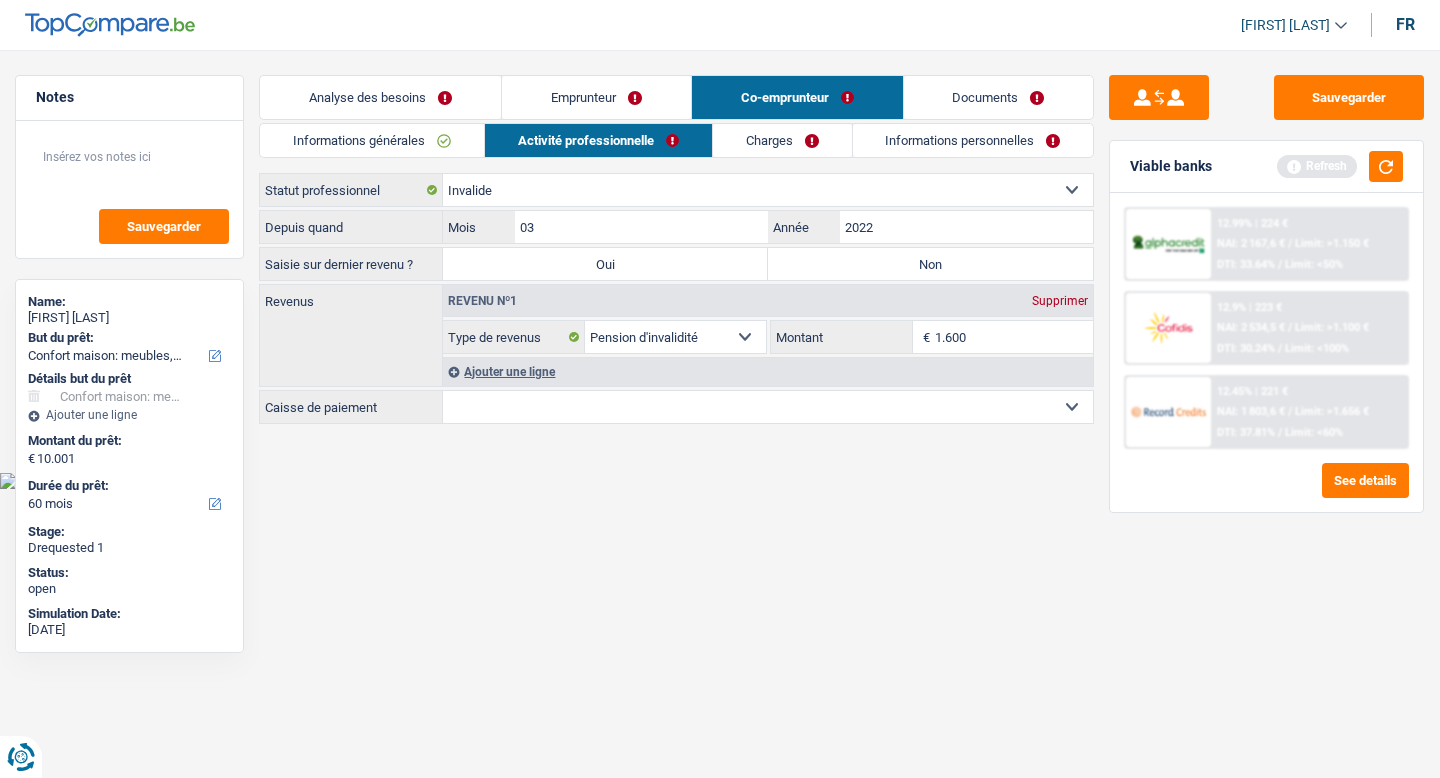 click on "Non" at bounding box center [930, 264] 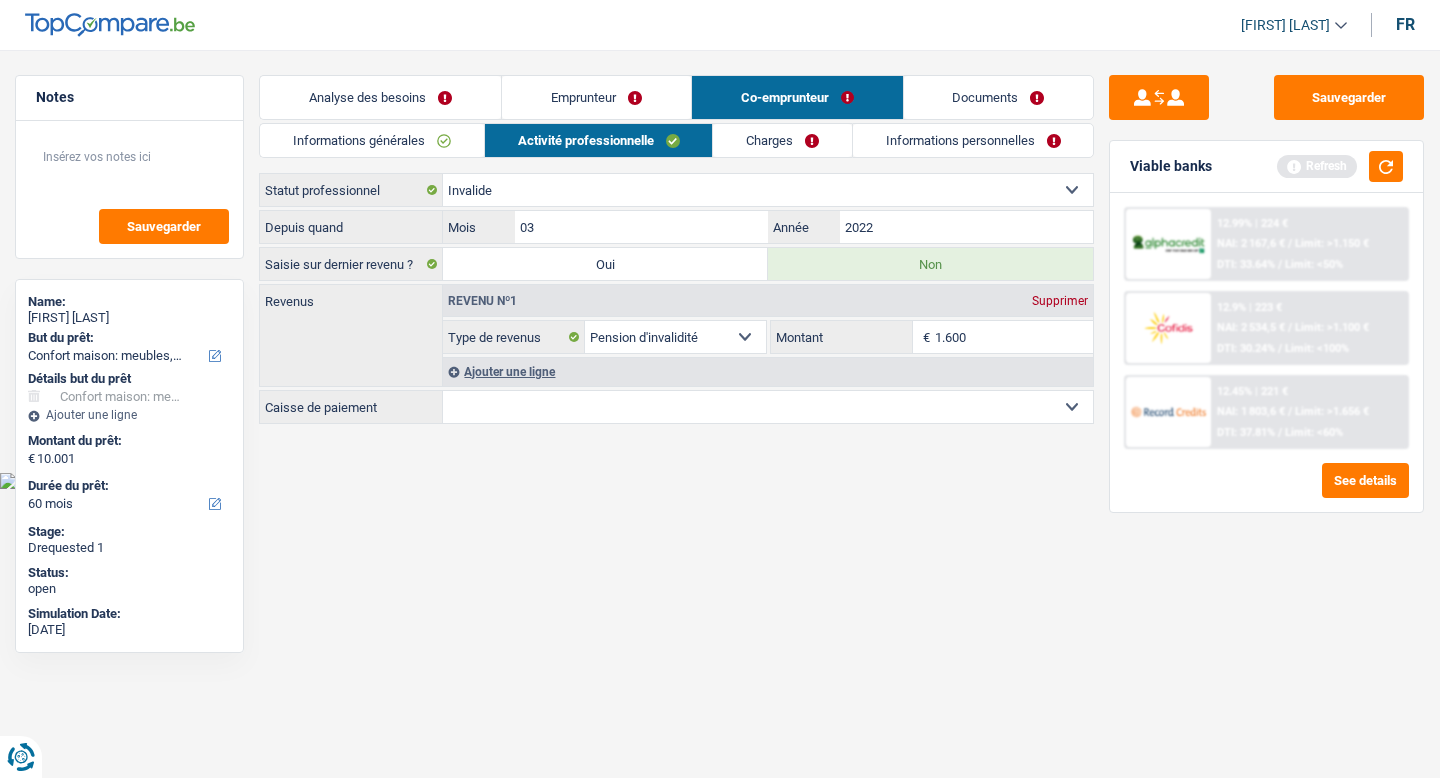 click on "Mutualité Chrétienne Mutualité Socialiste (Solidaris) SPF Sécurité Sociale Union nationale des mutualités neutres Vlaams & Neutraal Ziekenfonds La Mutualité neutre Mutualia - Mutualité neutre Neutraal ziekenfonds Vlaanderen Union nationale des Mutualités Libérales ML MUTPLUS.be Liberale Mutualiteit van Oost-Vlaanderen Mutualité Libérale Hainaut-Namur Mutualité Libérale Liège - Luxembourg Liberale Mutualiteit Plus Mutualités Libres (MLOZ) Partena – Mutualité Libre (Partenamut) Freie Krankenkasse Helan Onafhankelijk Ziekenfonds Autre
Sélectionner une option" at bounding box center (768, 407) 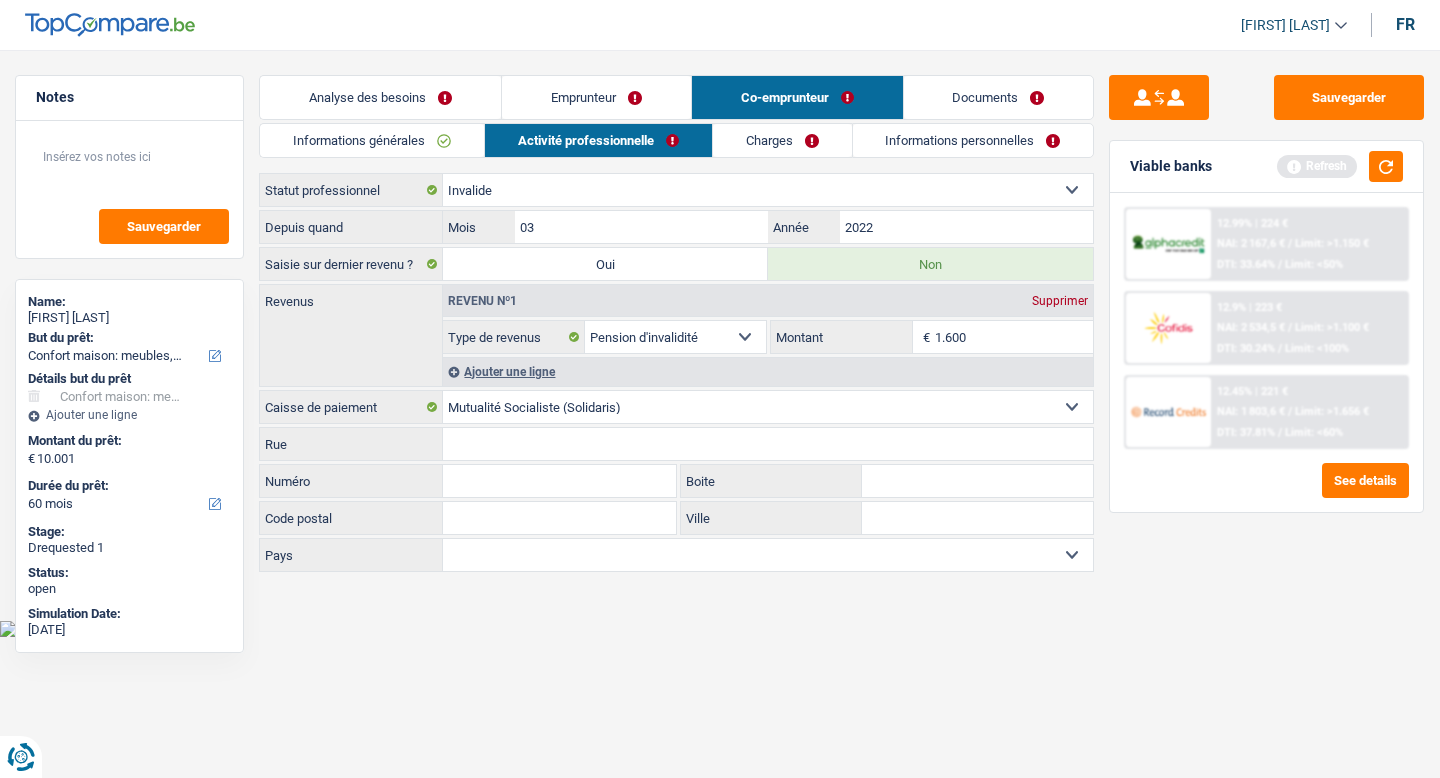 click on "Belgique Luxembourg
Sélectionner une option" at bounding box center [768, 555] 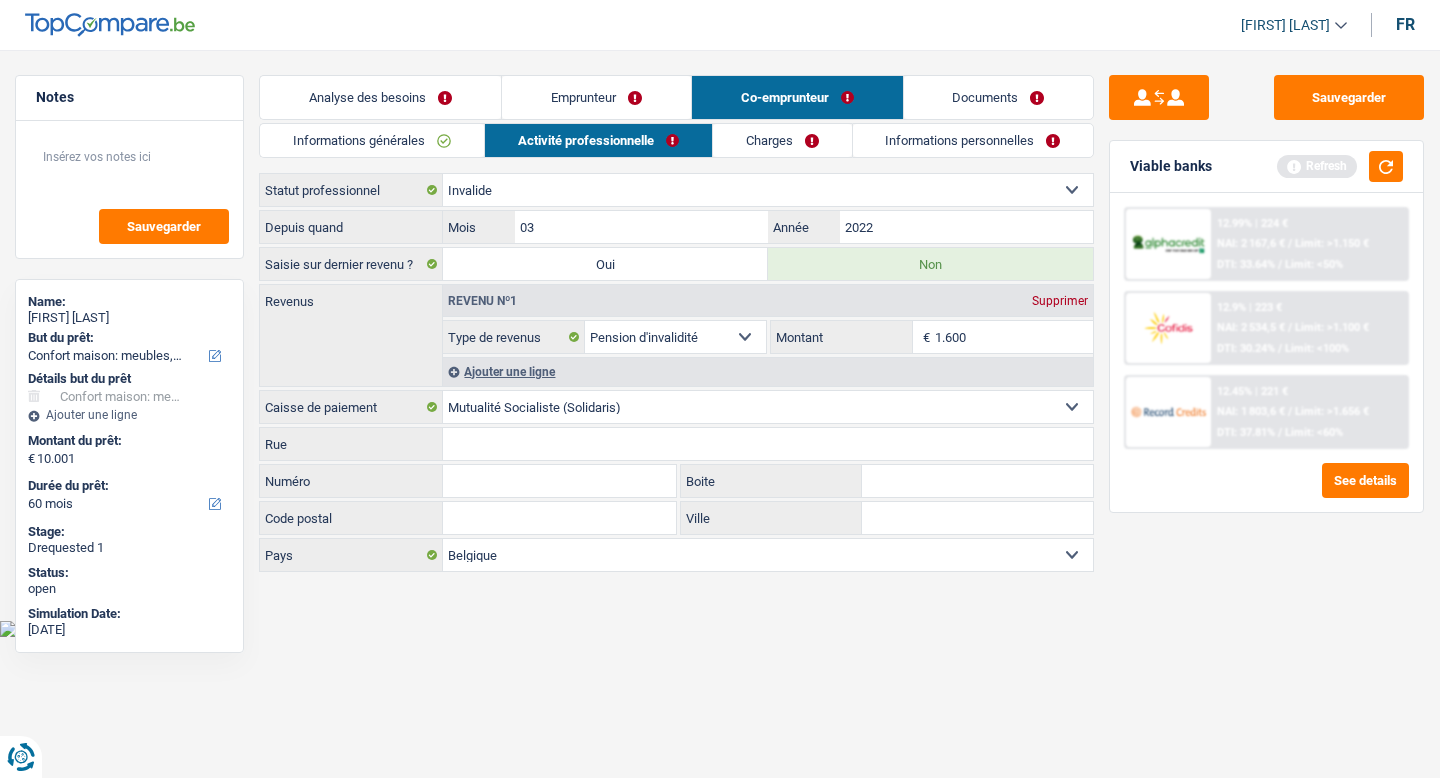 click on "Charges" at bounding box center [782, 140] 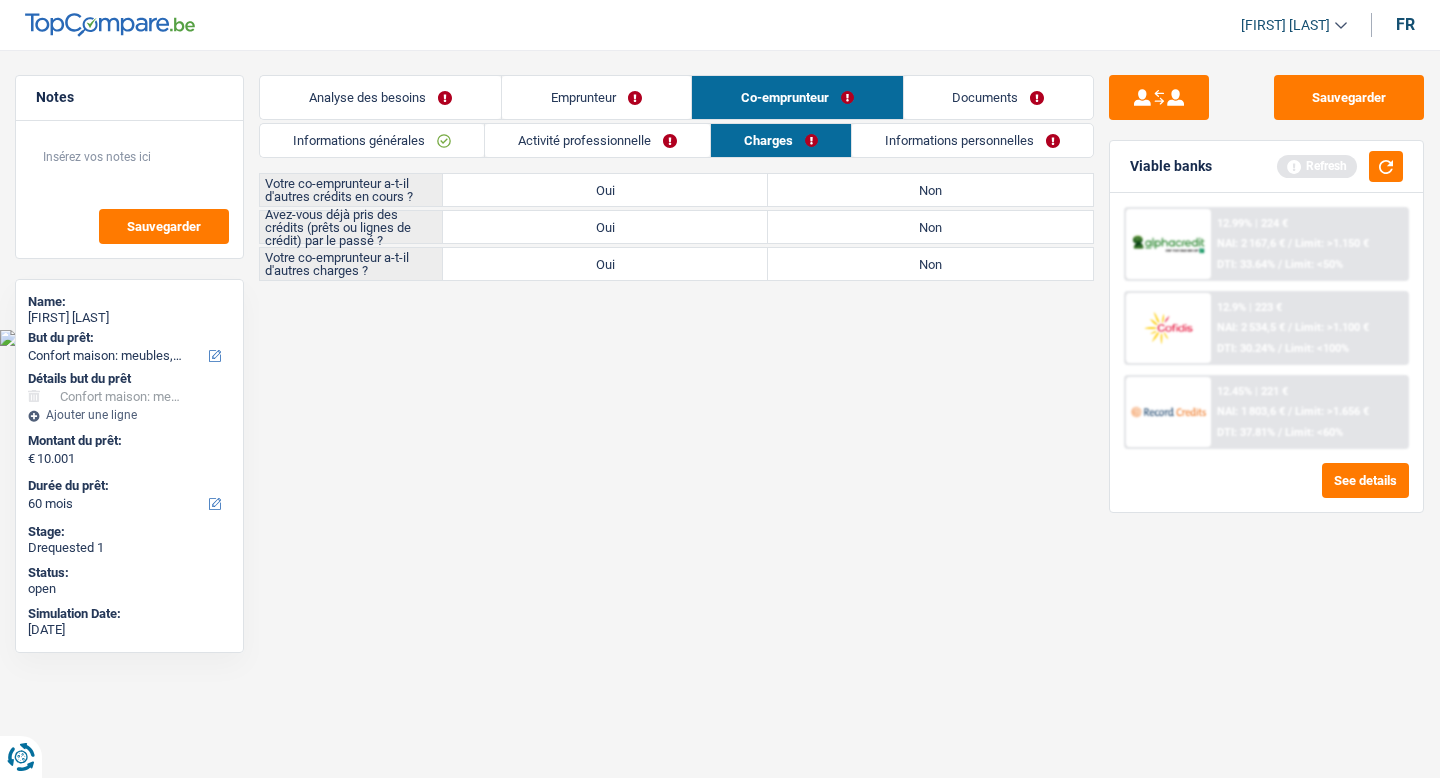 click on "Non" at bounding box center [930, 190] 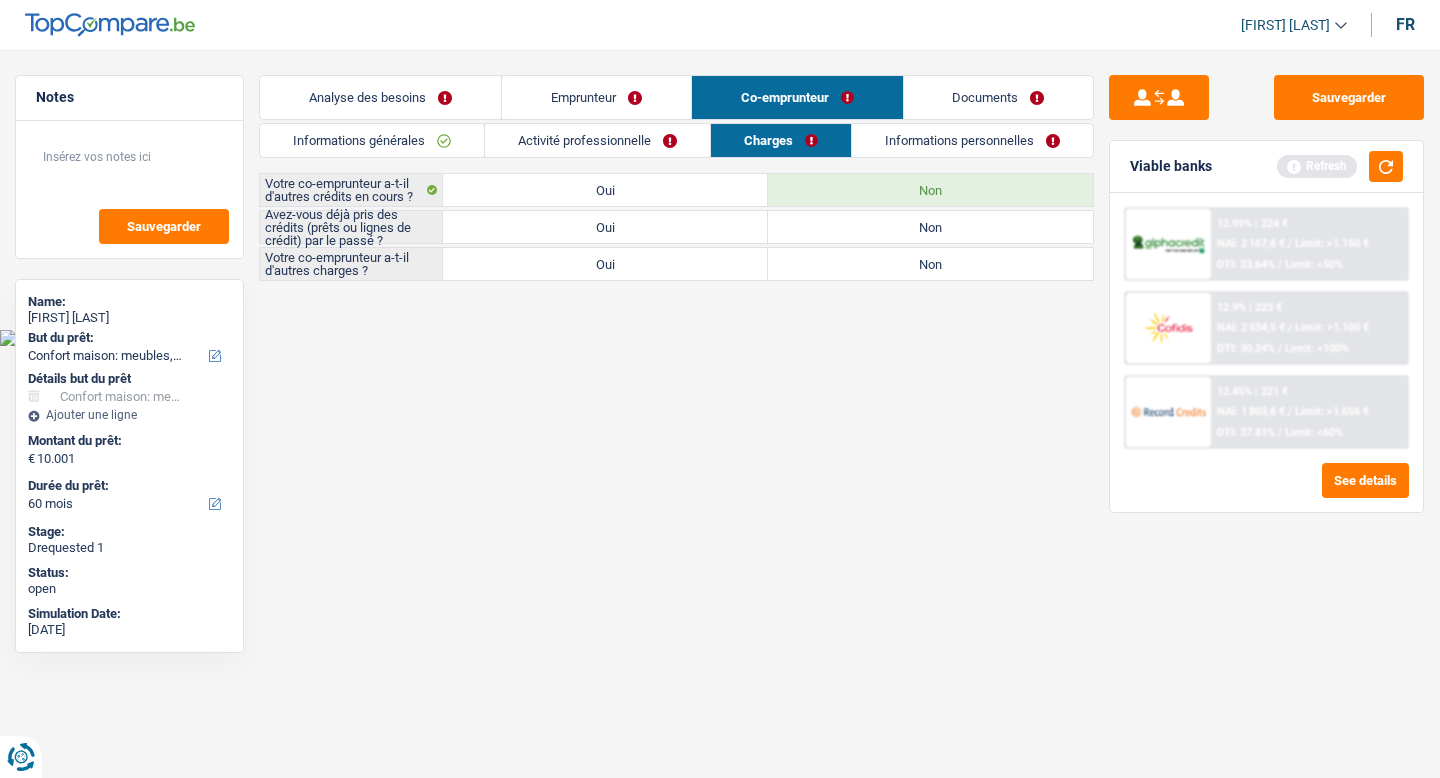 click on "Non" at bounding box center [930, 227] 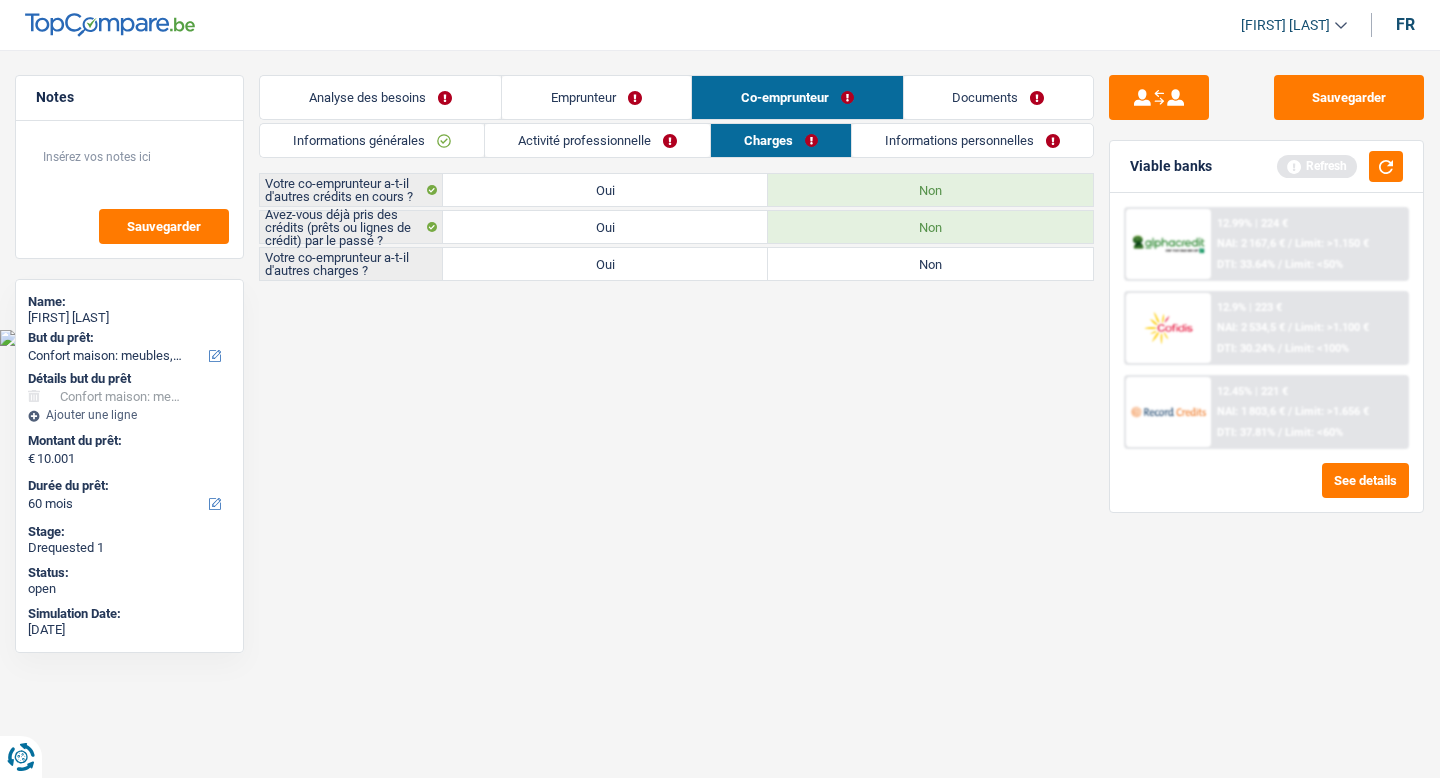 click on "Non" at bounding box center [930, 264] 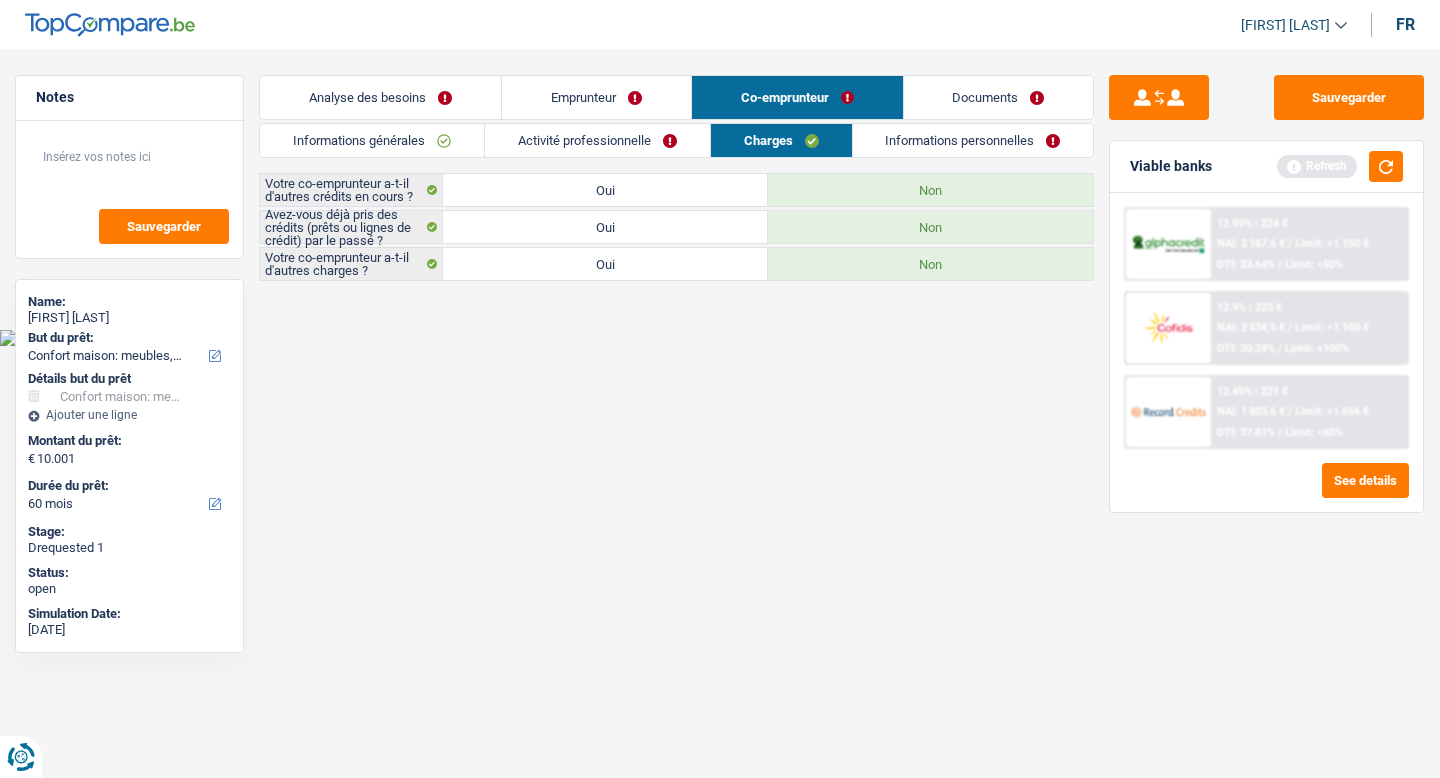 click on "Informations personnelles" at bounding box center [973, 140] 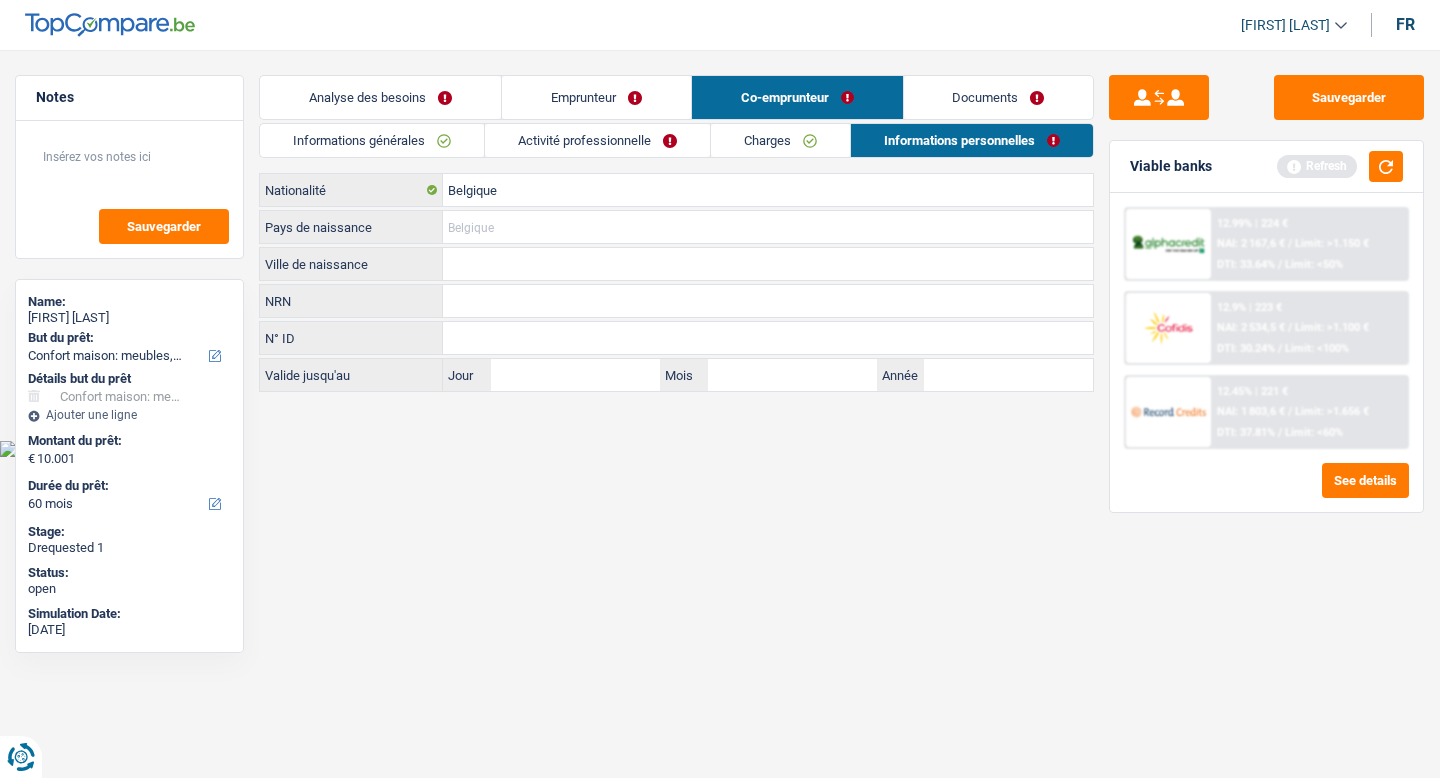 click on "Pays de naissance" at bounding box center (768, 227) 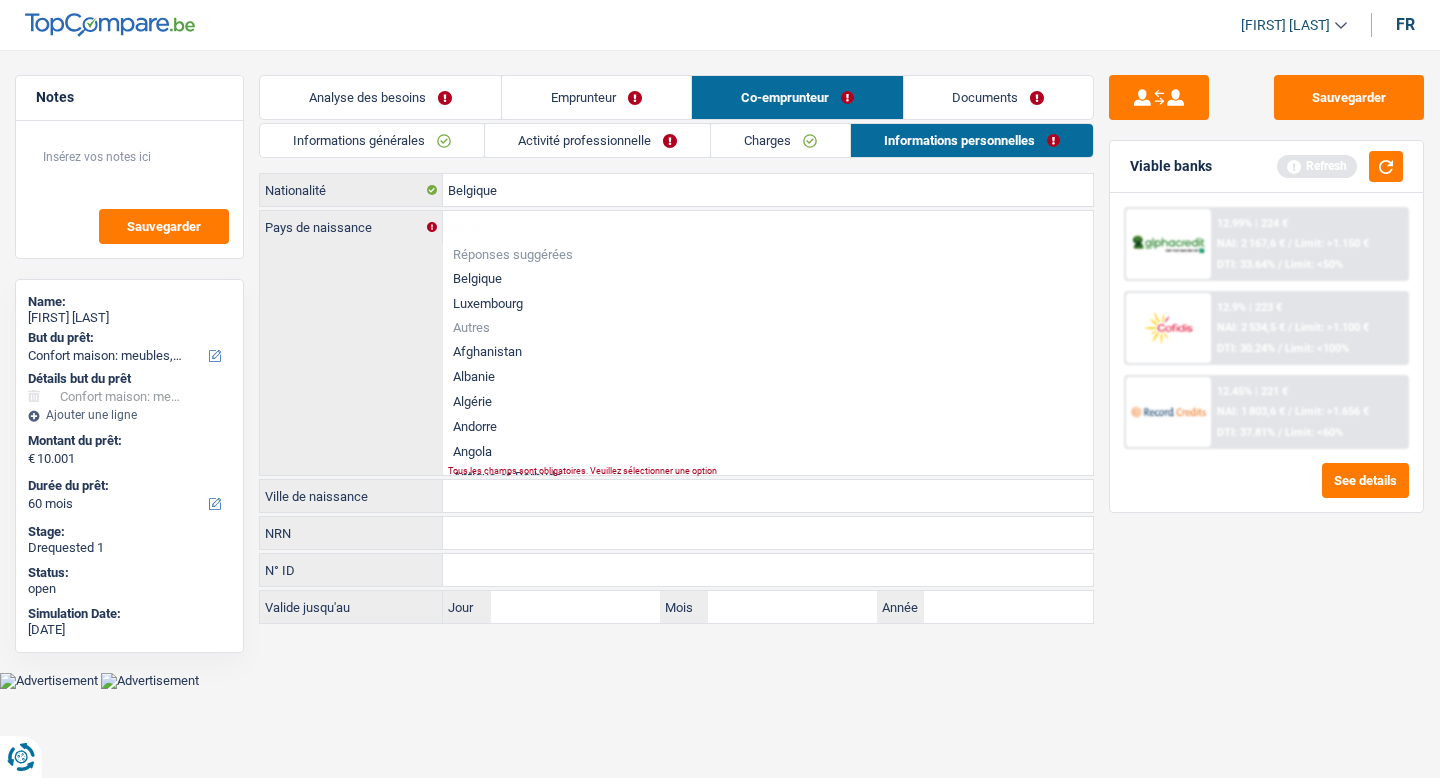 click on "Belgique" at bounding box center [768, 278] 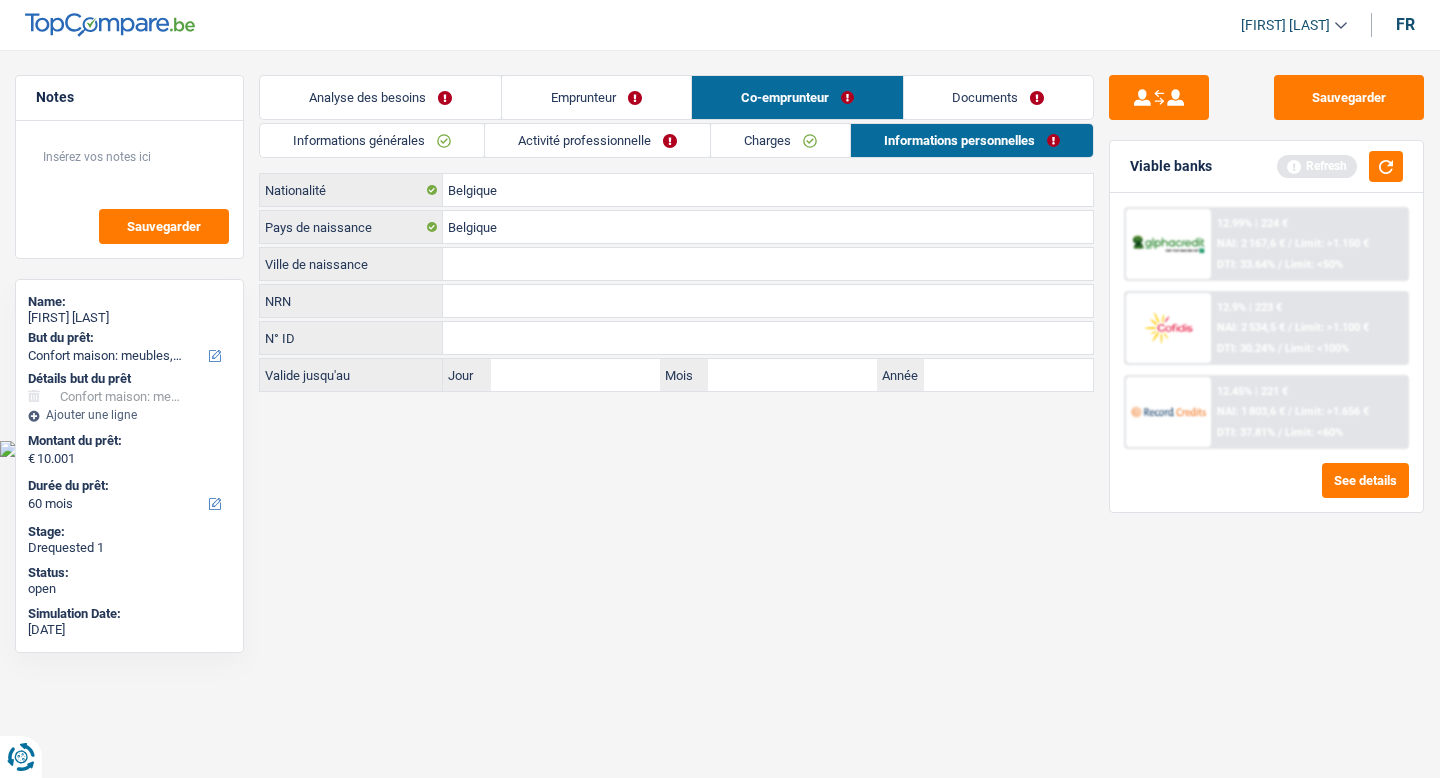 click on "Ville de naissance" at bounding box center (768, 264) 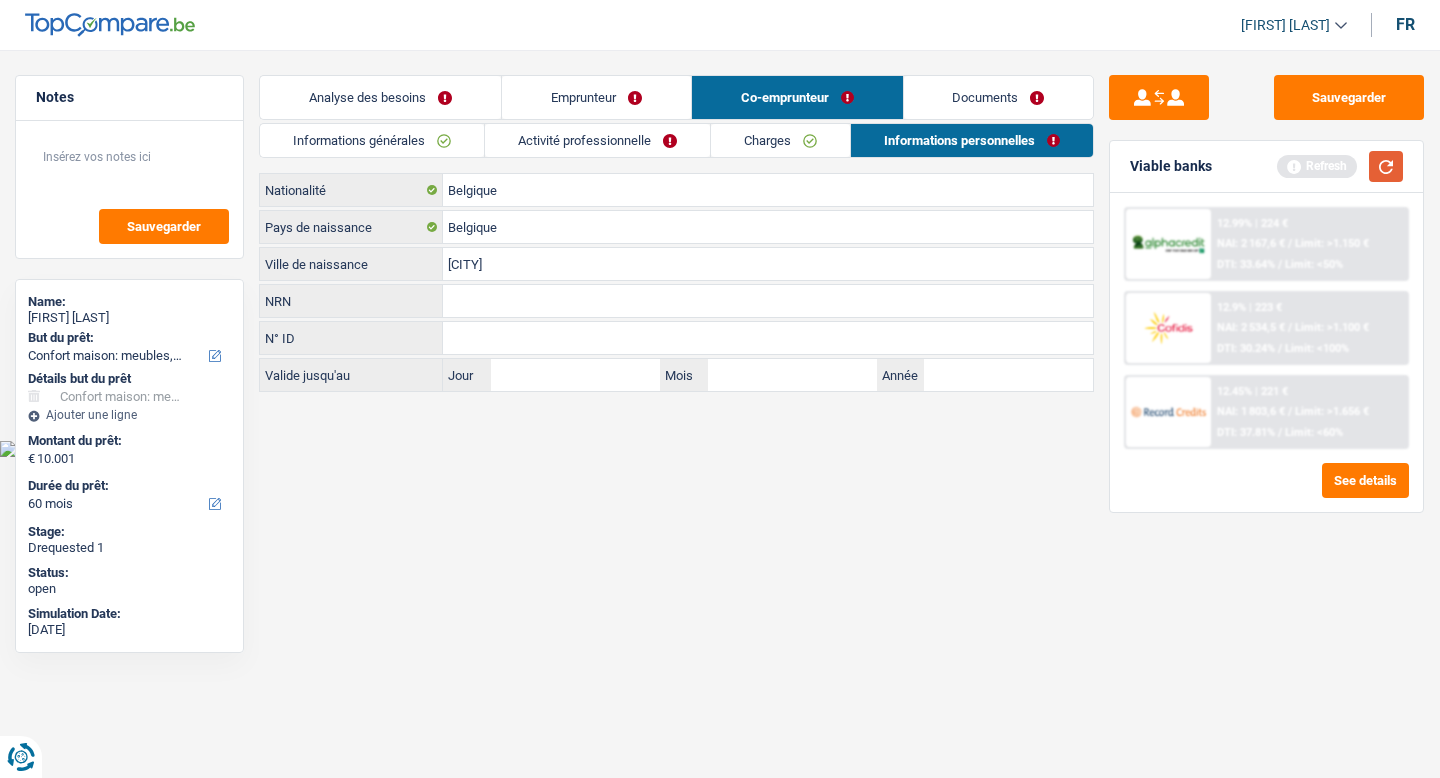 type on "[CITY]" 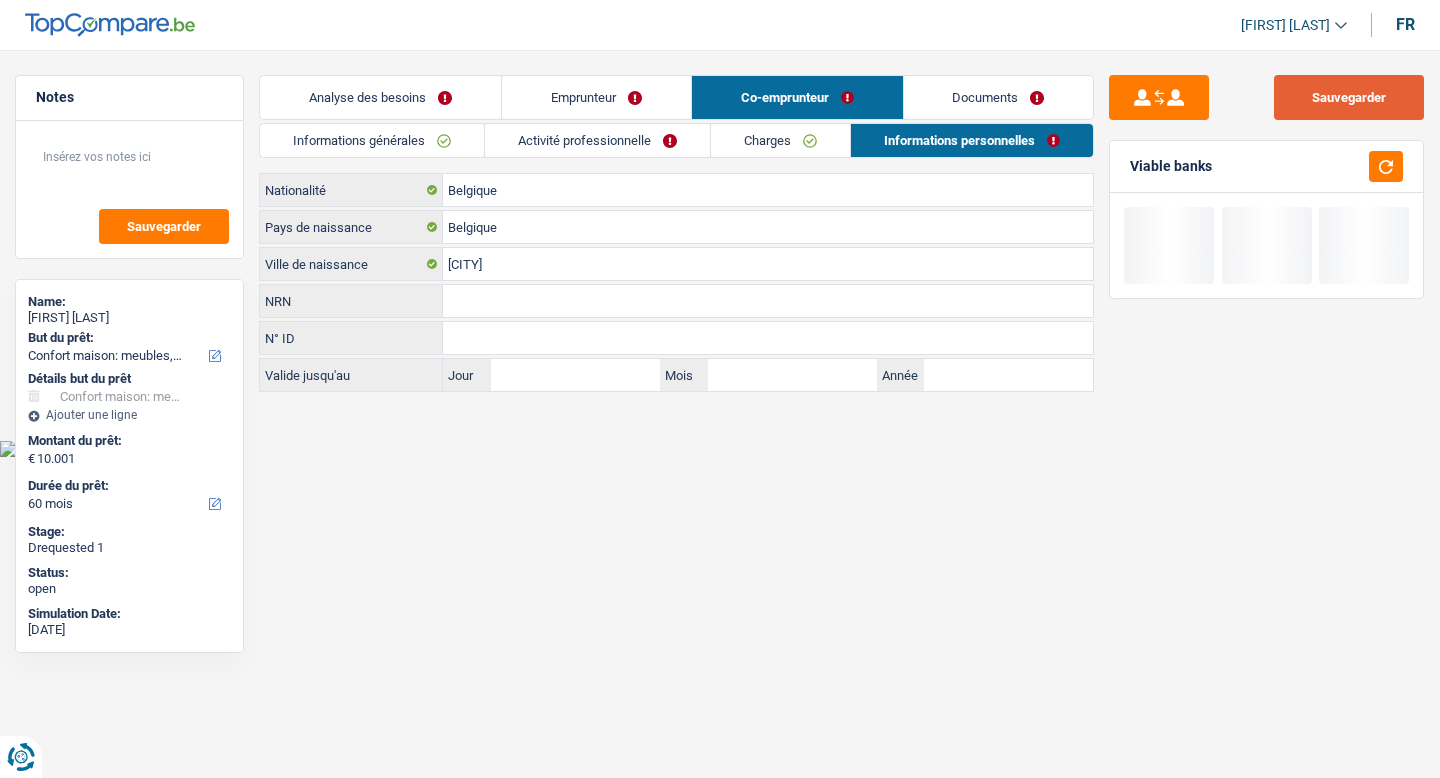 click on "Sauvegarder" at bounding box center [1349, 97] 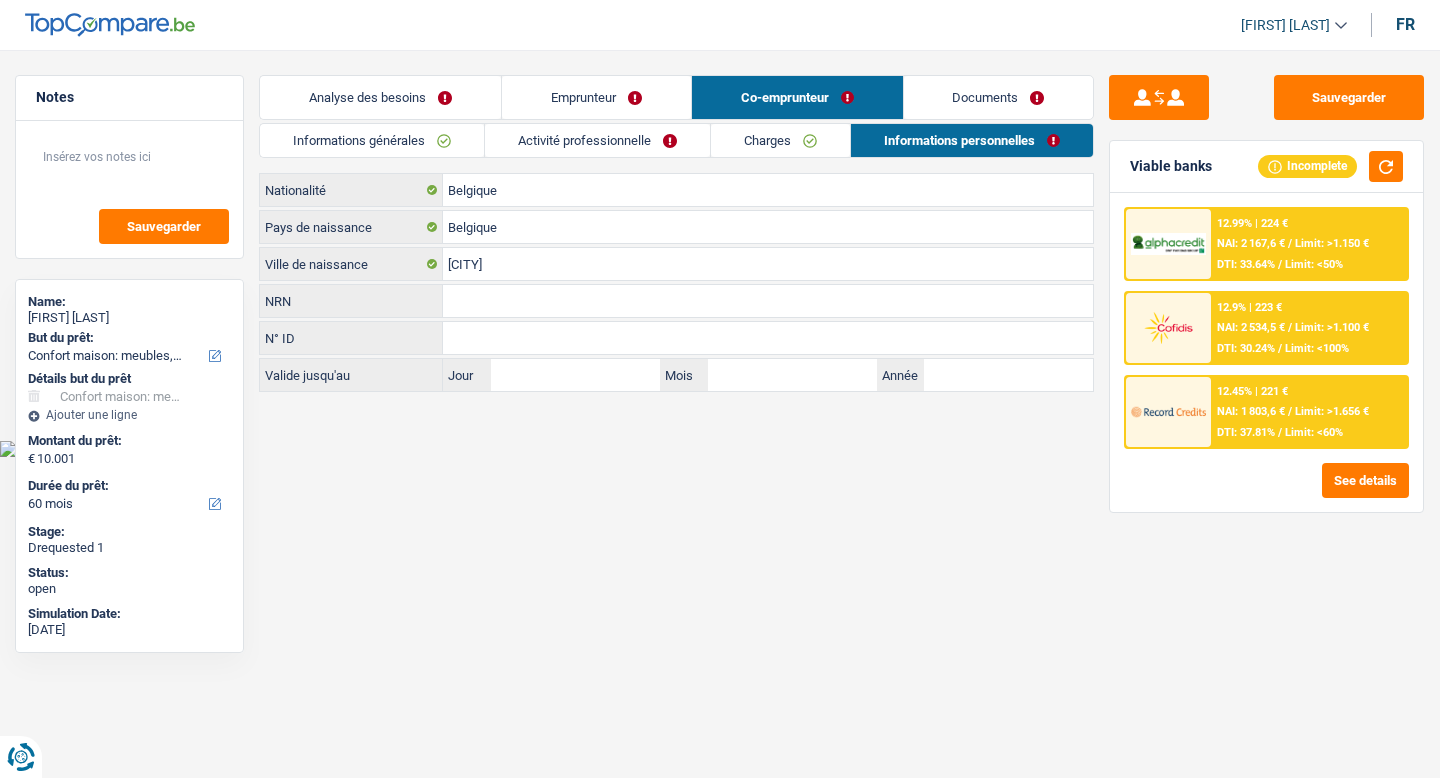 click on "Documents" at bounding box center (999, 97) 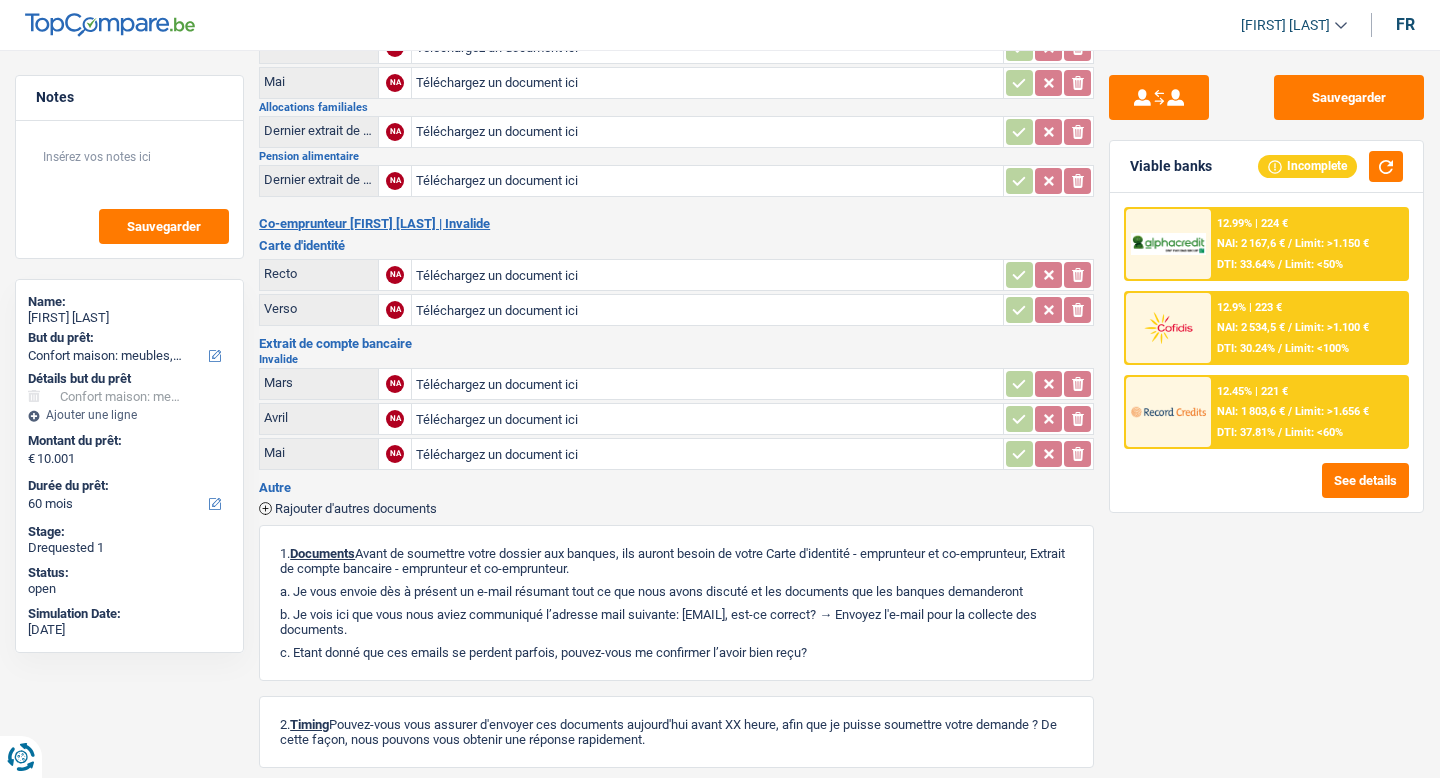 scroll, scrollTop: 294, scrollLeft: 0, axis: vertical 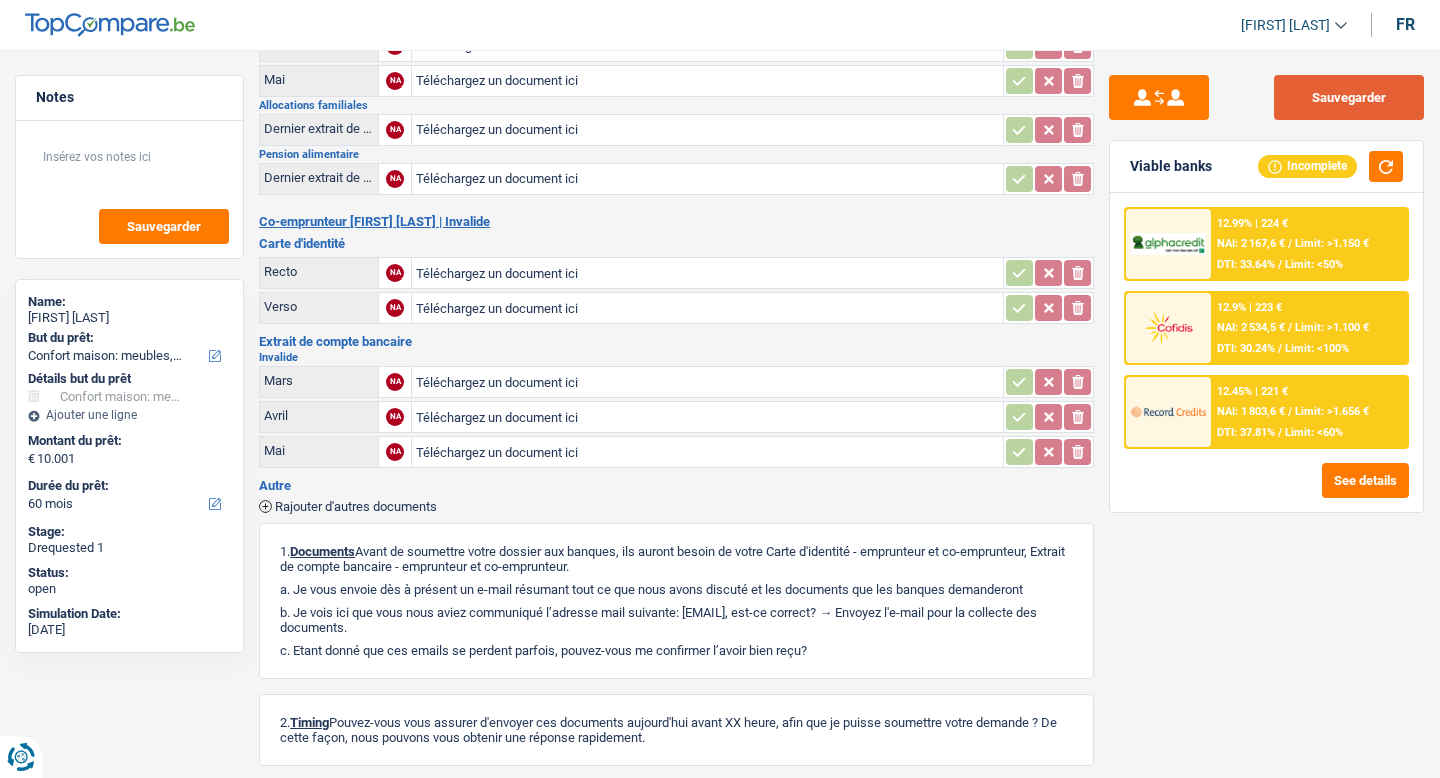 click on "Sauvegarder" at bounding box center (1349, 97) 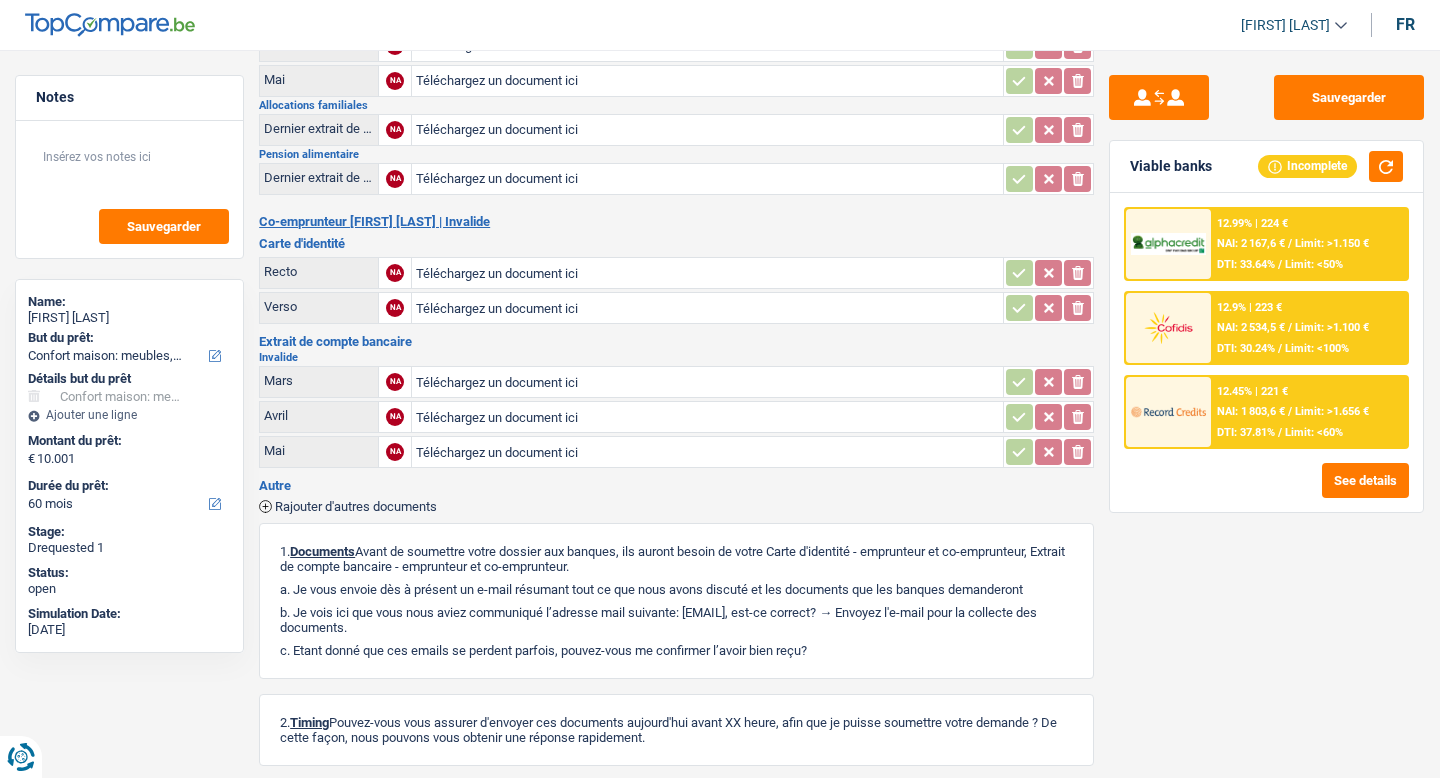 scroll, scrollTop: 0, scrollLeft: 0, axis: both 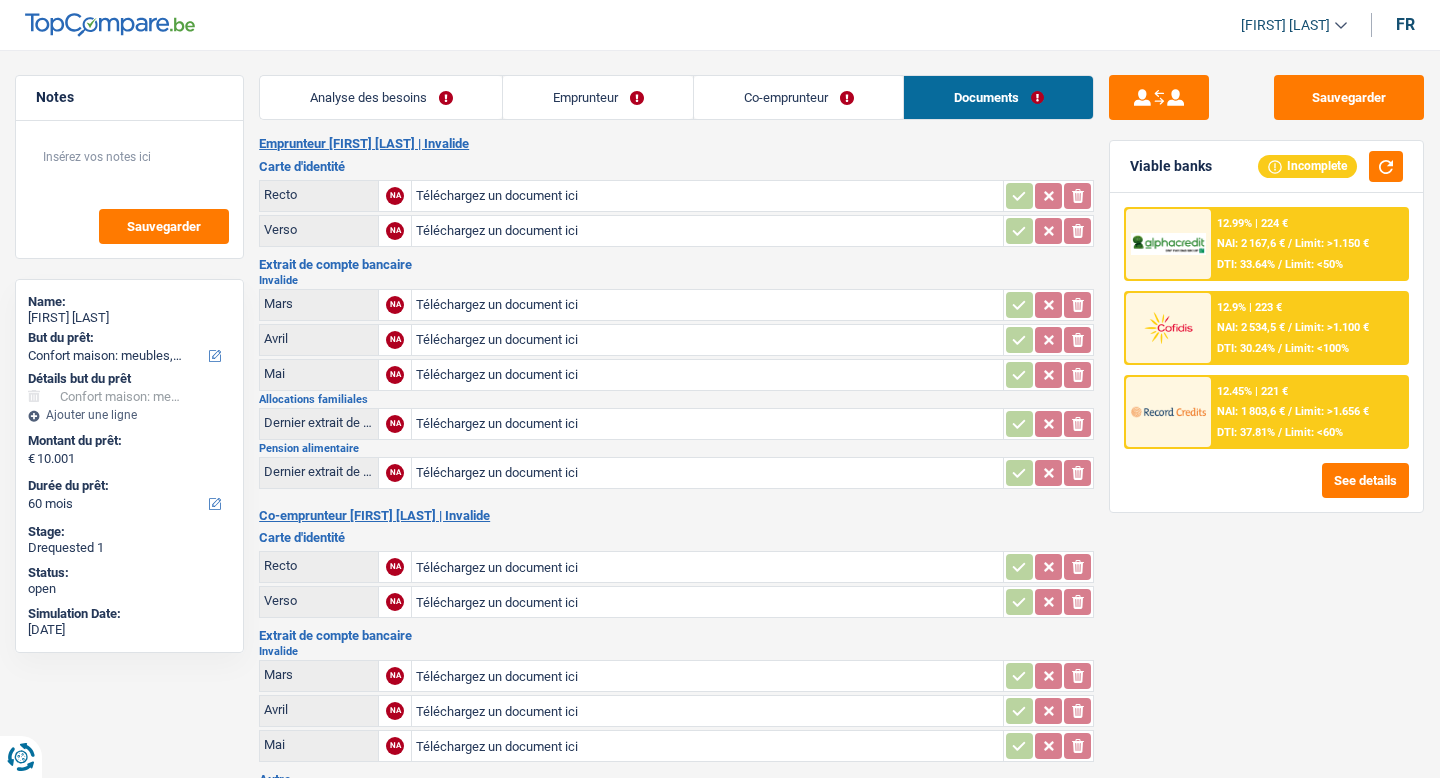 click on "Analyse des besoins" at bounding box center (381, 97) 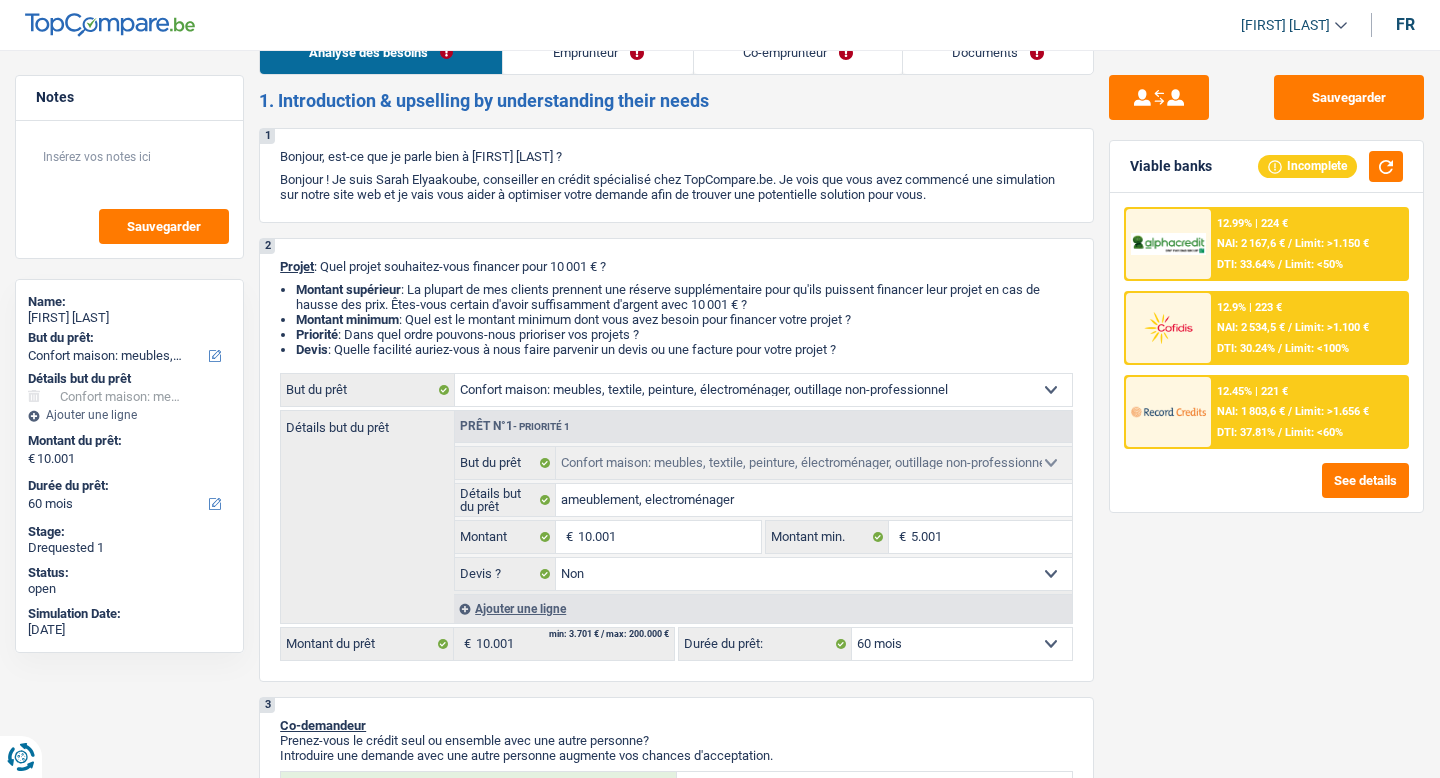 scroll, scrollTop: 41, scrollLeft: 0, axis: vertical 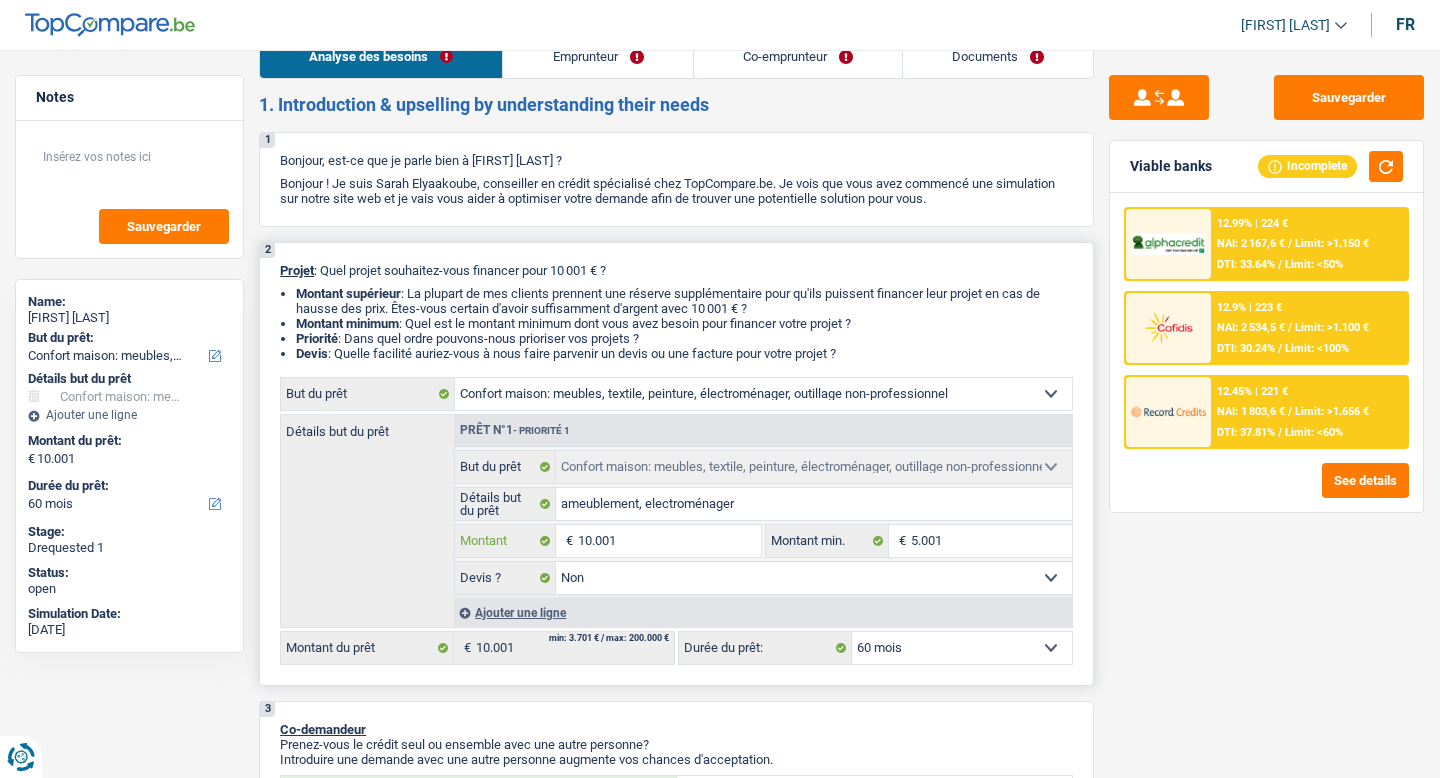 click on "10.001" at bounding box center (669, 541) 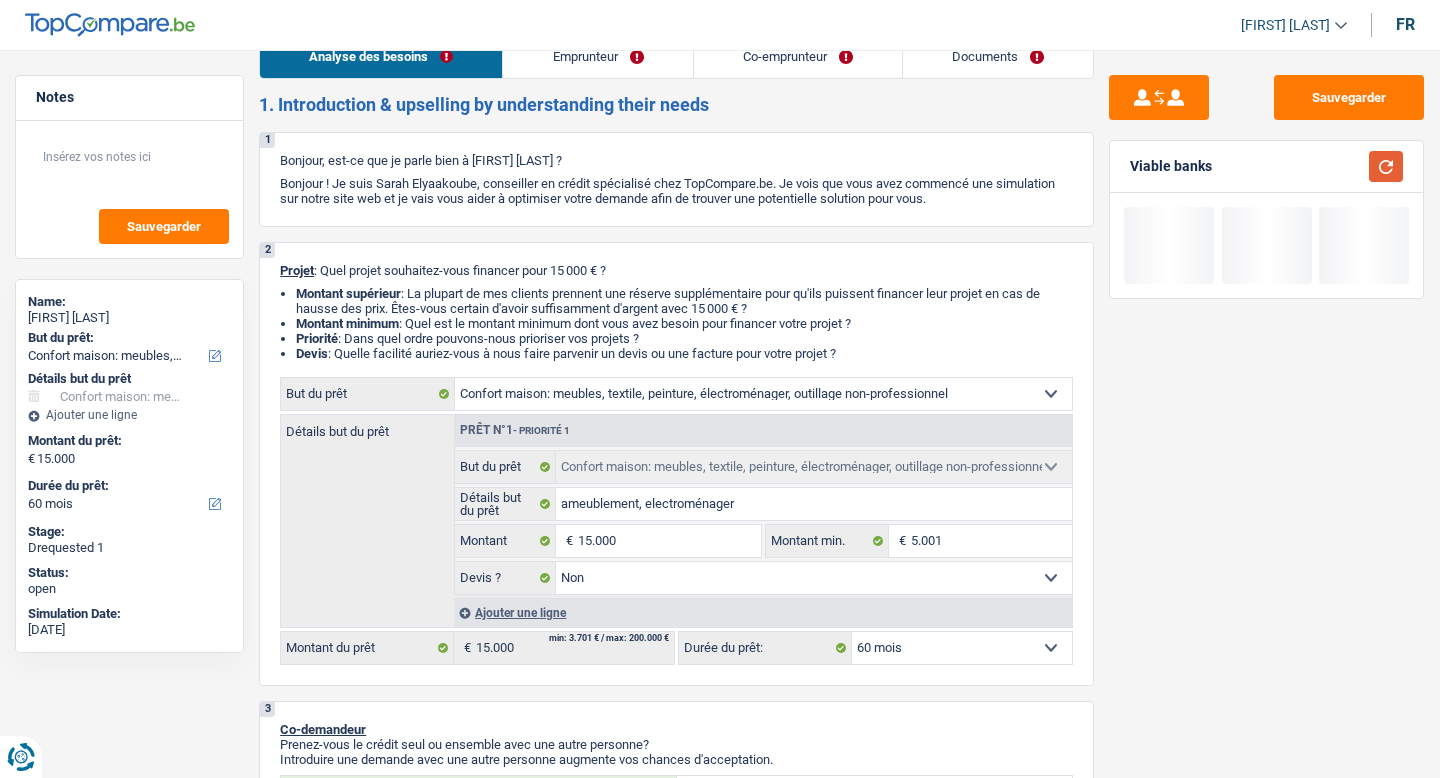 click at bounding box center (1386, 166) 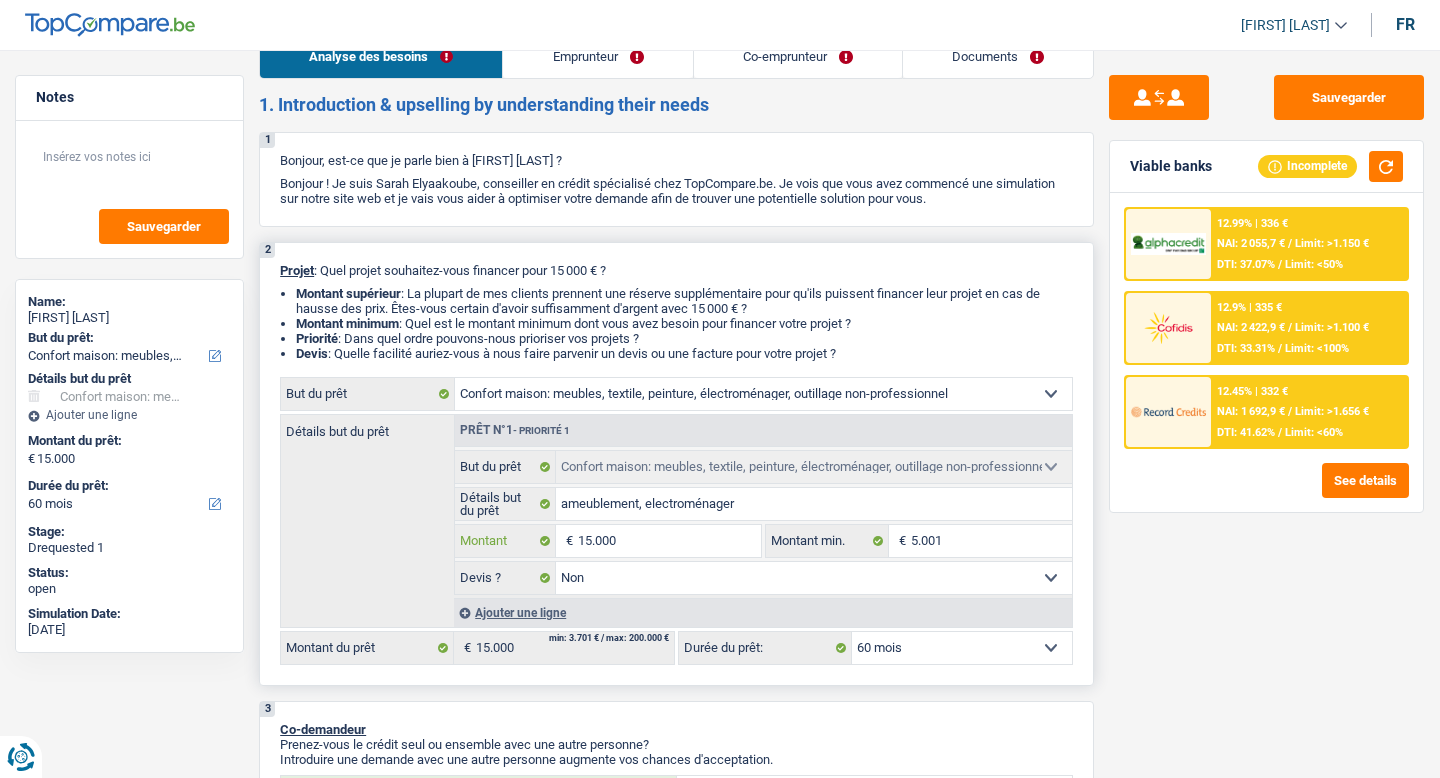click on "15.000" at bounding box center (669, 541) 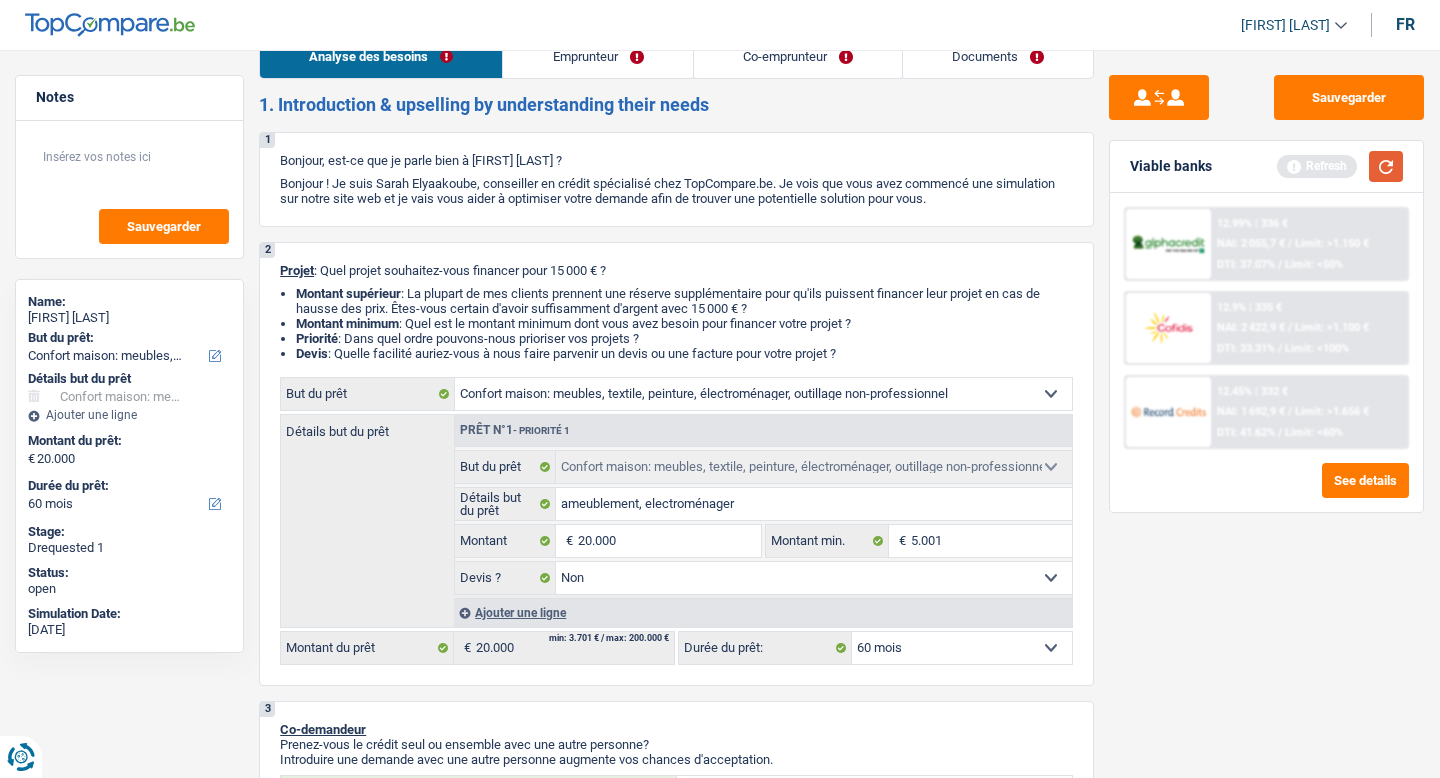 click at bounding box center [1386, 166] 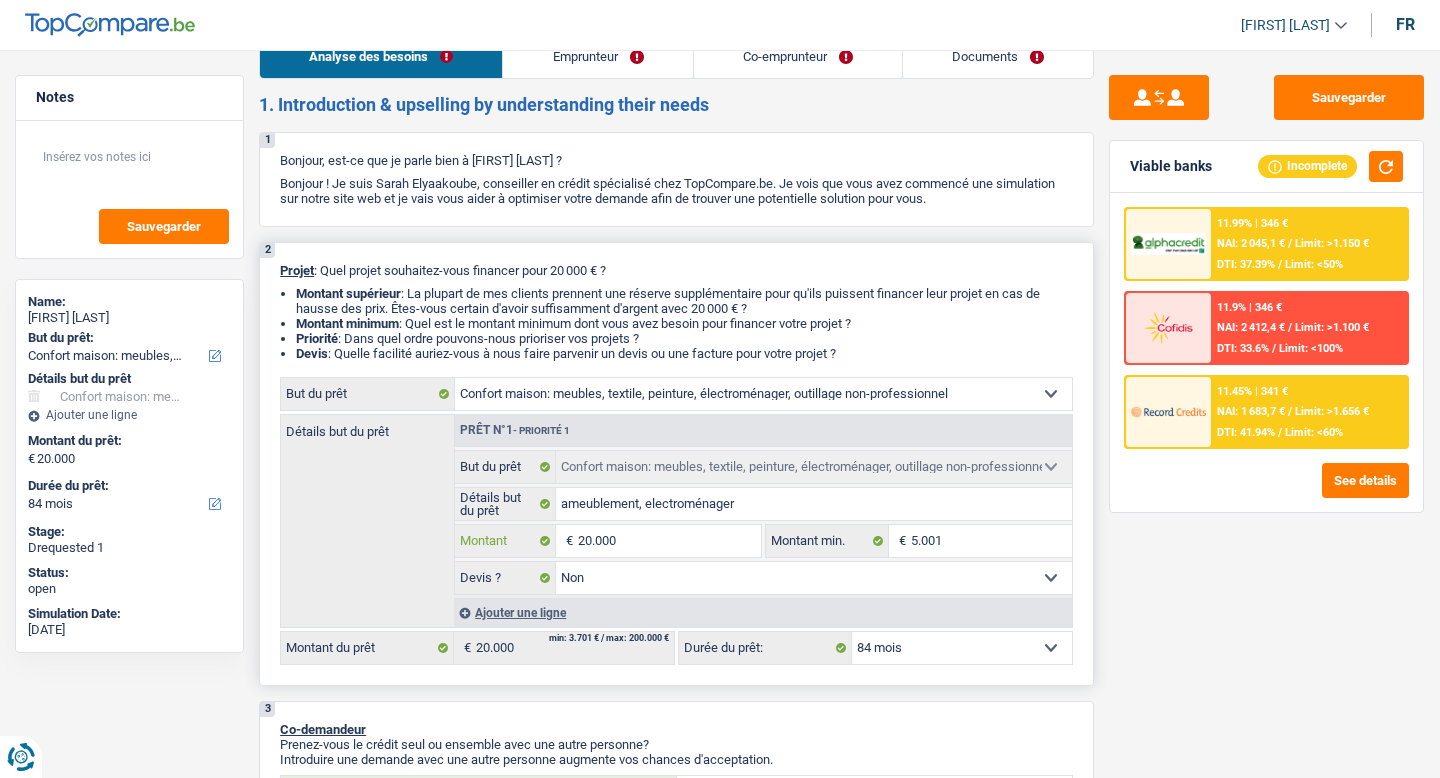 click on "20.000" at bounding box center [669, 541] 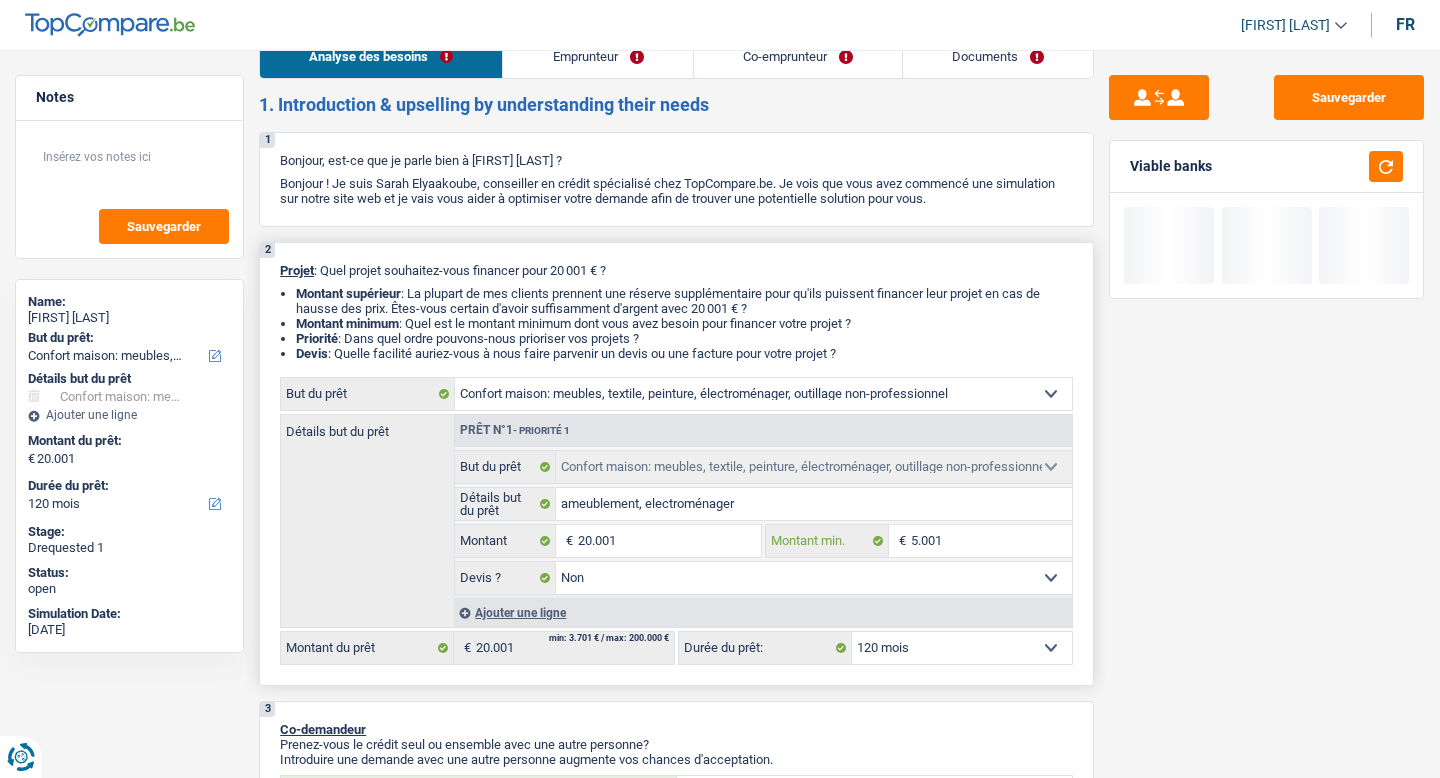 click on "5.001" at bounding box center (992, 541) 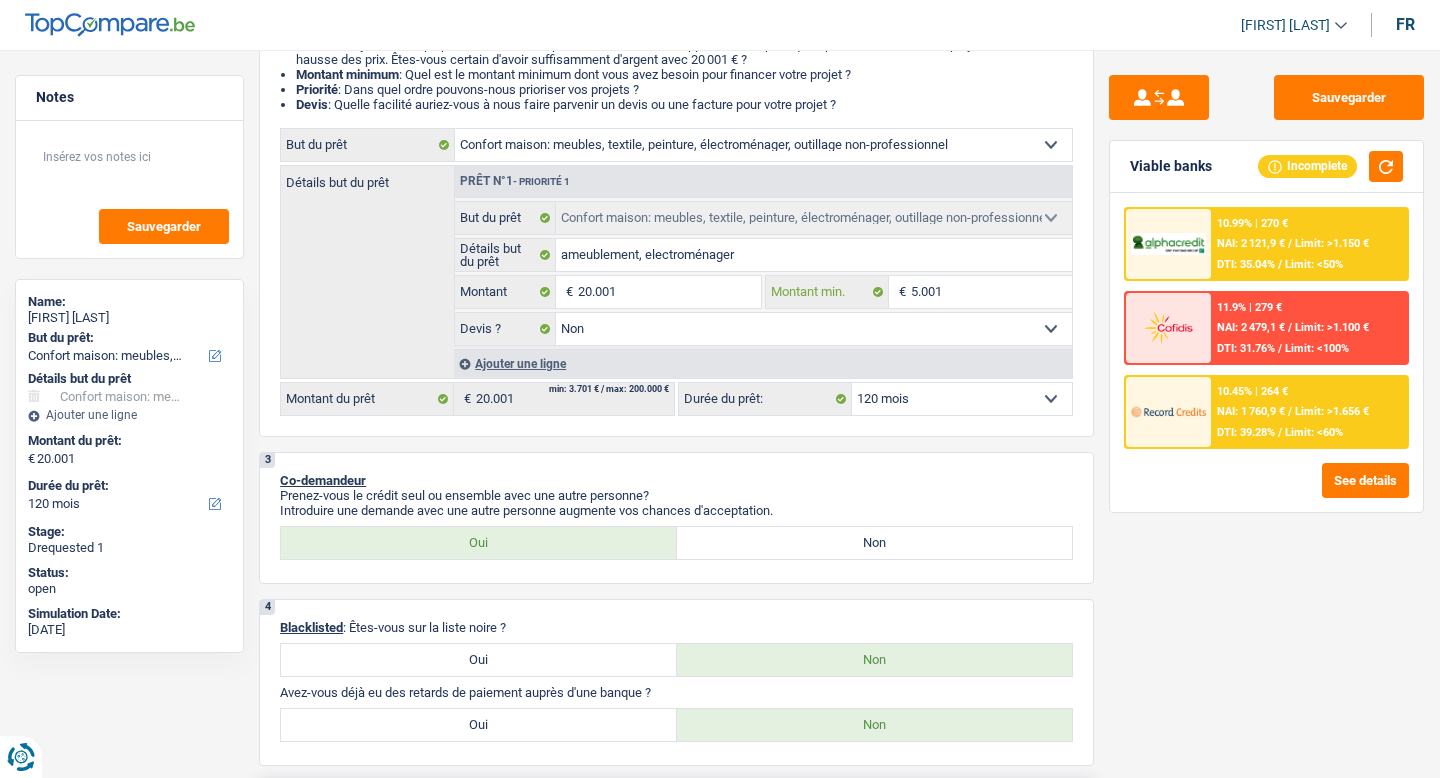 scroll, scrollTop: 0, scrollLeft: 0, axis: both 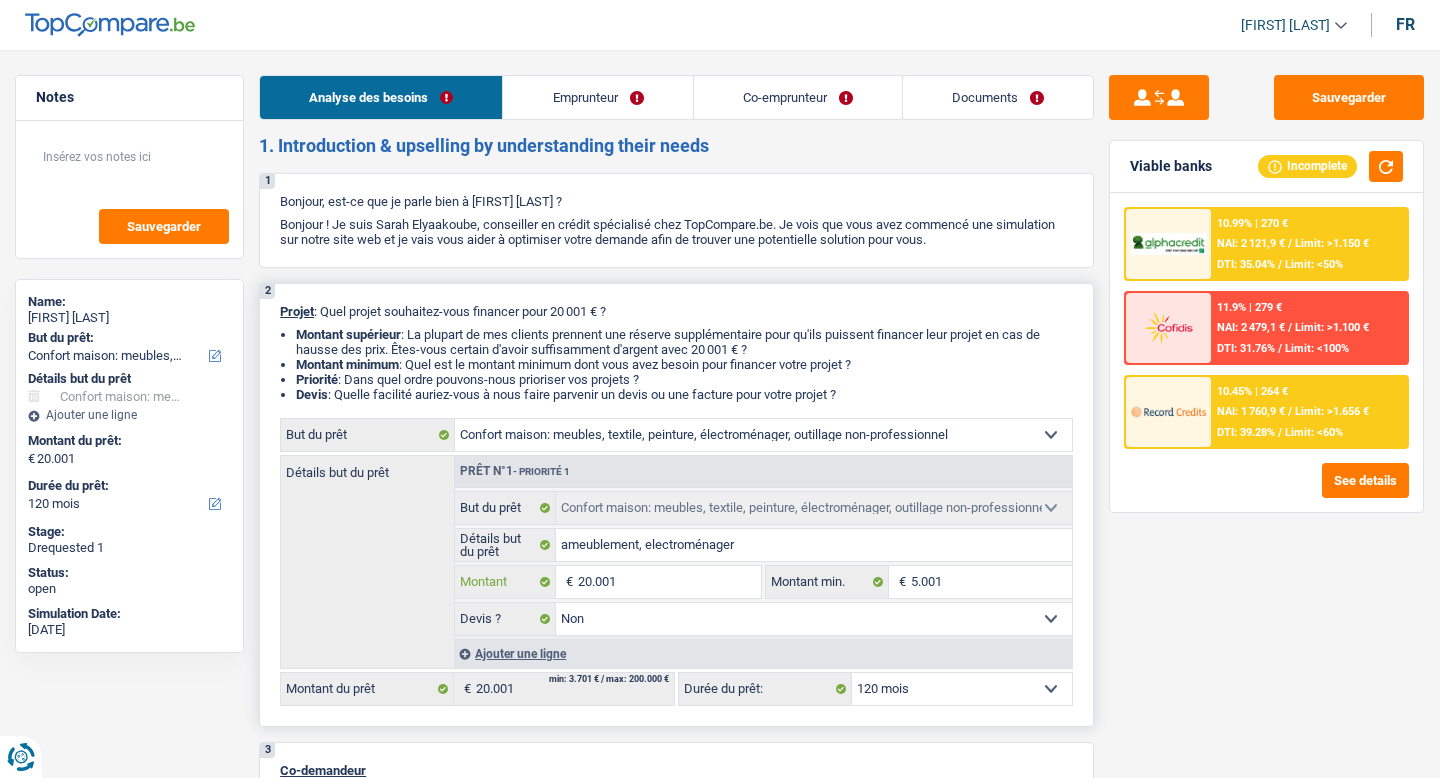 click on "20.001" at bounding box center [669, 582] 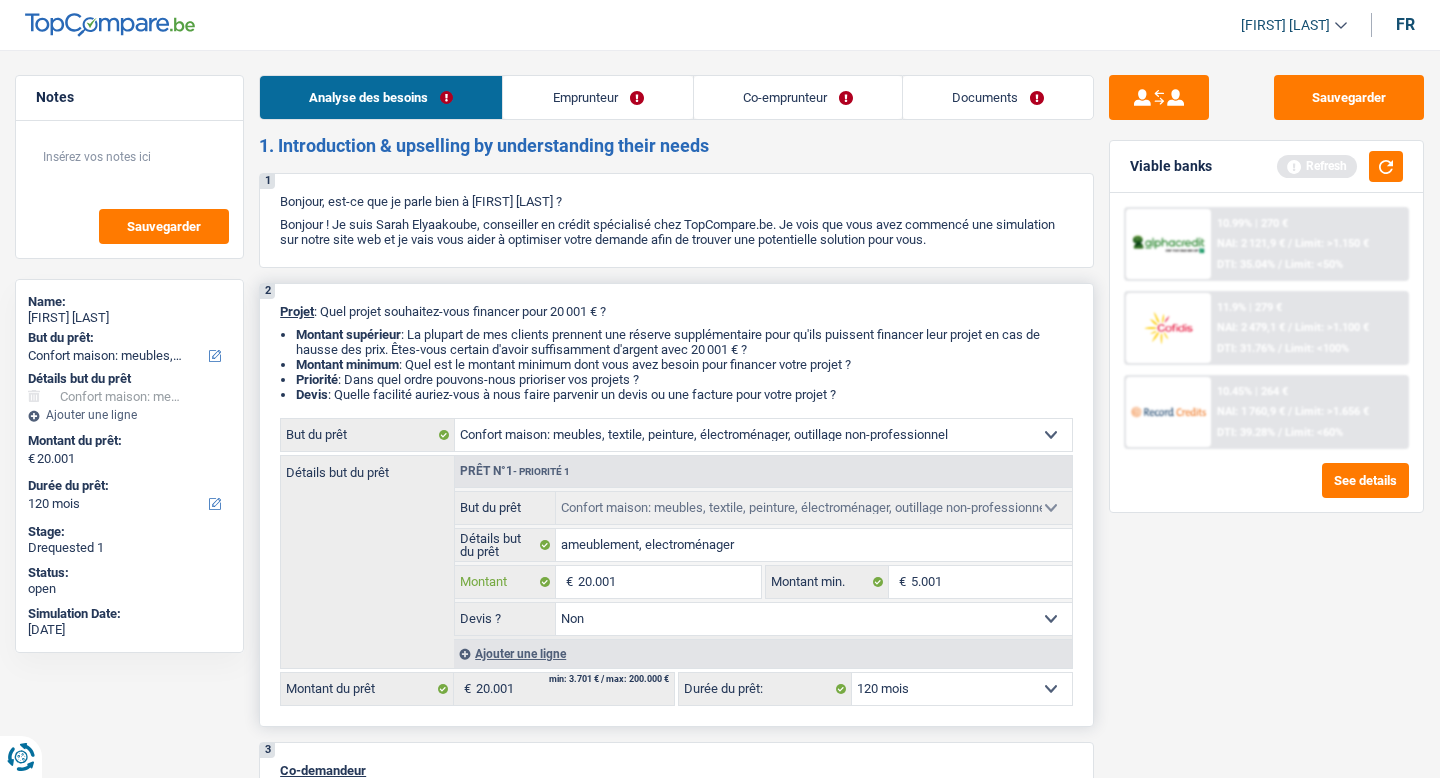 click on "20.001" at bounding box center [669, 582] 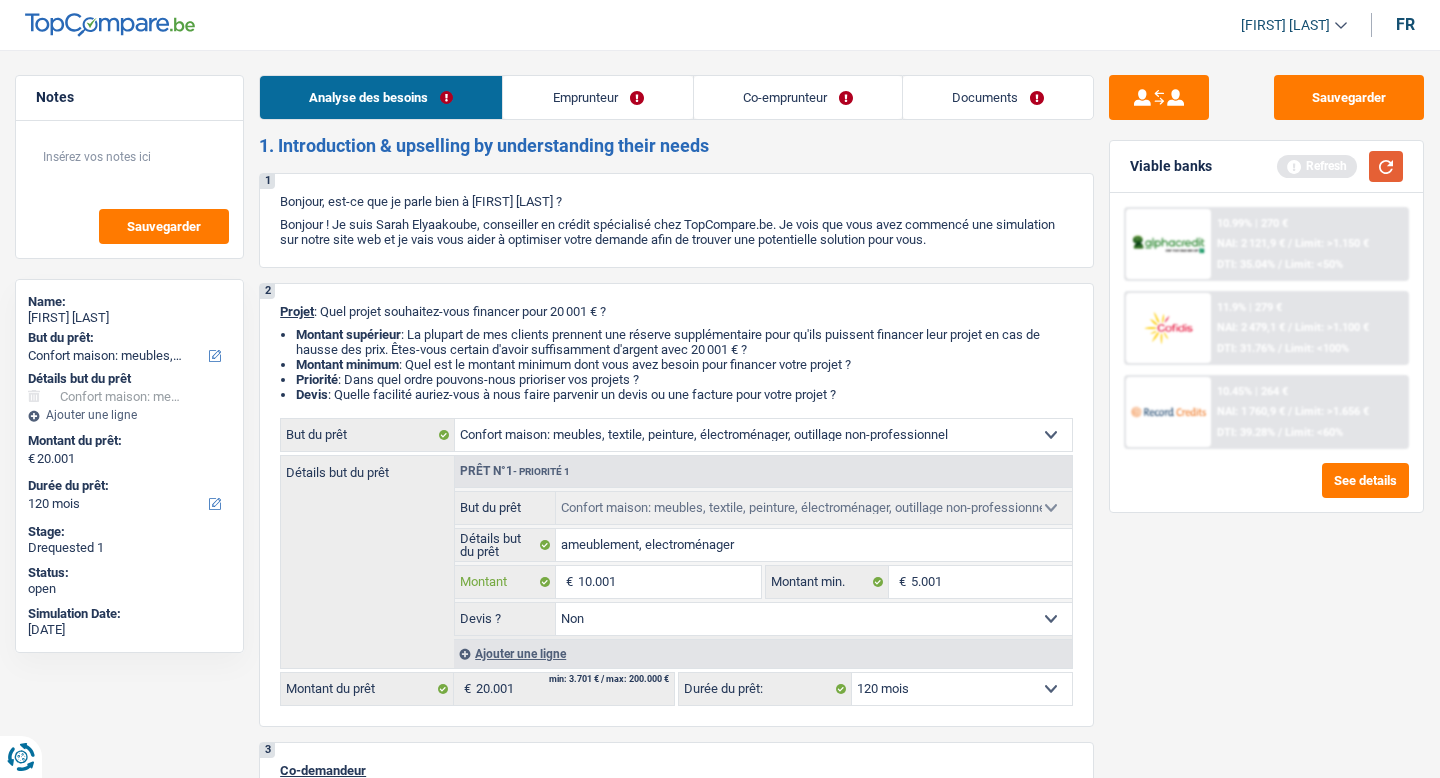 type on "10.001" 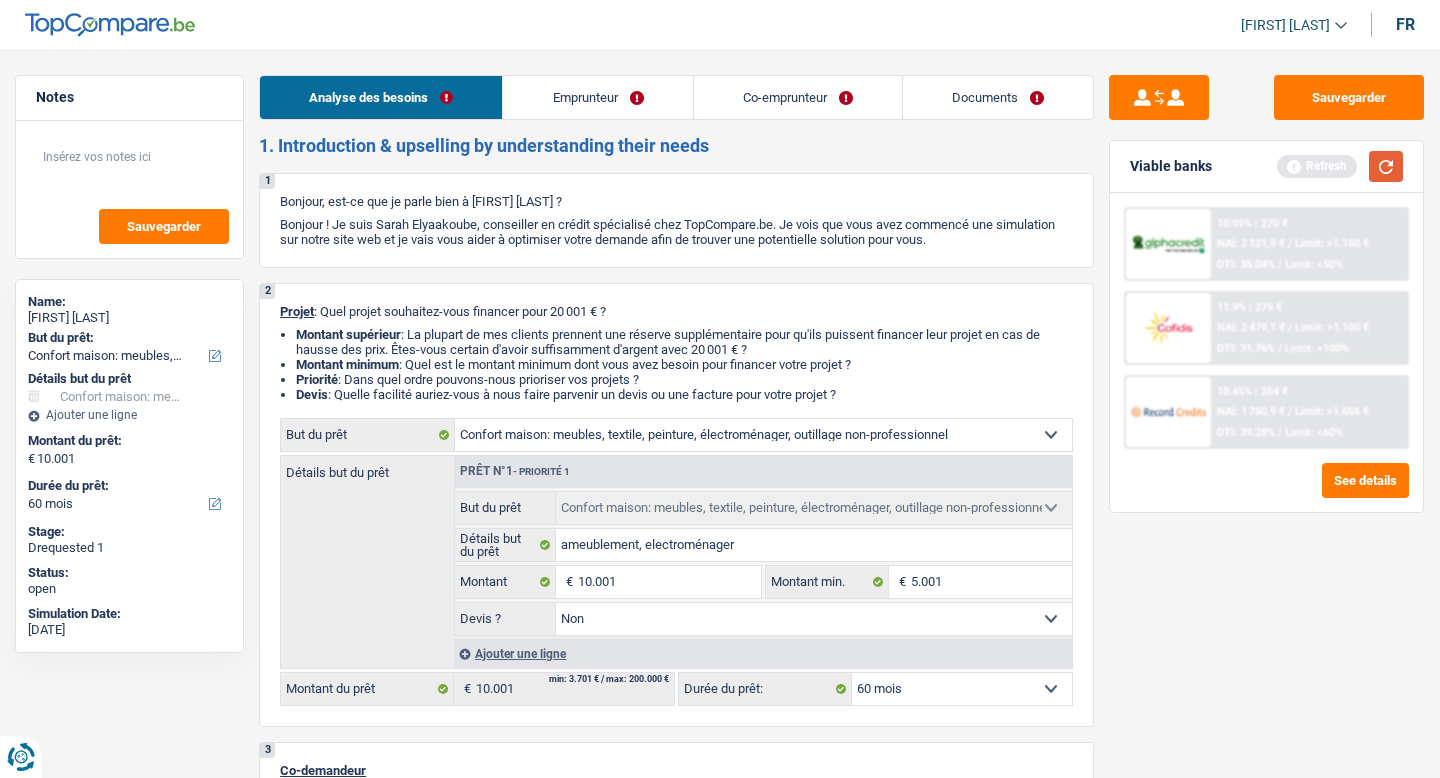 click at bounding box center (1386, 166) 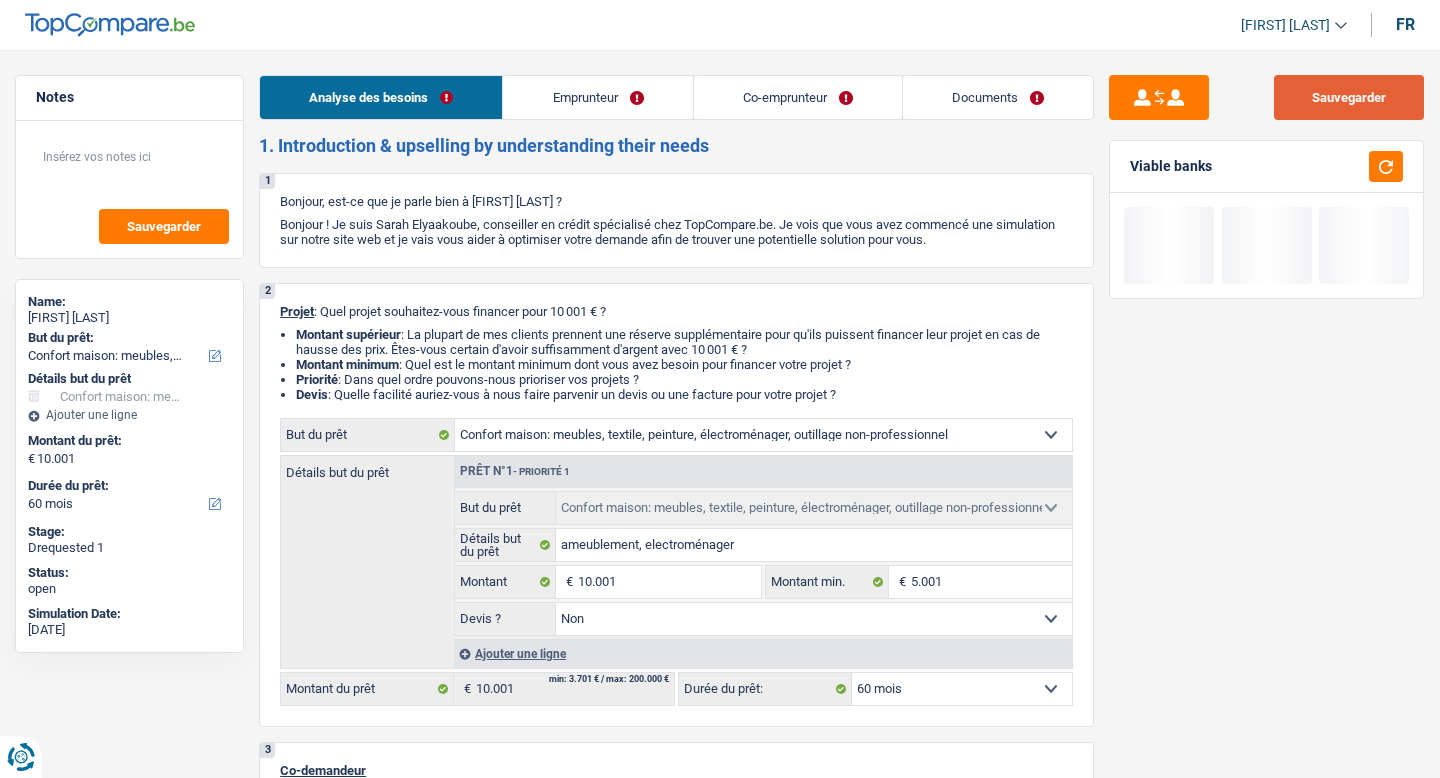 click on "Sauvegarder" at bounding box center [1349, 97] 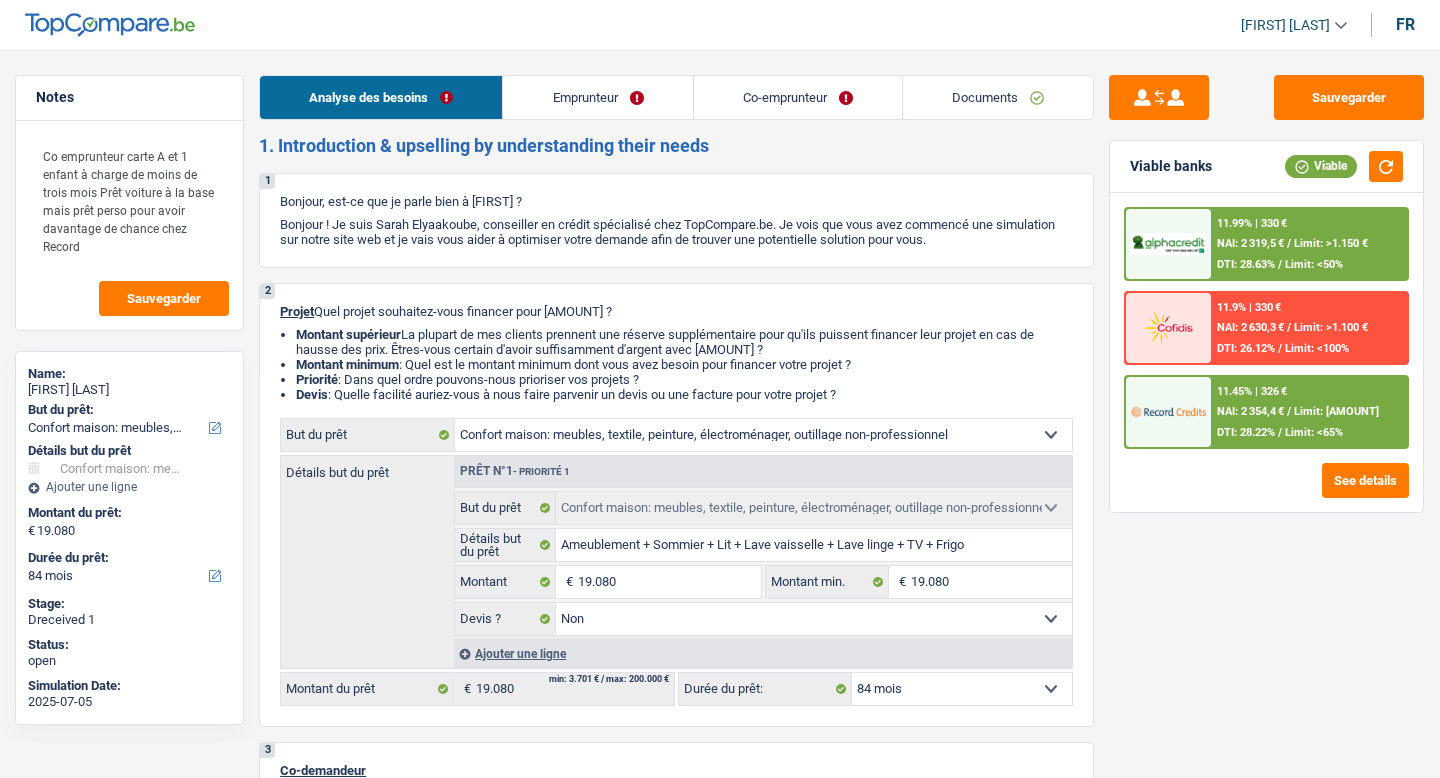 scroll, scrollTop: 0, scrollLeft: 0, axis: both 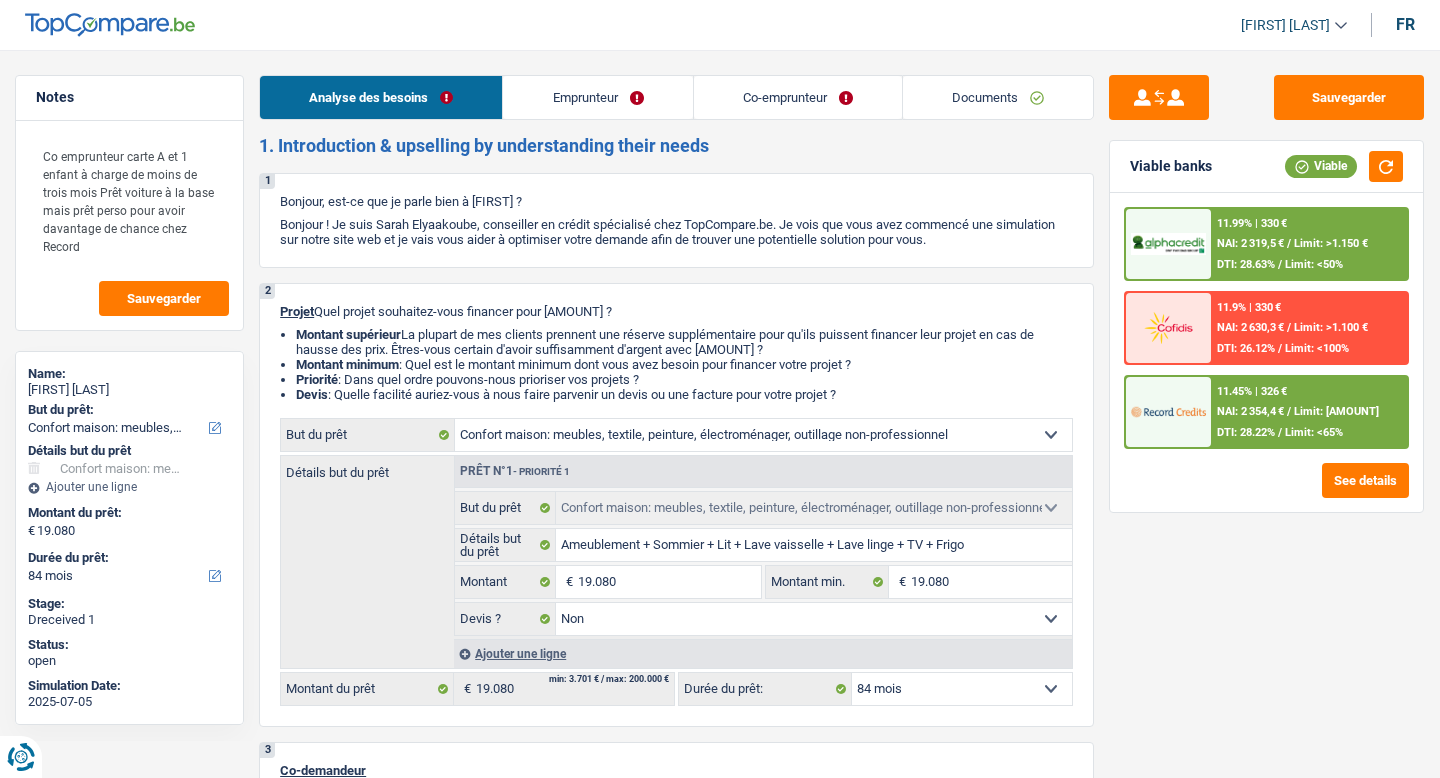 click on "Documents" at bounding box center [998, 97] 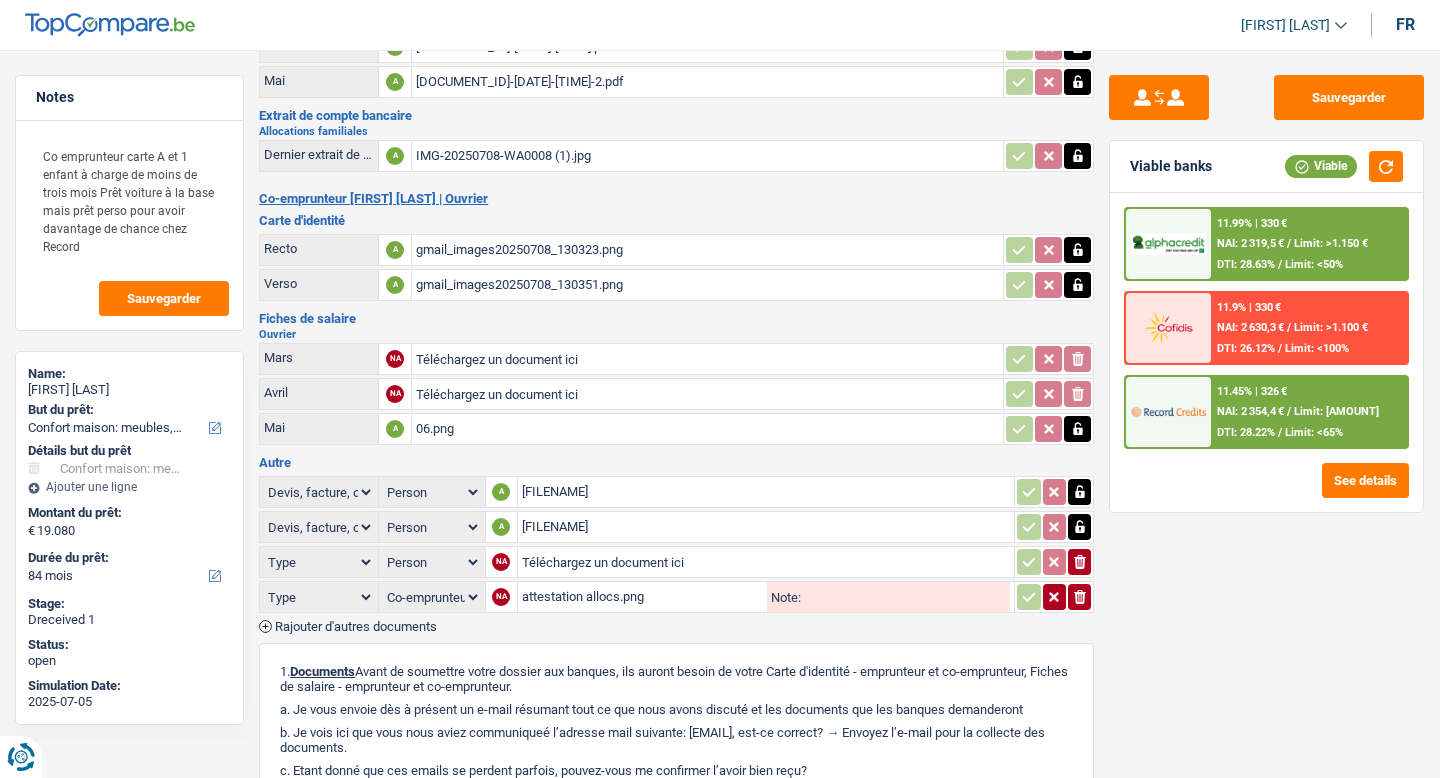 scroll, scrollTop: 296, scrollLeft: 0, axis: vertical 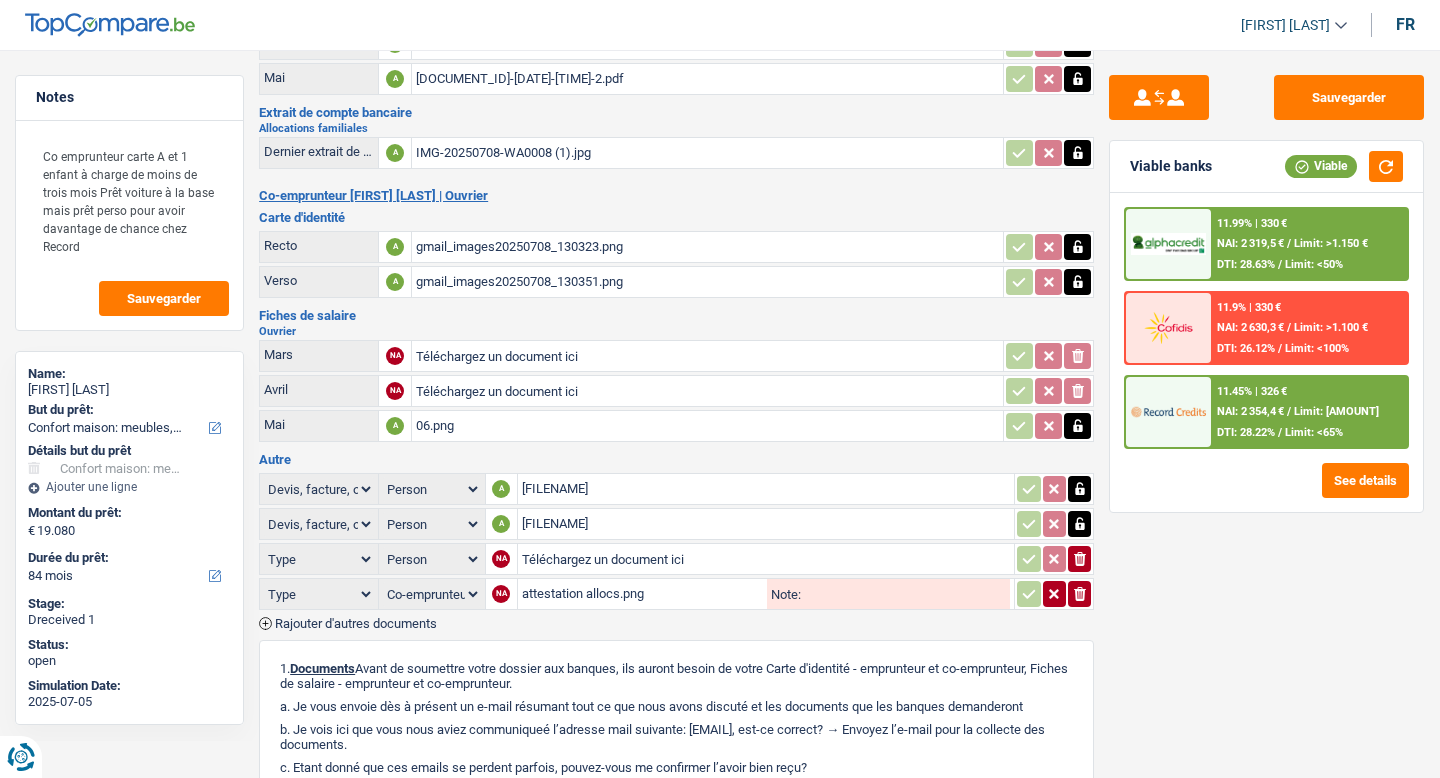 click on "ab1e2c22-1751724314535_20250705_160124.jpg" at bounding box center [766, 489] 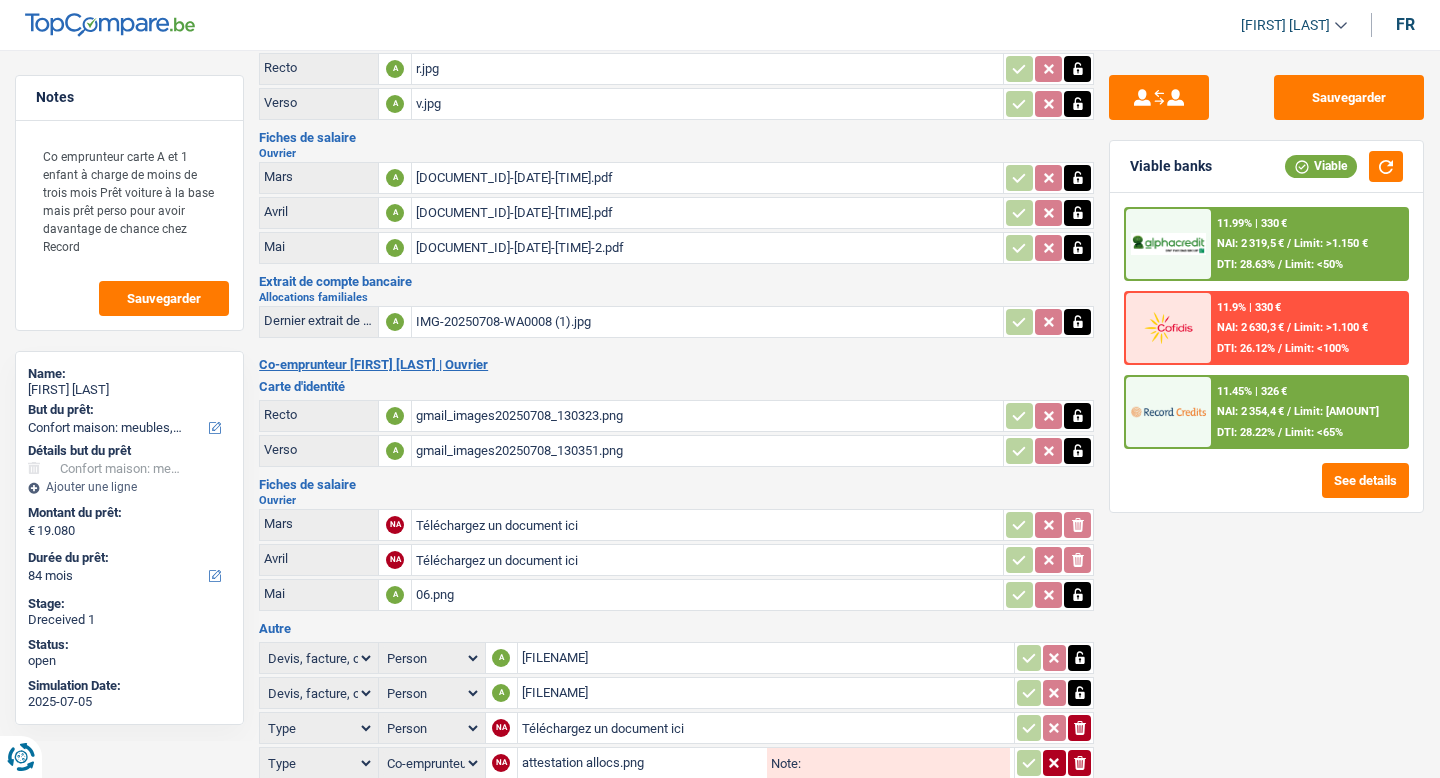 scroll, scrollTop: 0, scrollLeft: 0, axis: both 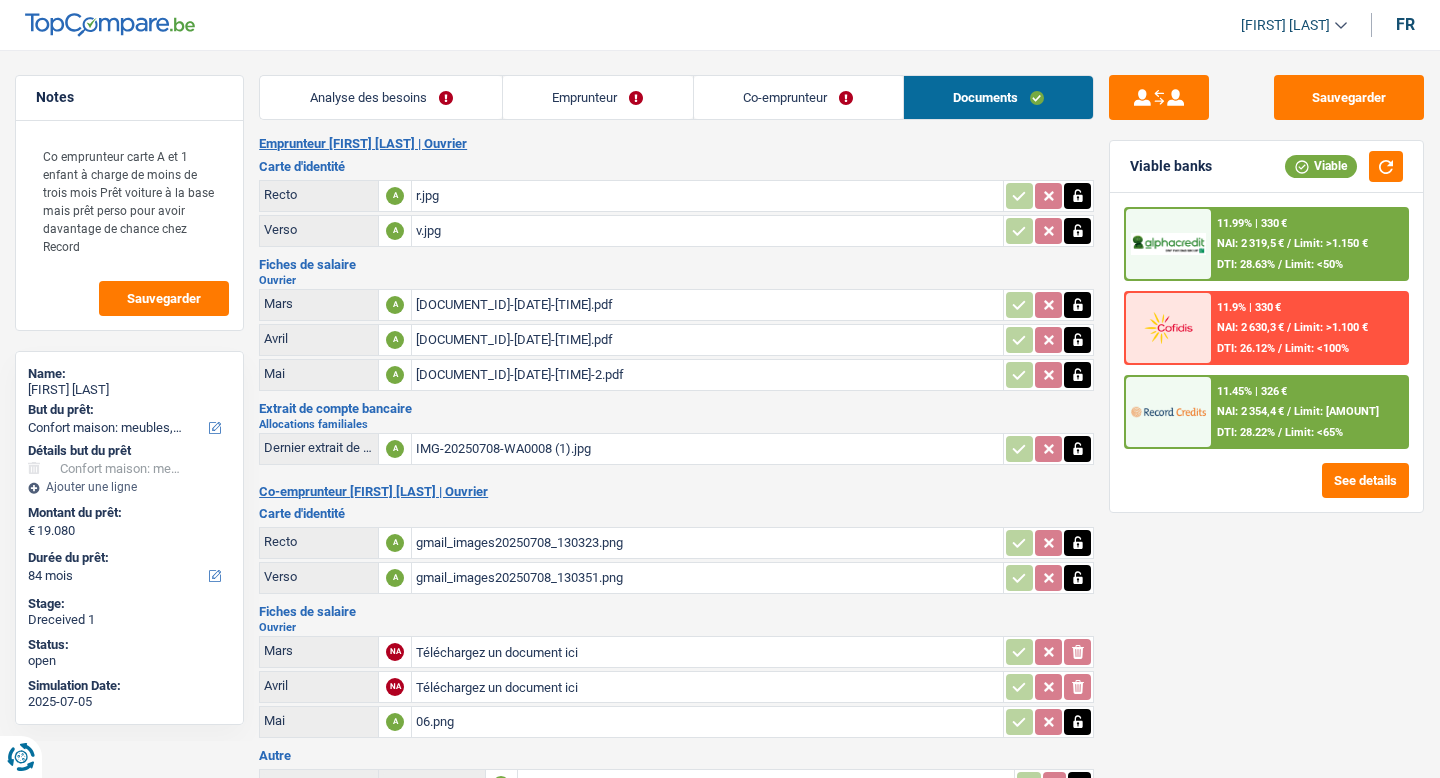 click on "Emprunteur" at bounding box center (598, 97) 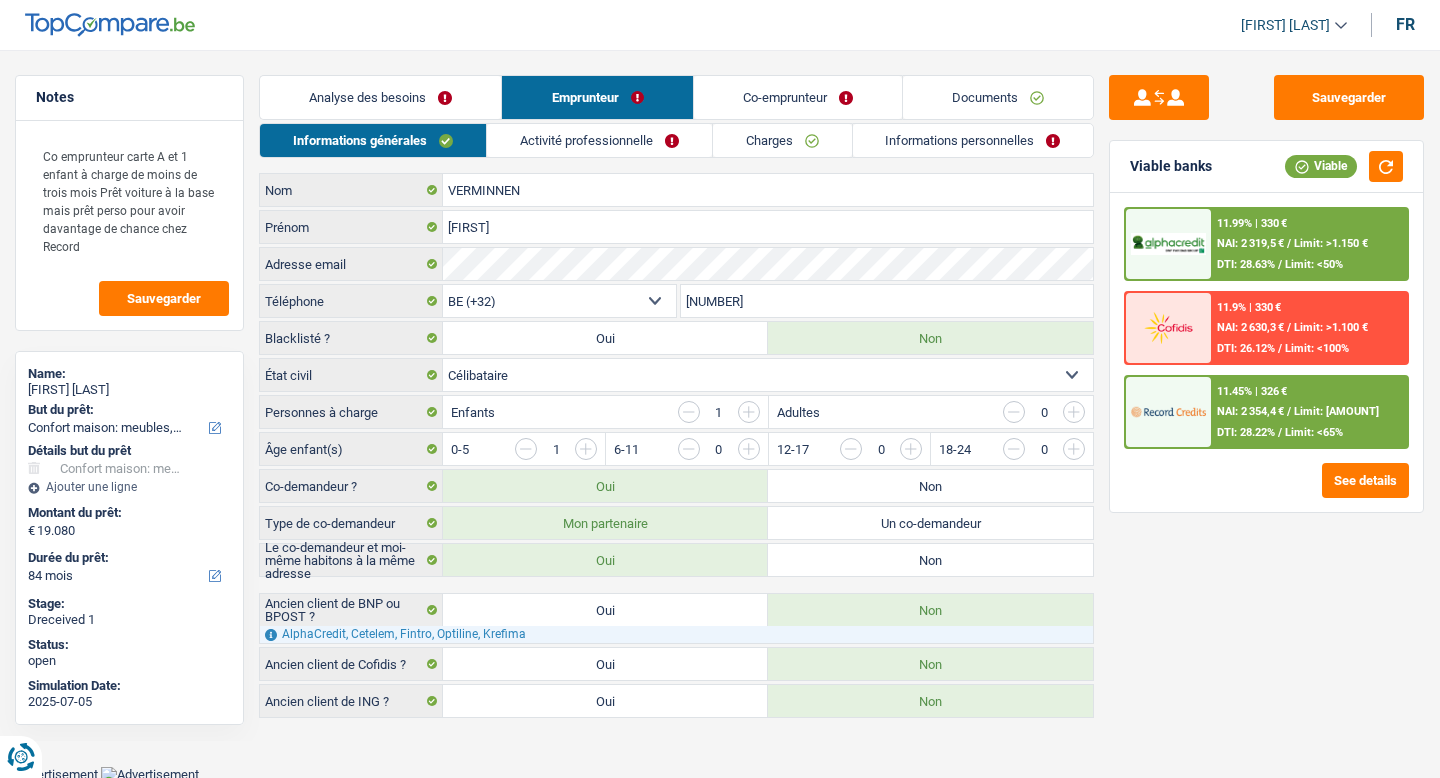 click on "Activité professionnelle" at bounding box center [599, 140] 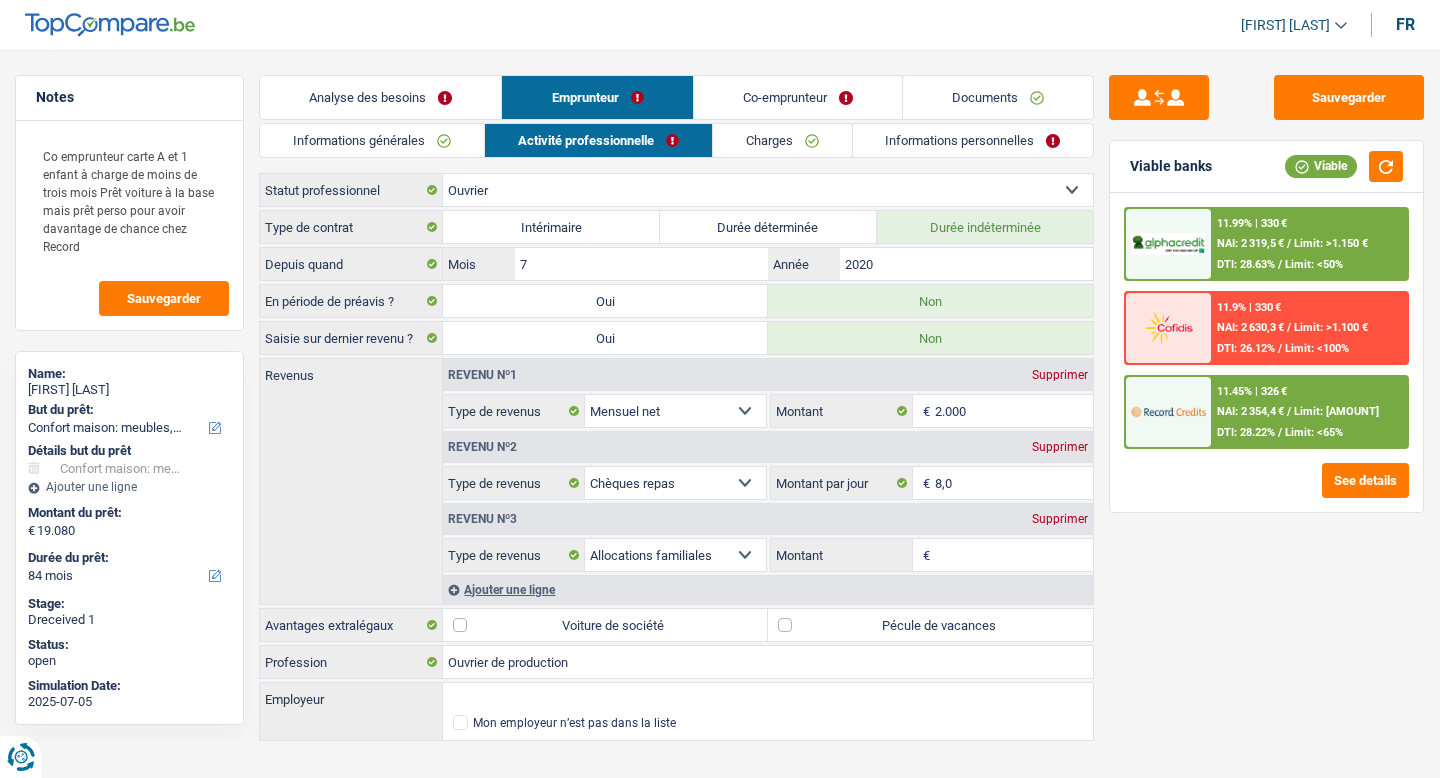 click on "Informations générales" at bounding box center (372, 140) 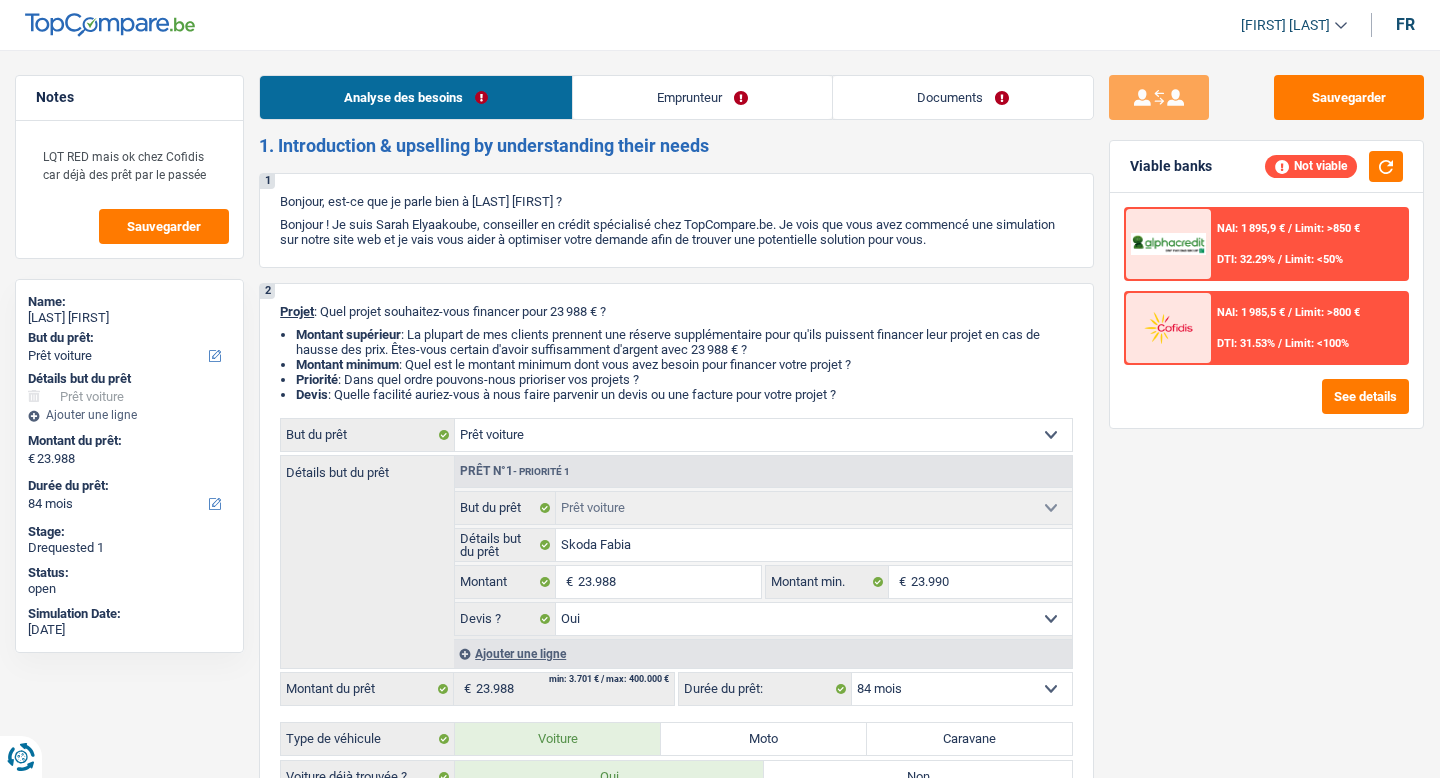 scroll, scrollTop: 0, scrollLeft: 0, axis: both 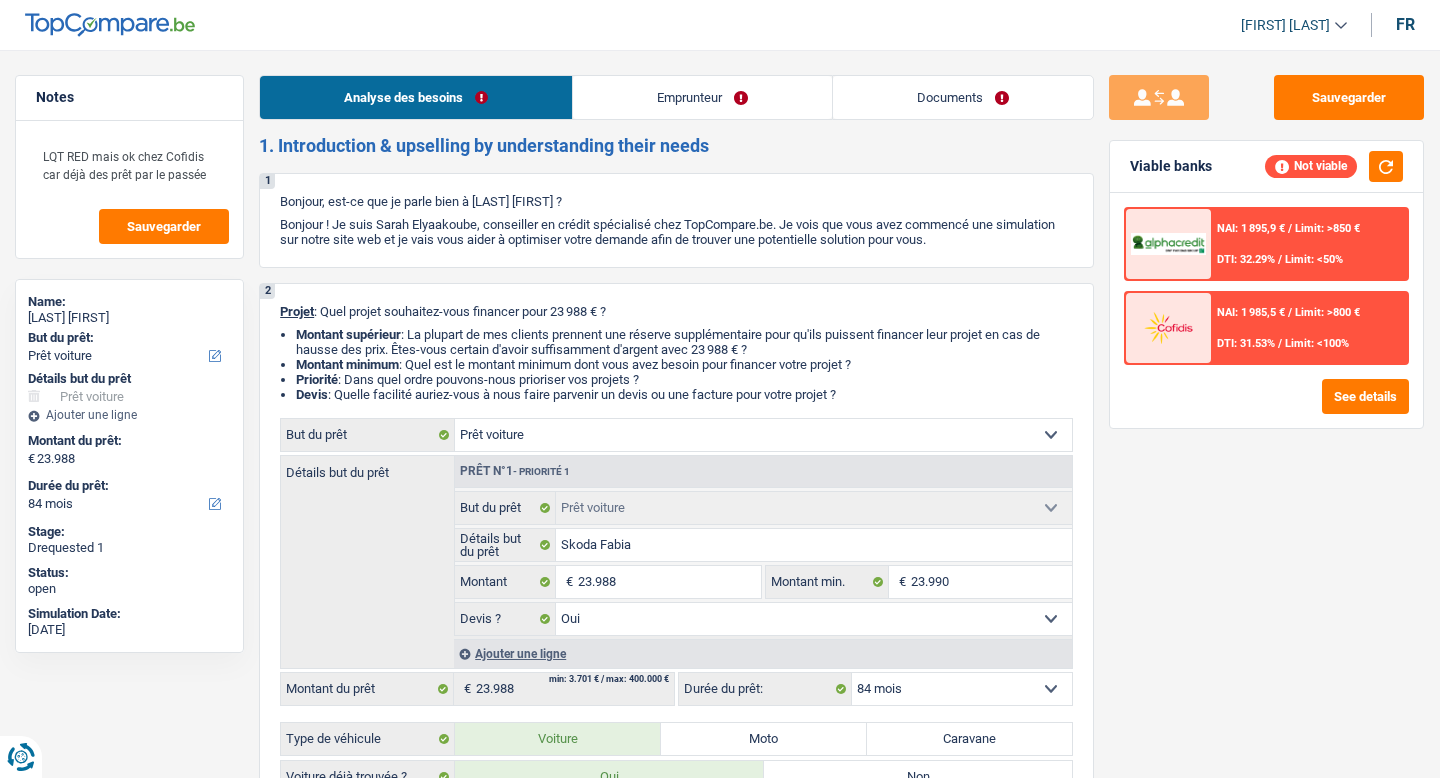 click on "Documents" at bounding box center (963, 97) 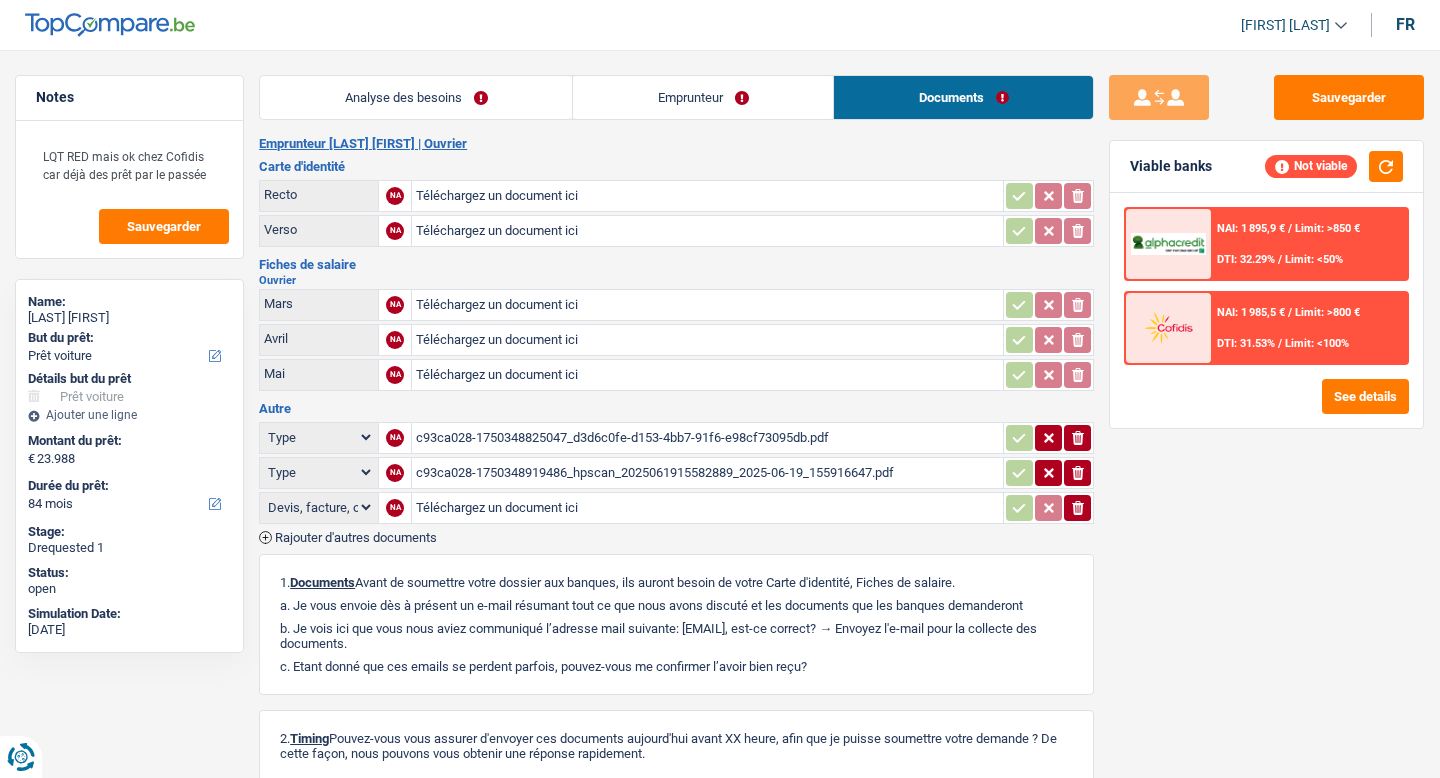 click on "Rajouter d'autres documents" at bounding box center [356, 537] 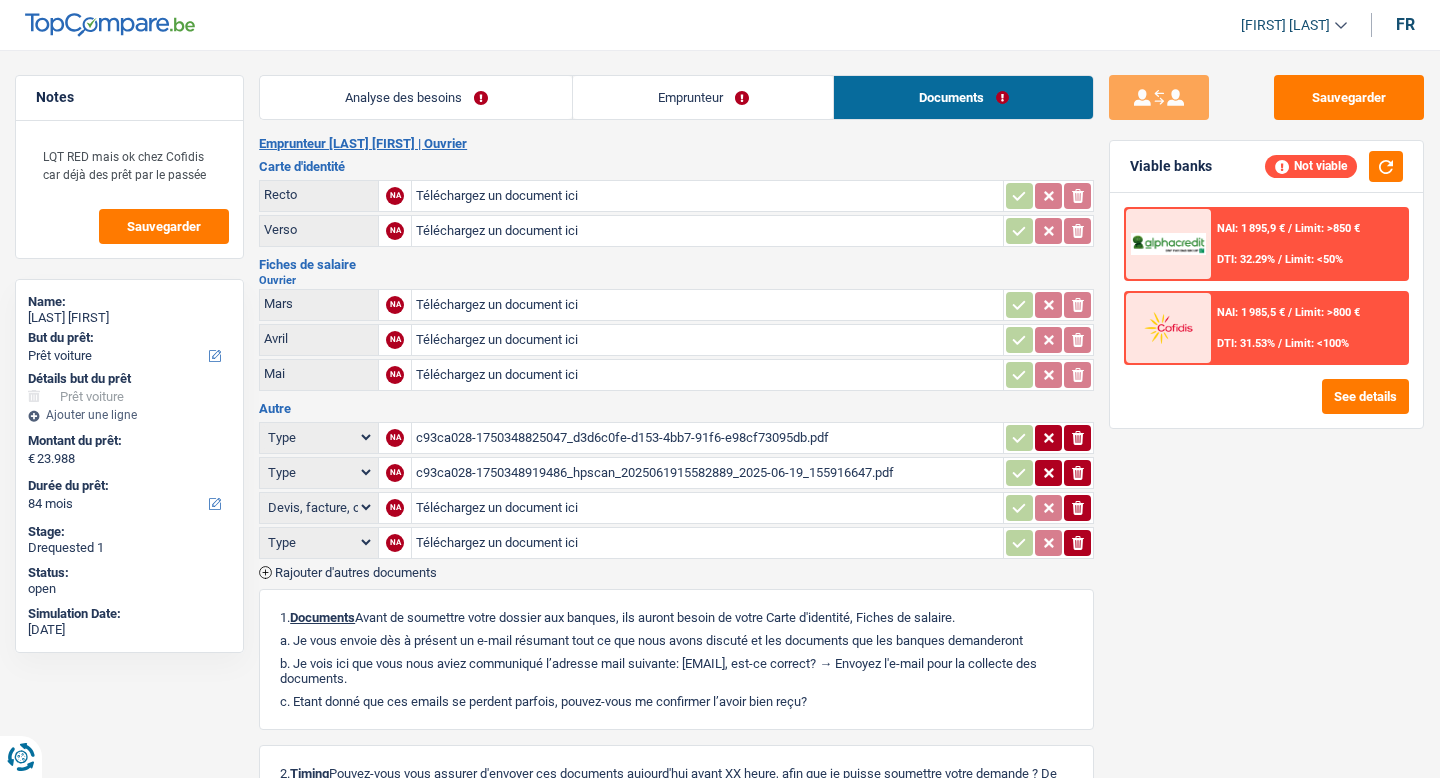 click on "Téléchargez un document ici" at bounding box center [707, 543] 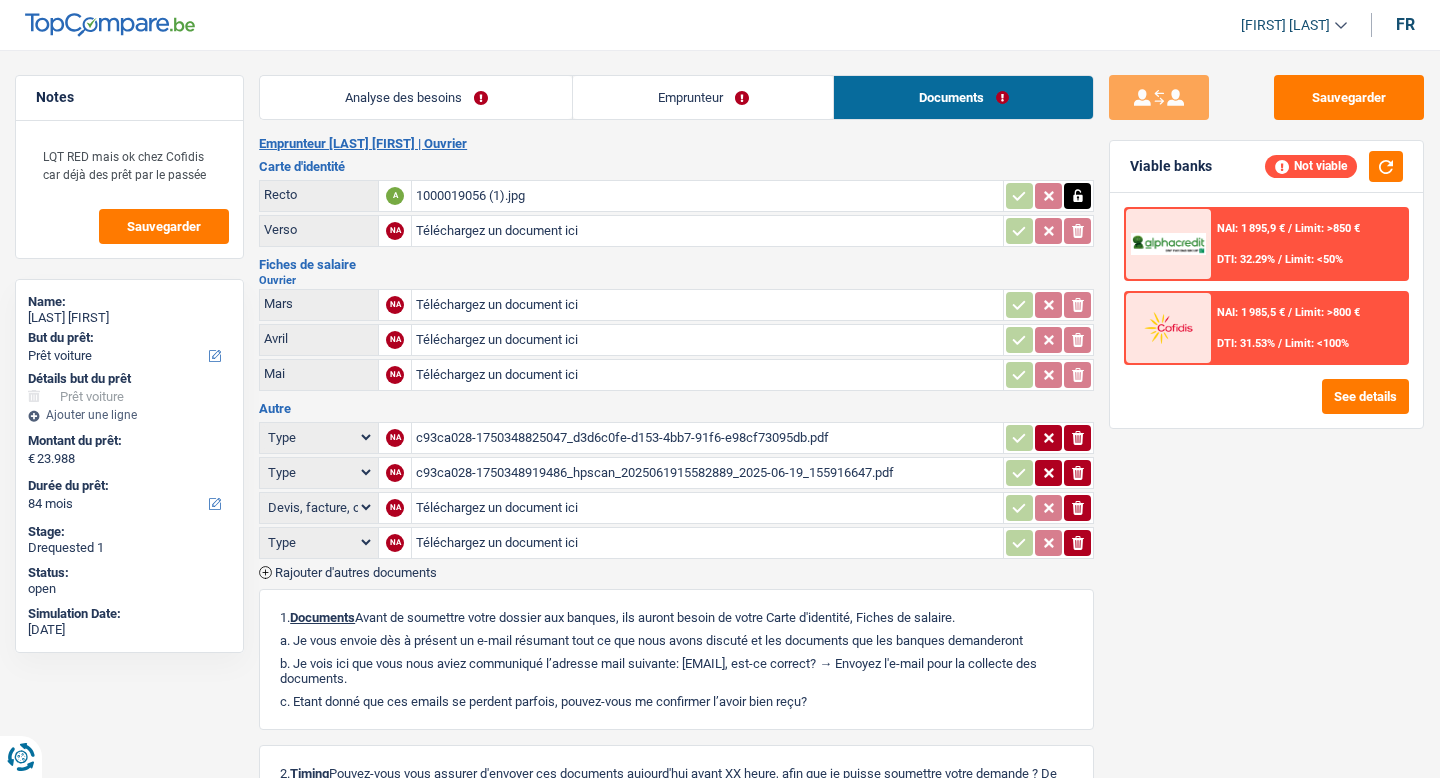 type on "C:\fakepath\1000019057.jpg" 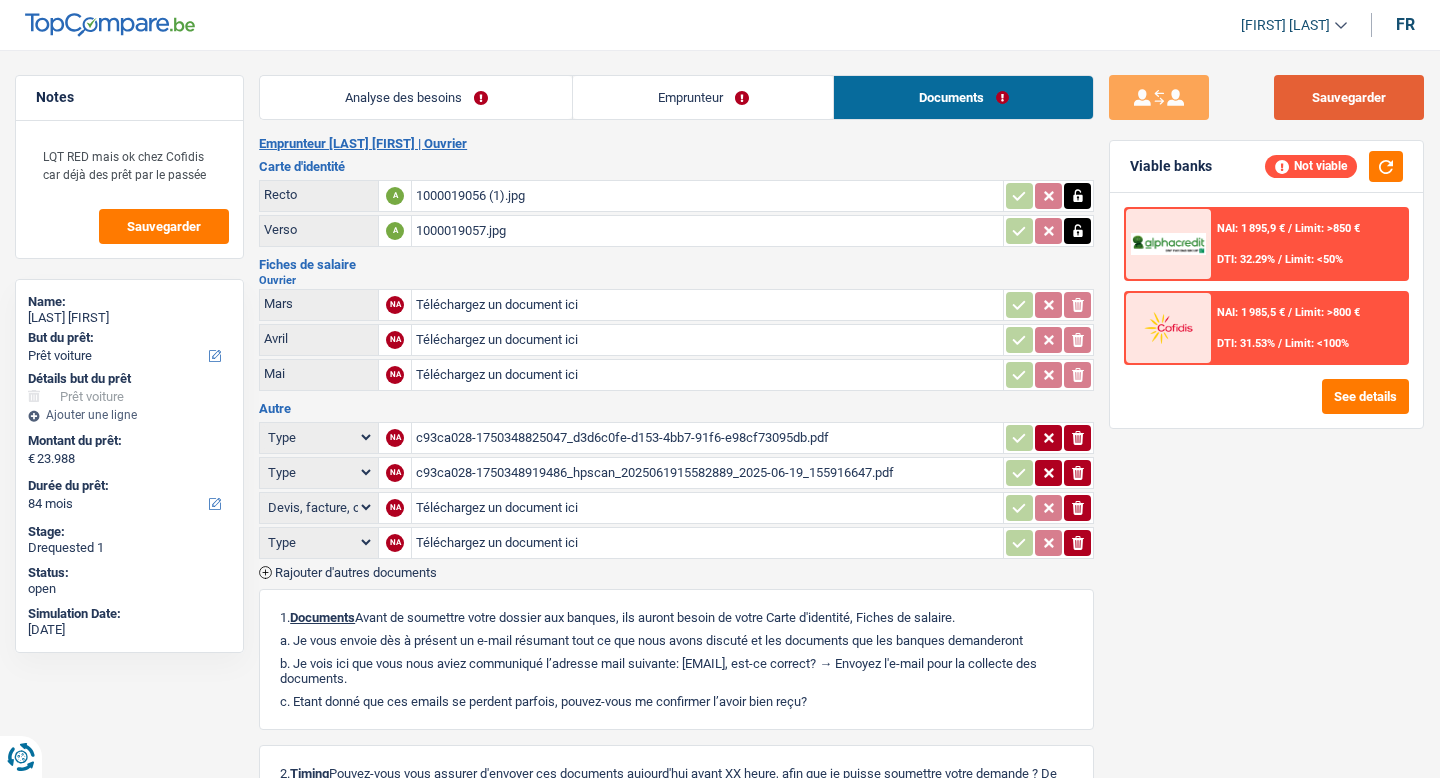 click on "Sauvegarder" at bounding box center (1349, 97) 